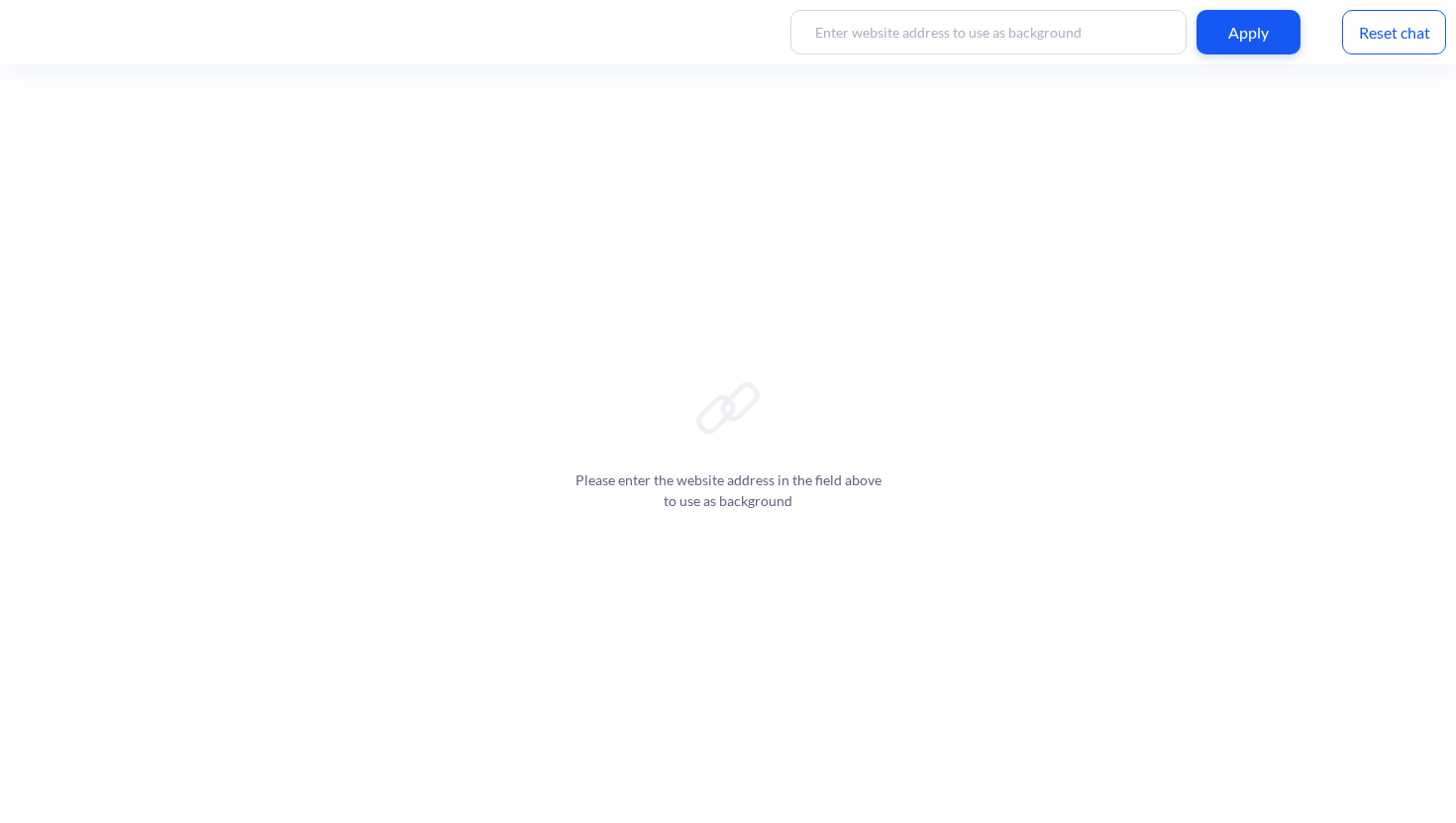 scroll, scrollTop: 0, scrollLeft: 0, axis: both 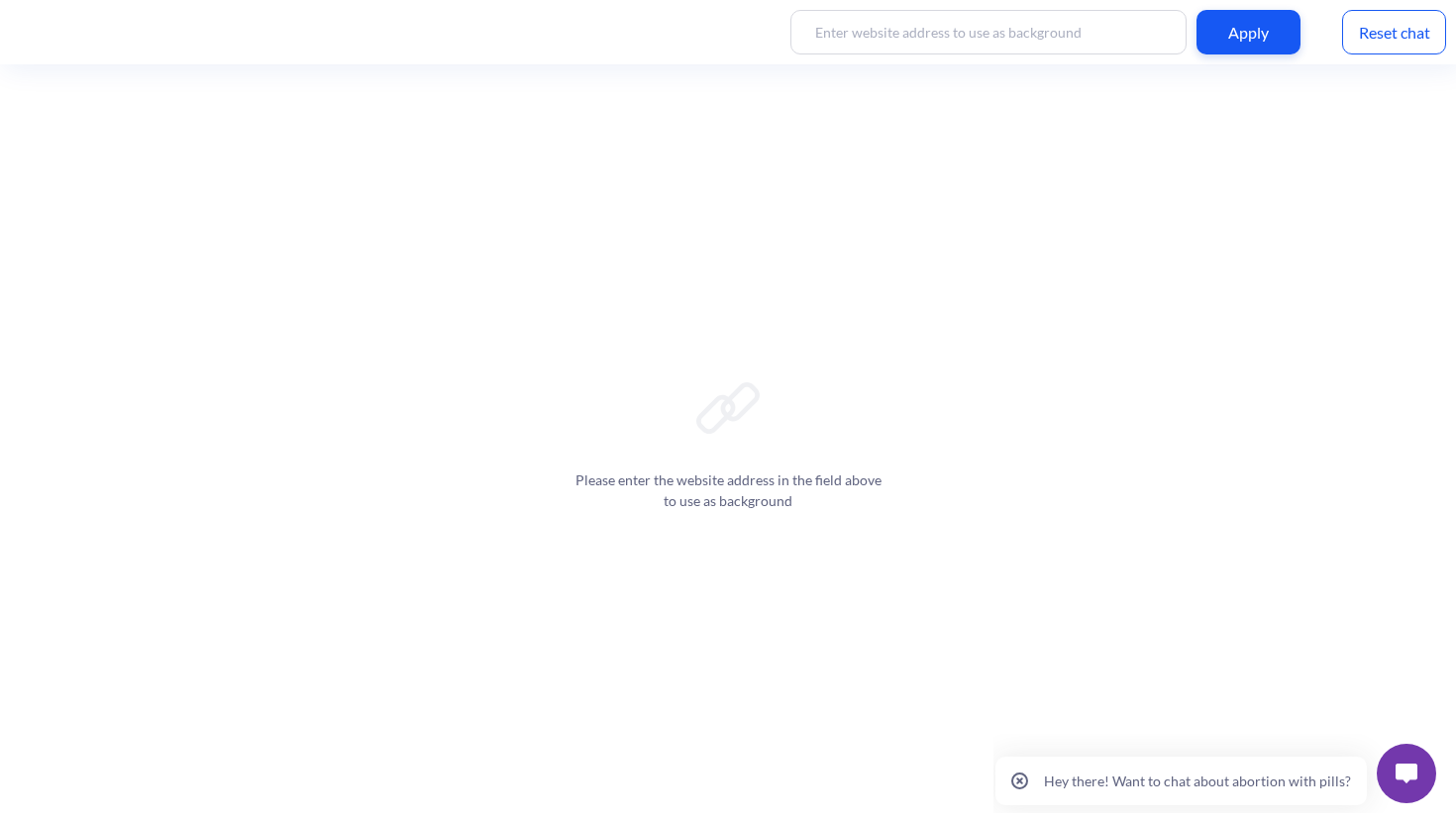 click at bounding box center [1406, 773] 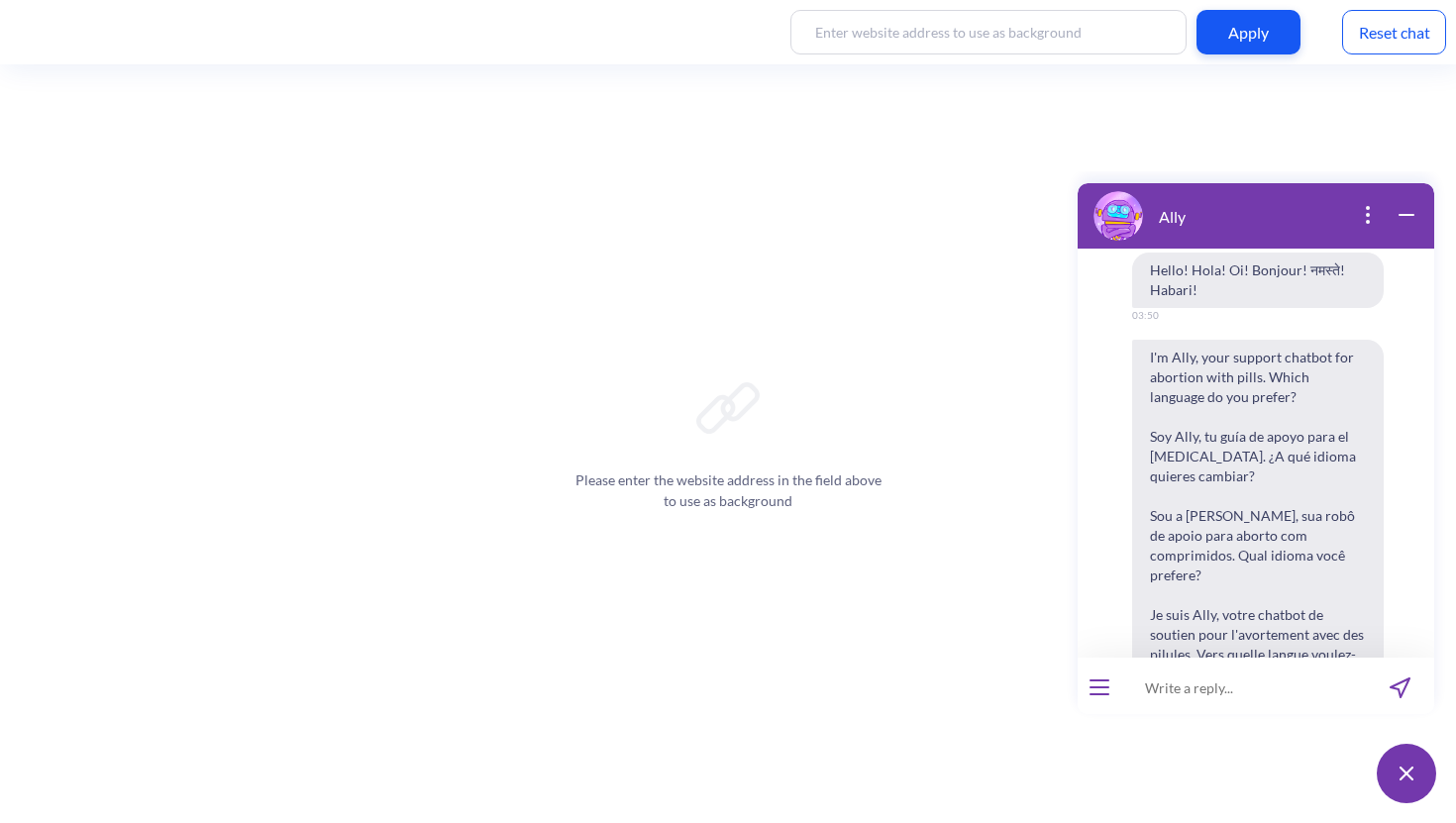 scroll, scrollTop: 82, scrollLeft: 0, axis: vertical 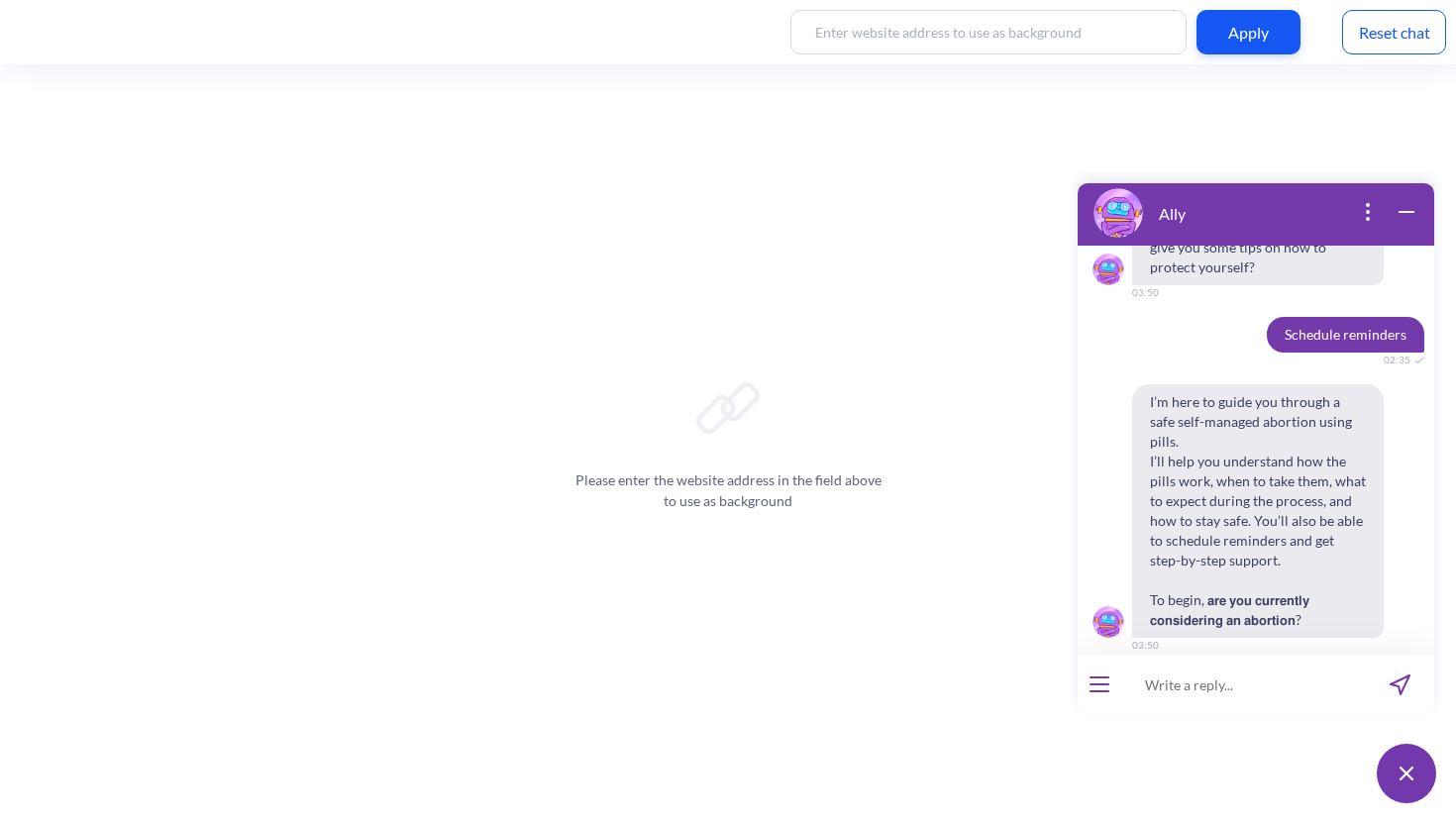 click at bounding box center (1099, 684) 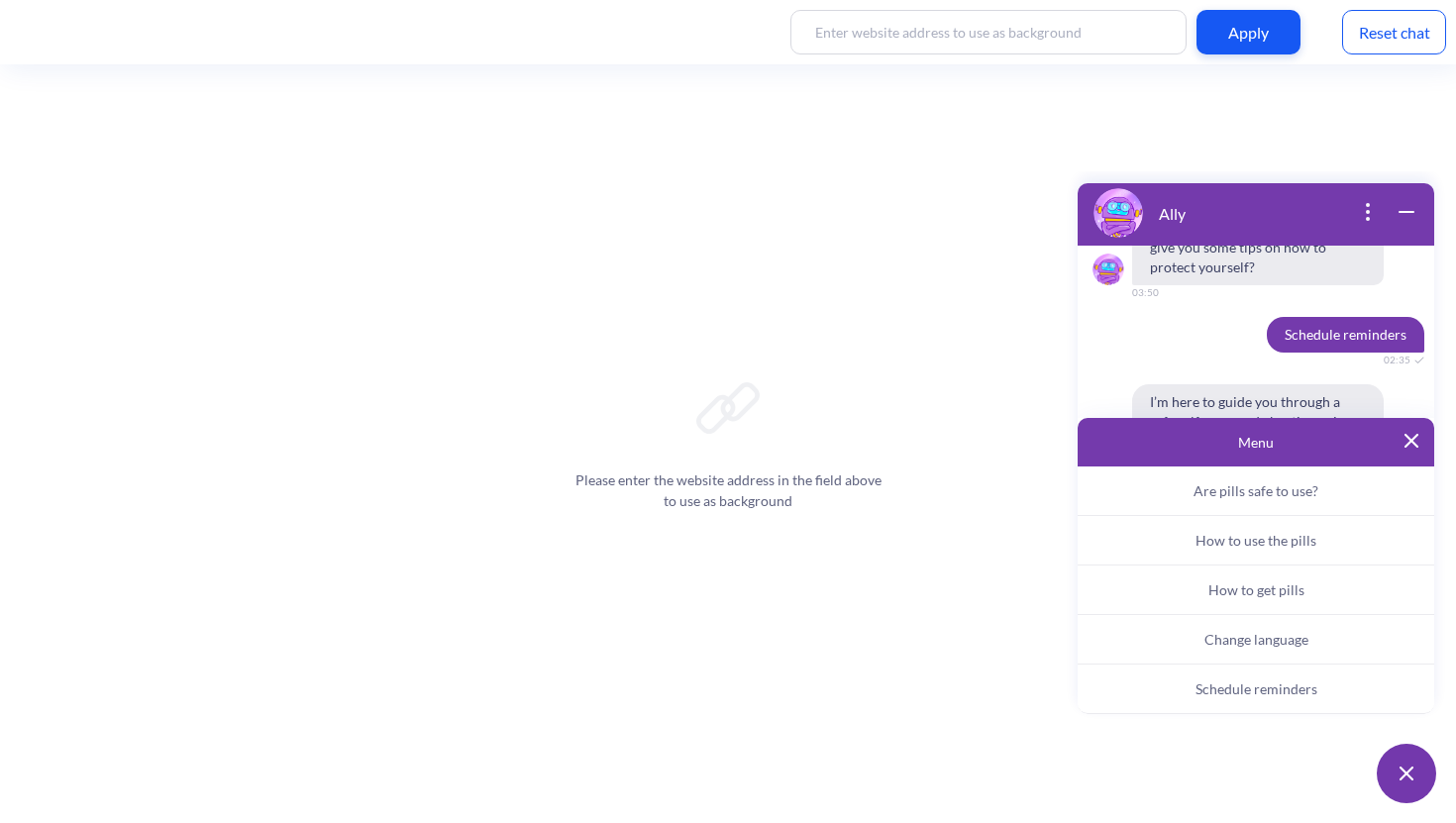 click on "Change language" at bounding box center (1256, 640) 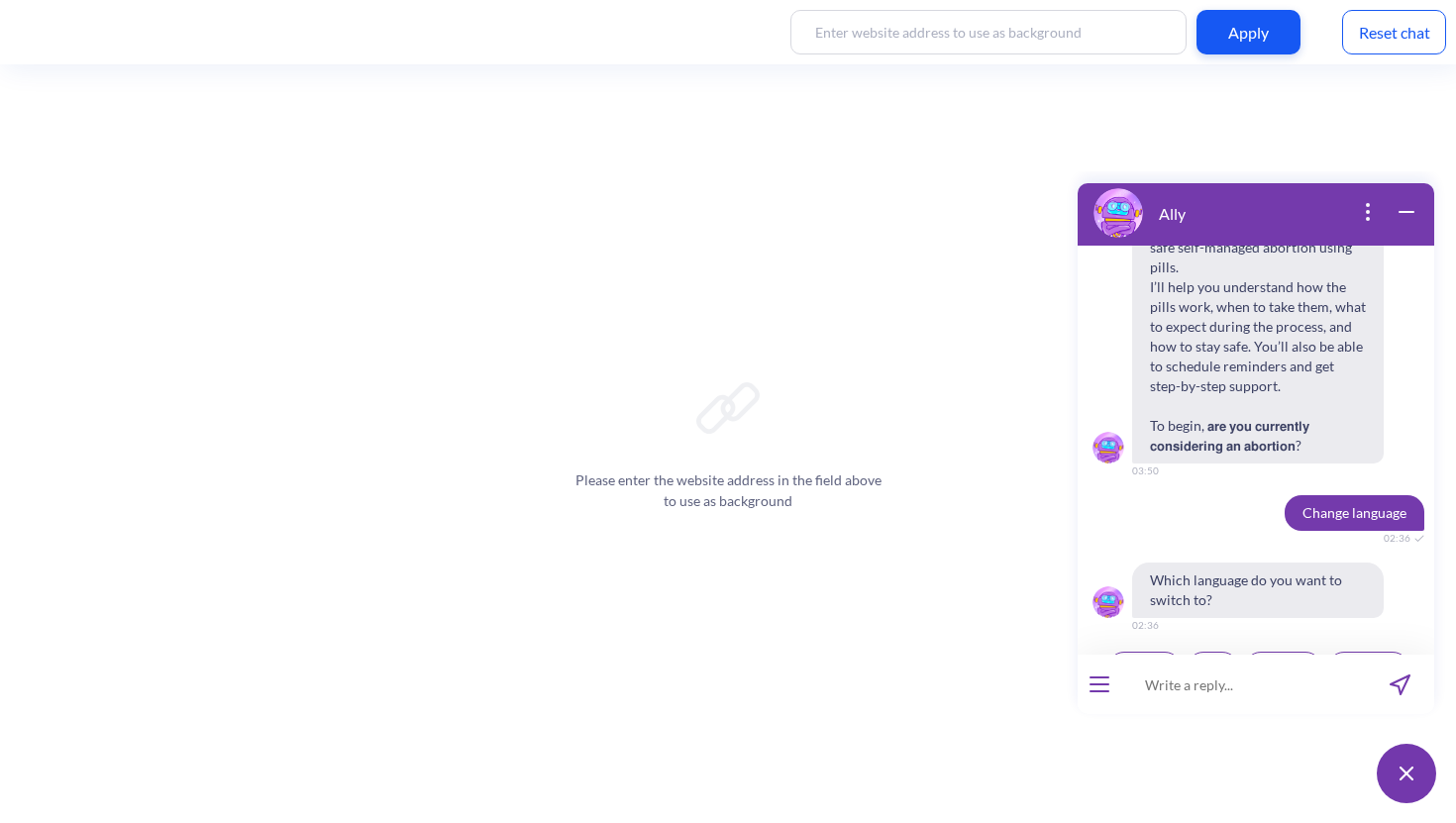 scroll, scrollTop: 1049, scrollLeft: 0, axis: vertical 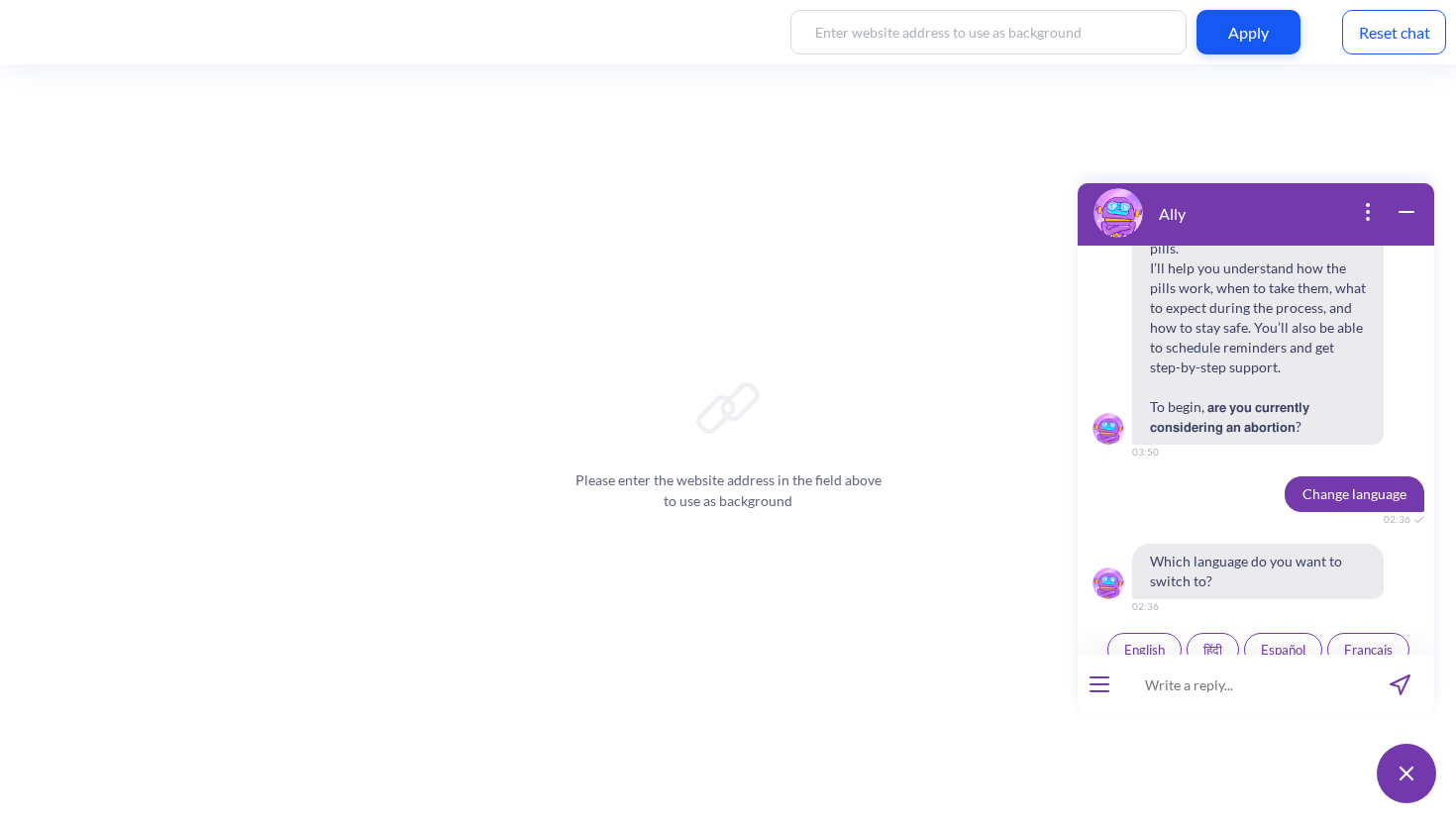 click on "Español" at bounding box center [1283, 650] 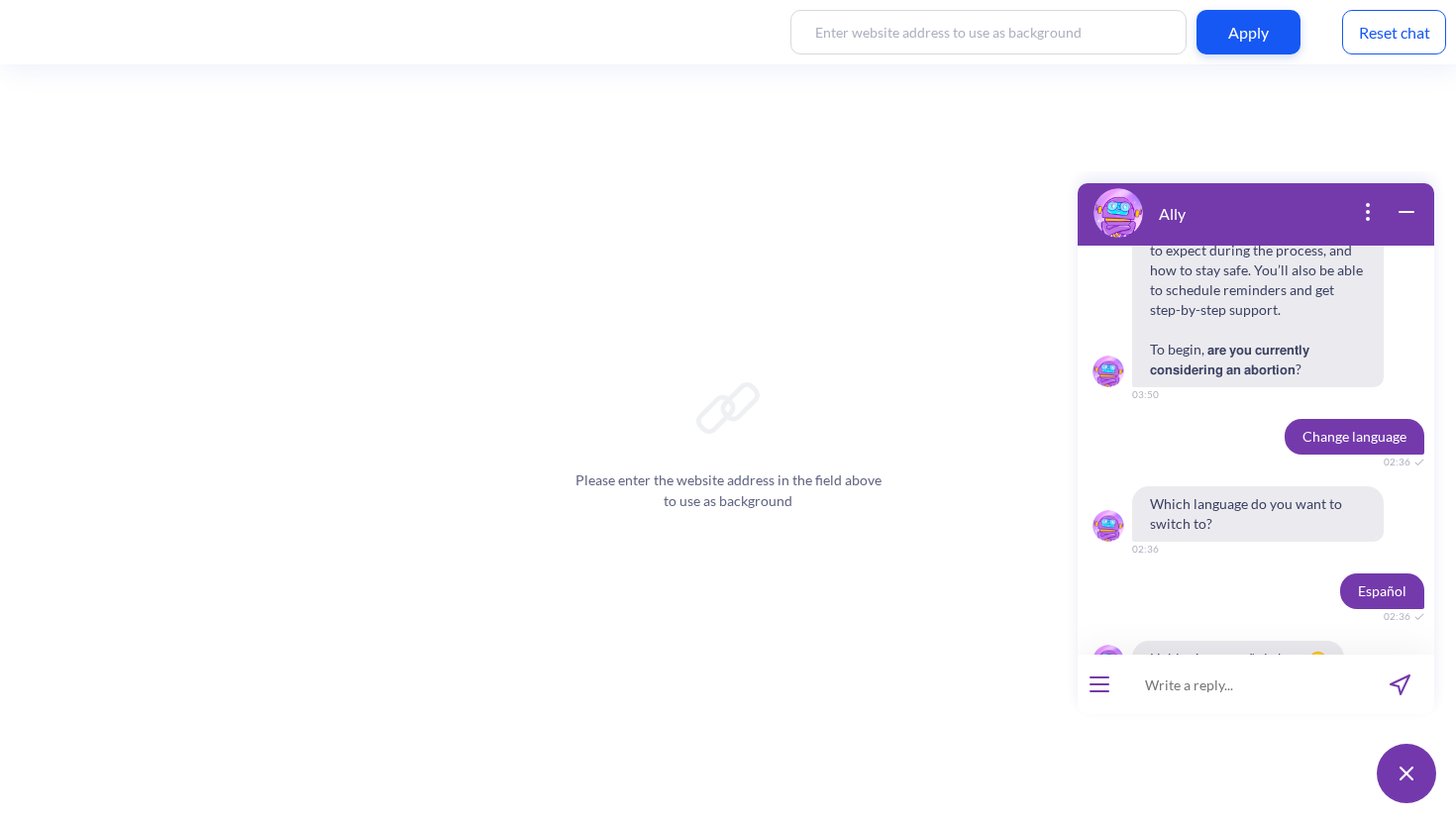 scroll, scrollTop: 1126, scrollLeft: 0, axis: vertical 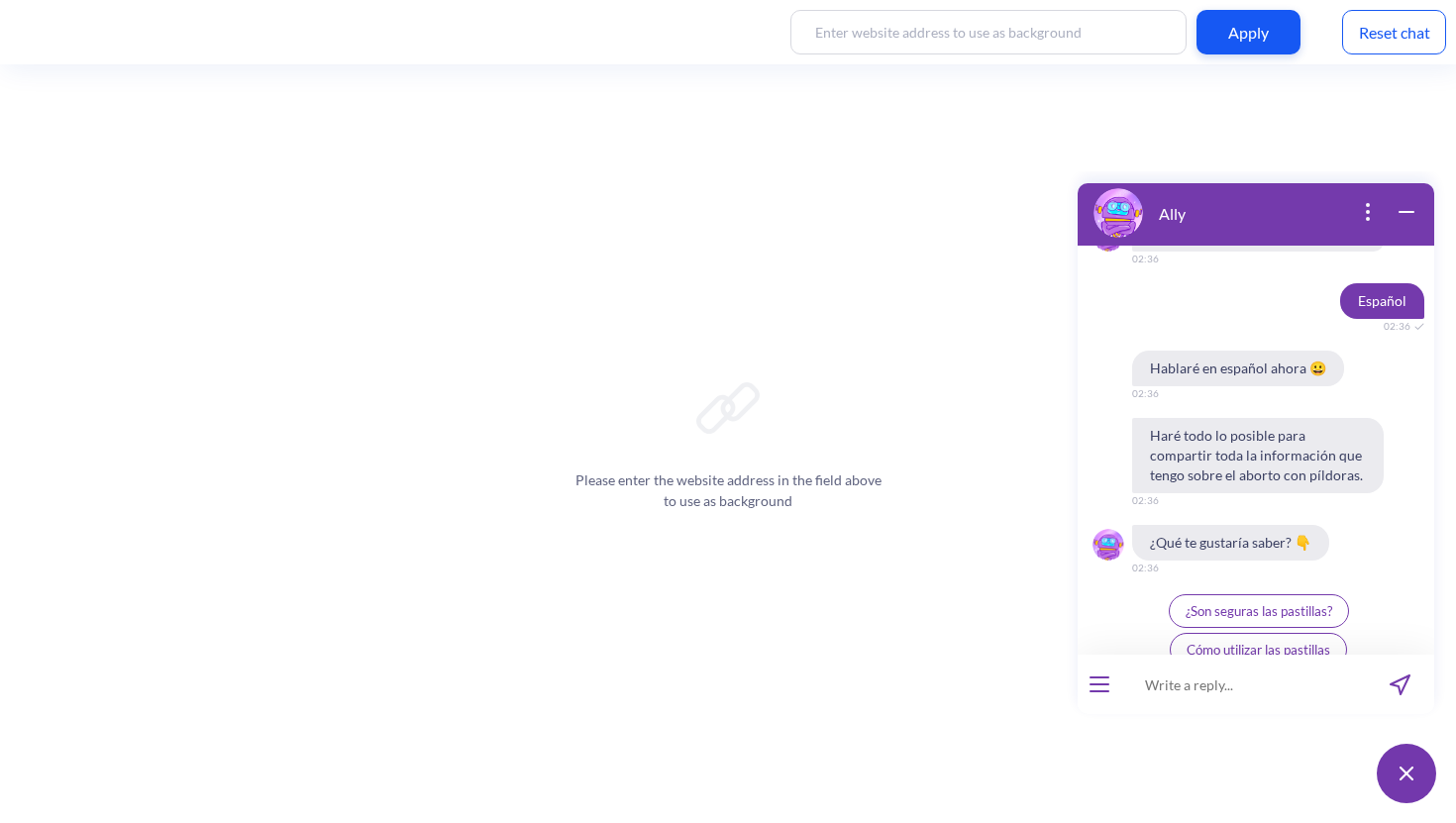 click at bounding box center (1099, 684) 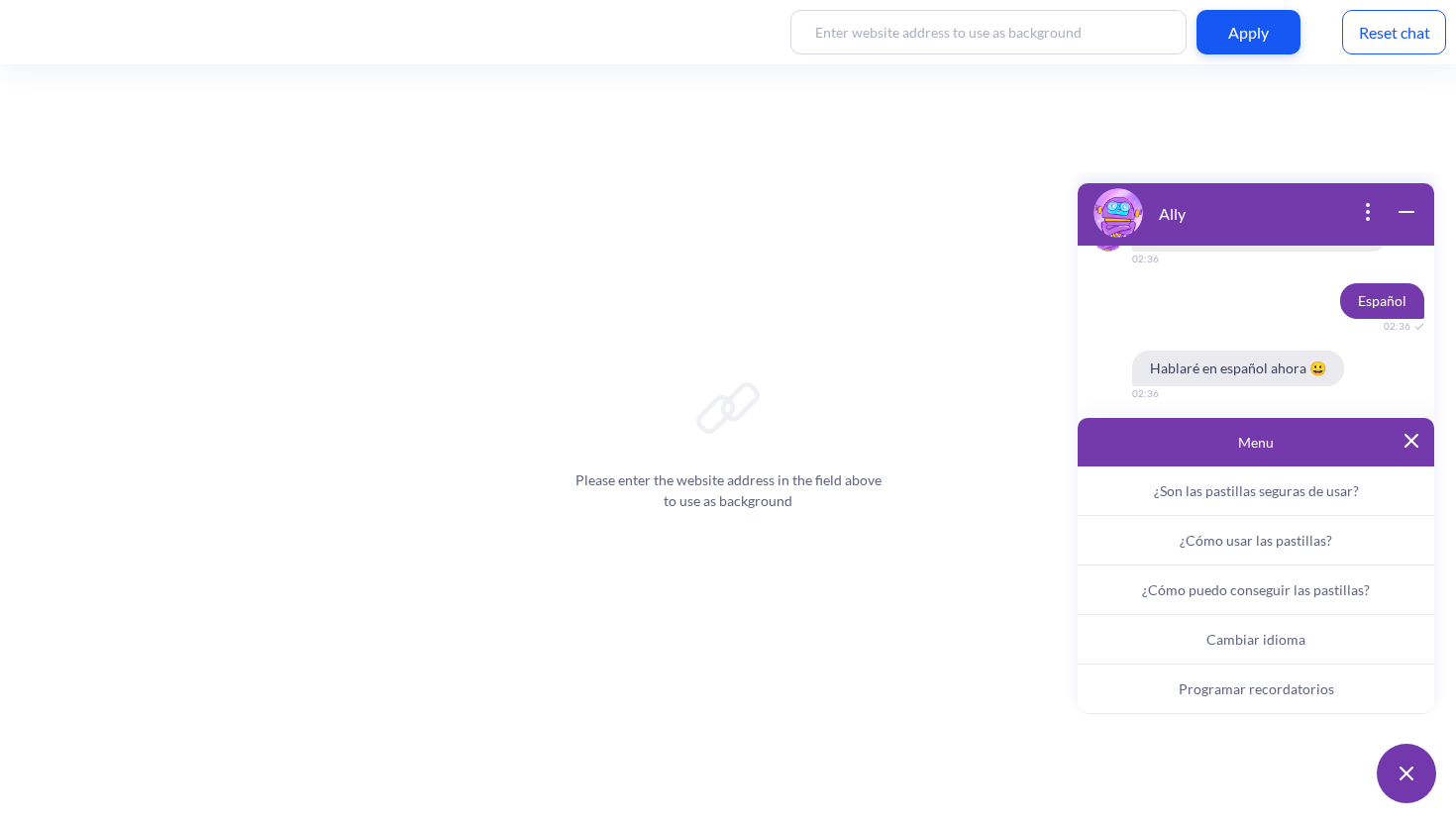 click on "Programar recordatorios" at bounding box center (1256, 688) 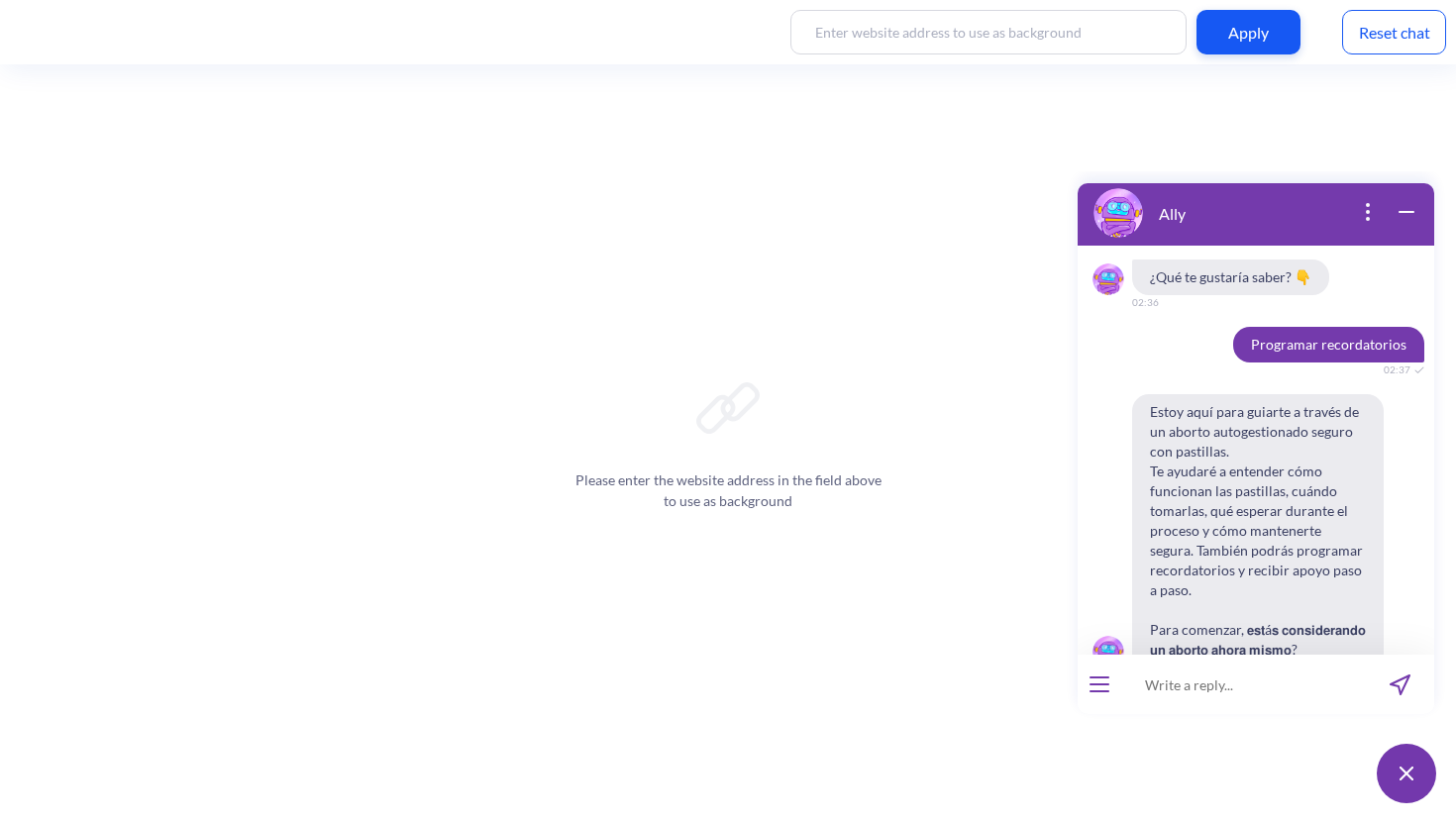 scroll, scrollTop: 1692, scrollLeft: 0, axis: vertical 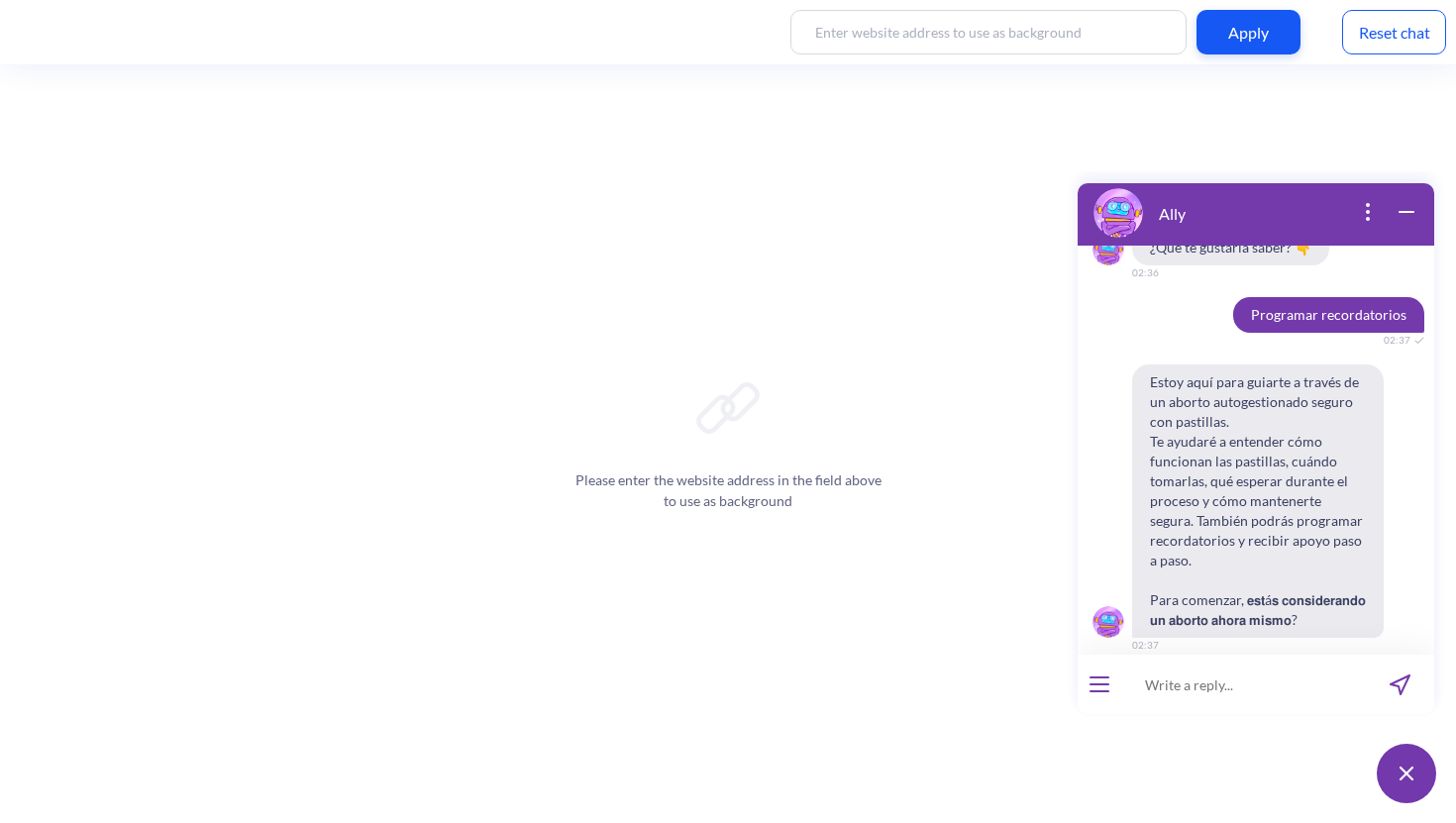 click at bounding box center [1099, 684] 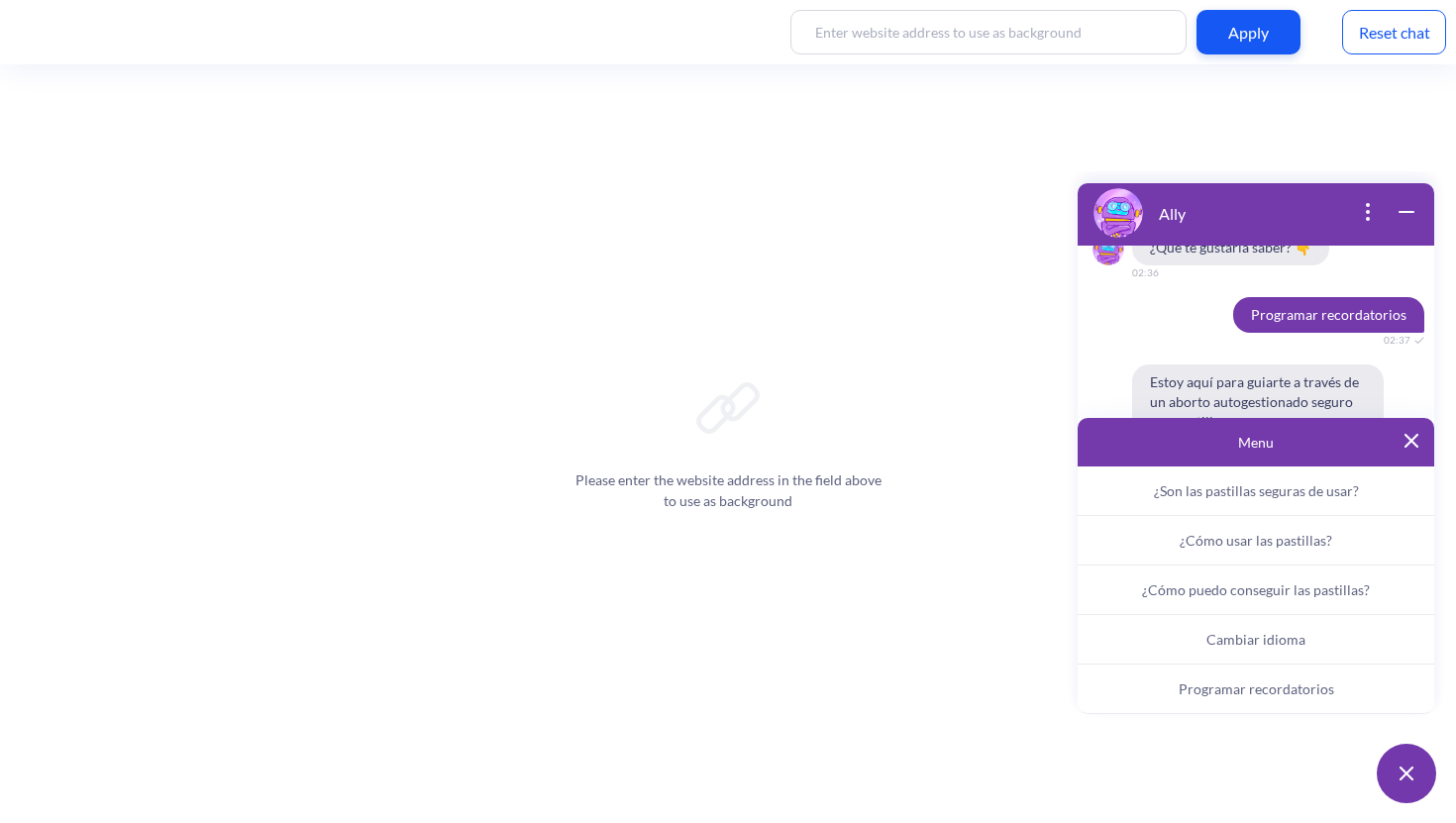 click on "Please enter the website address in the field above to use as background" at bounding box center [728, 444] 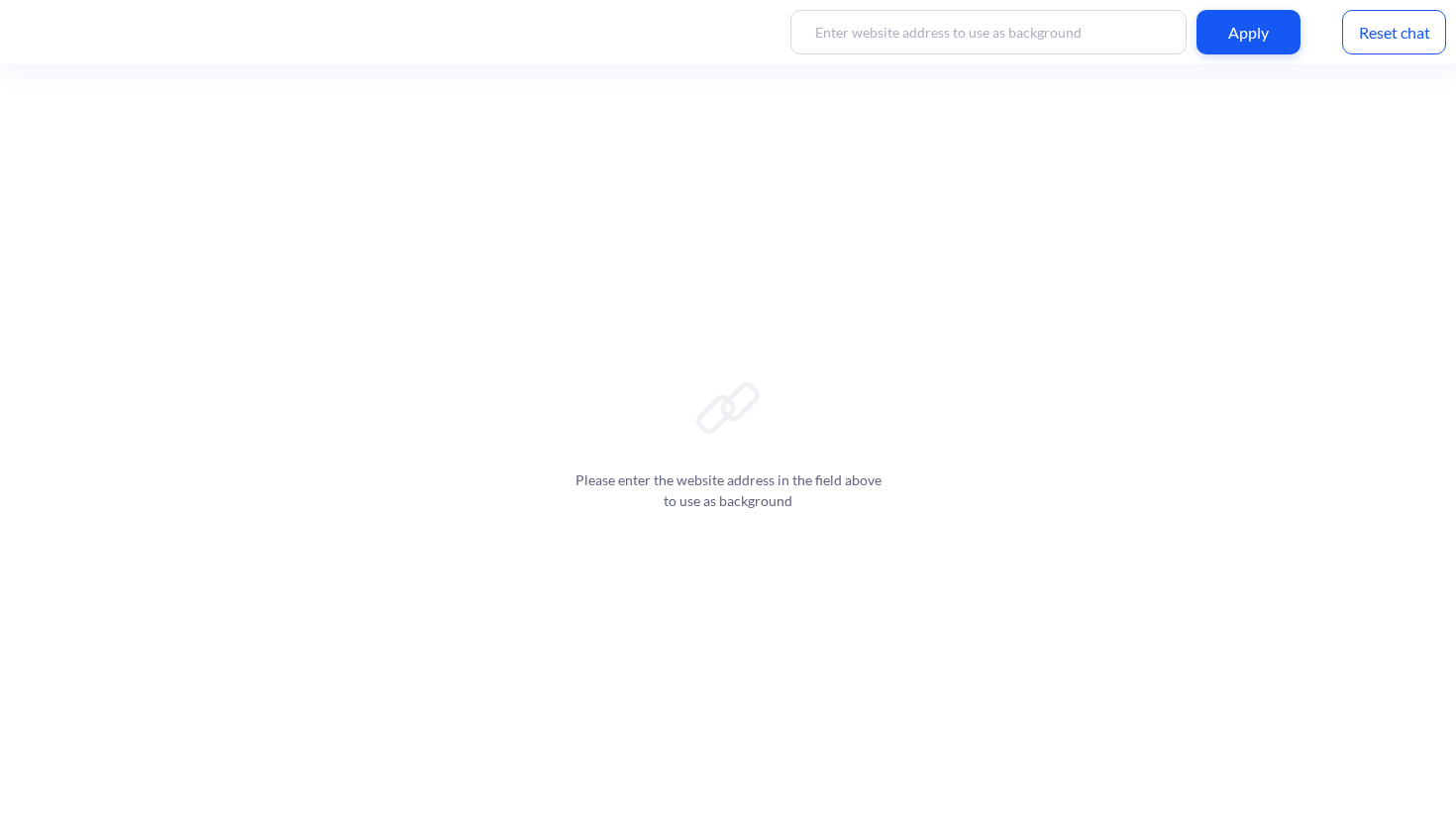 scroll, scrollTop: 0, scrollLeft: 0, axis: both 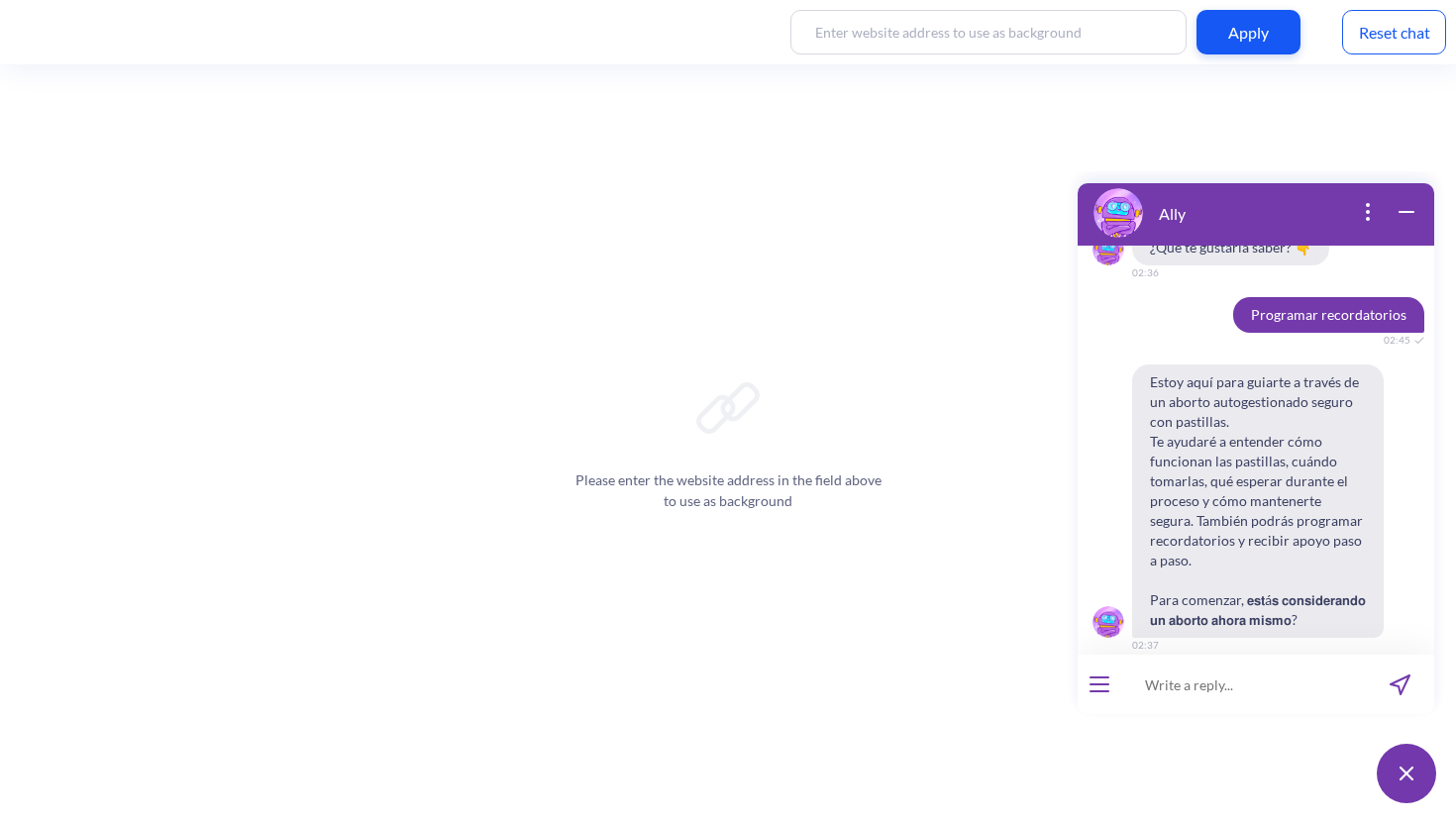 click 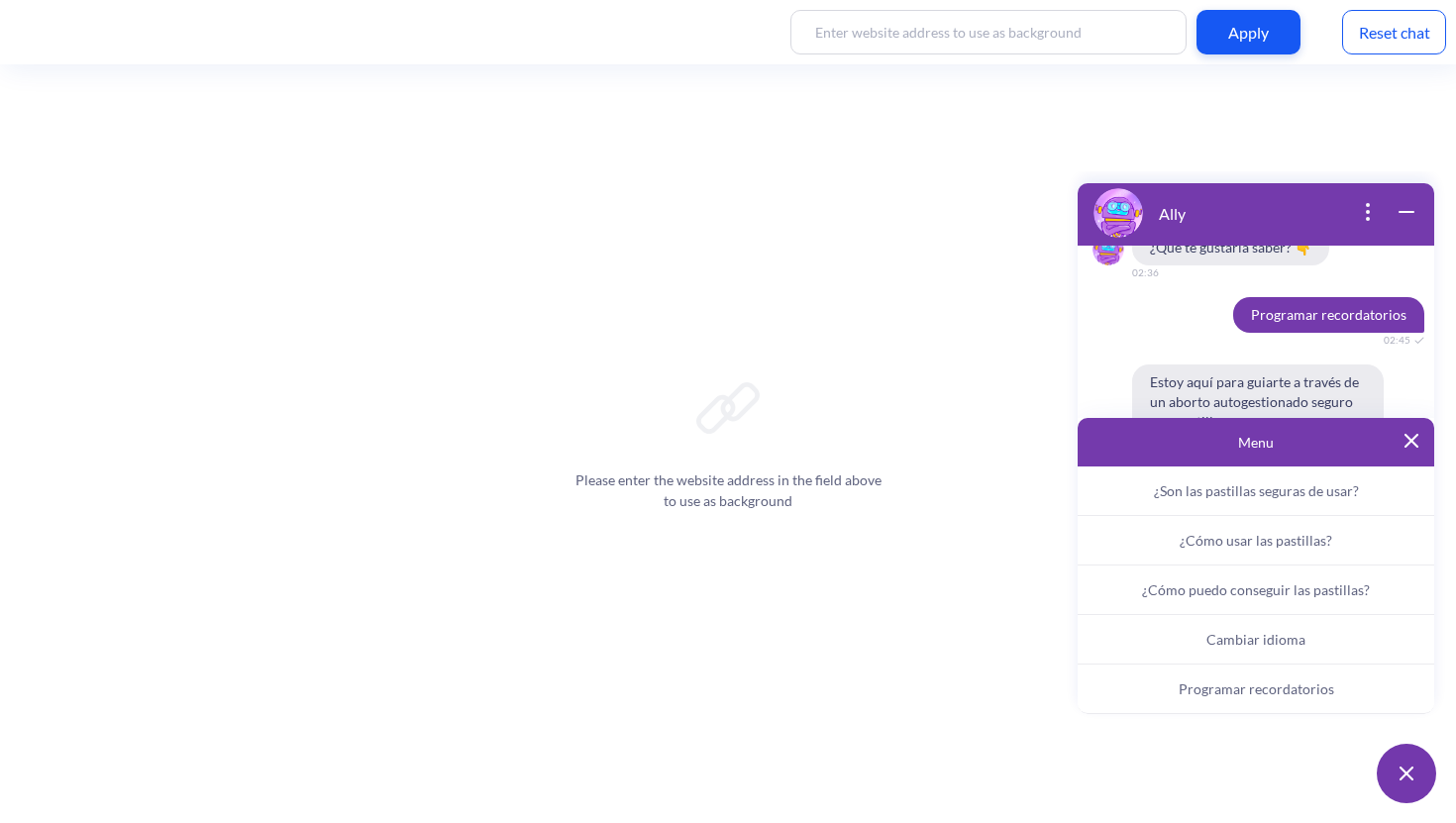 click on "Cambiar idioma" at bounding box center (1256, 639) 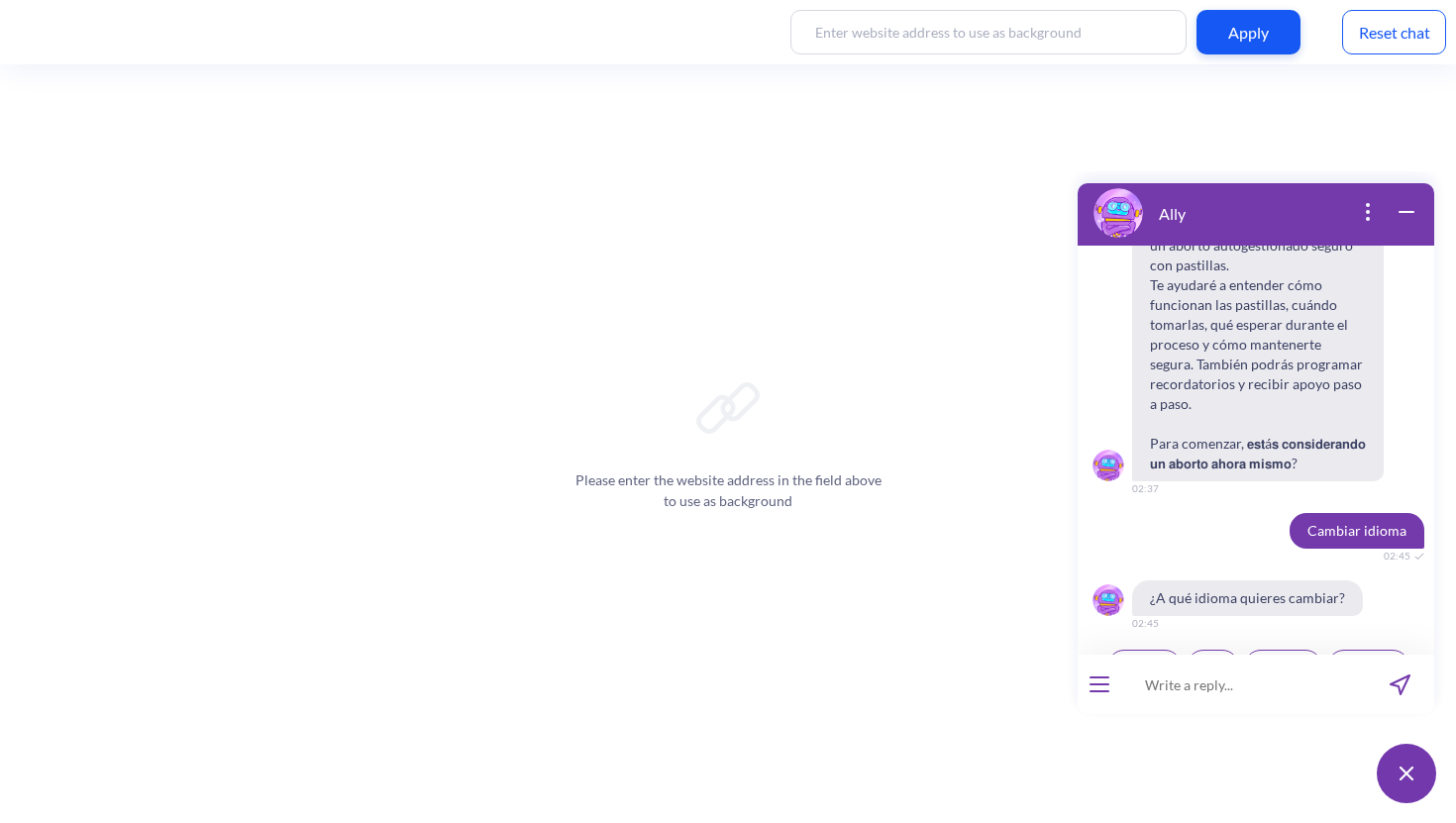 scroll, scrollTop: 1865, scrollLeft: 0, axis: vertical 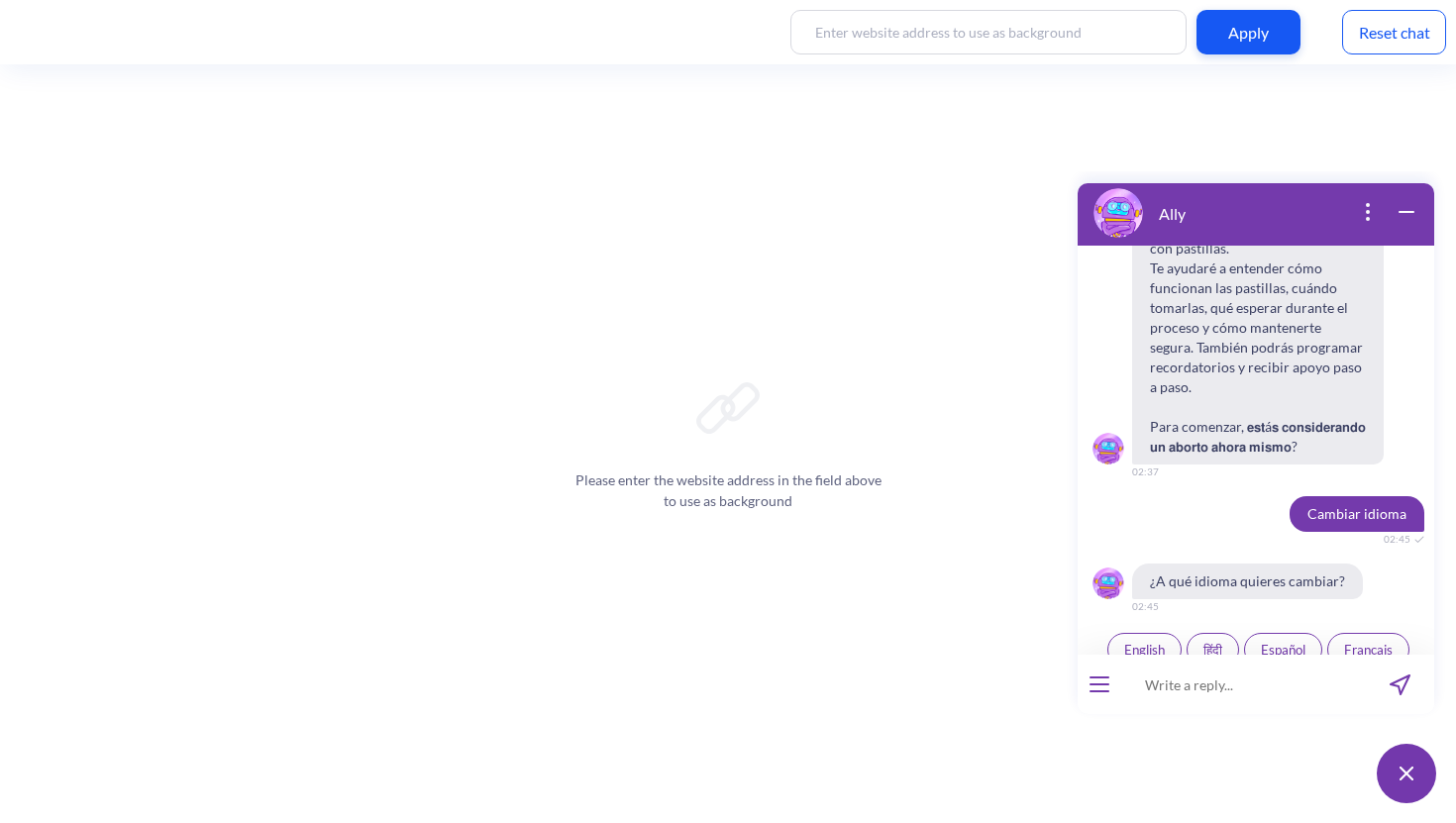 click on "English" at bounding box center [1144, 650] 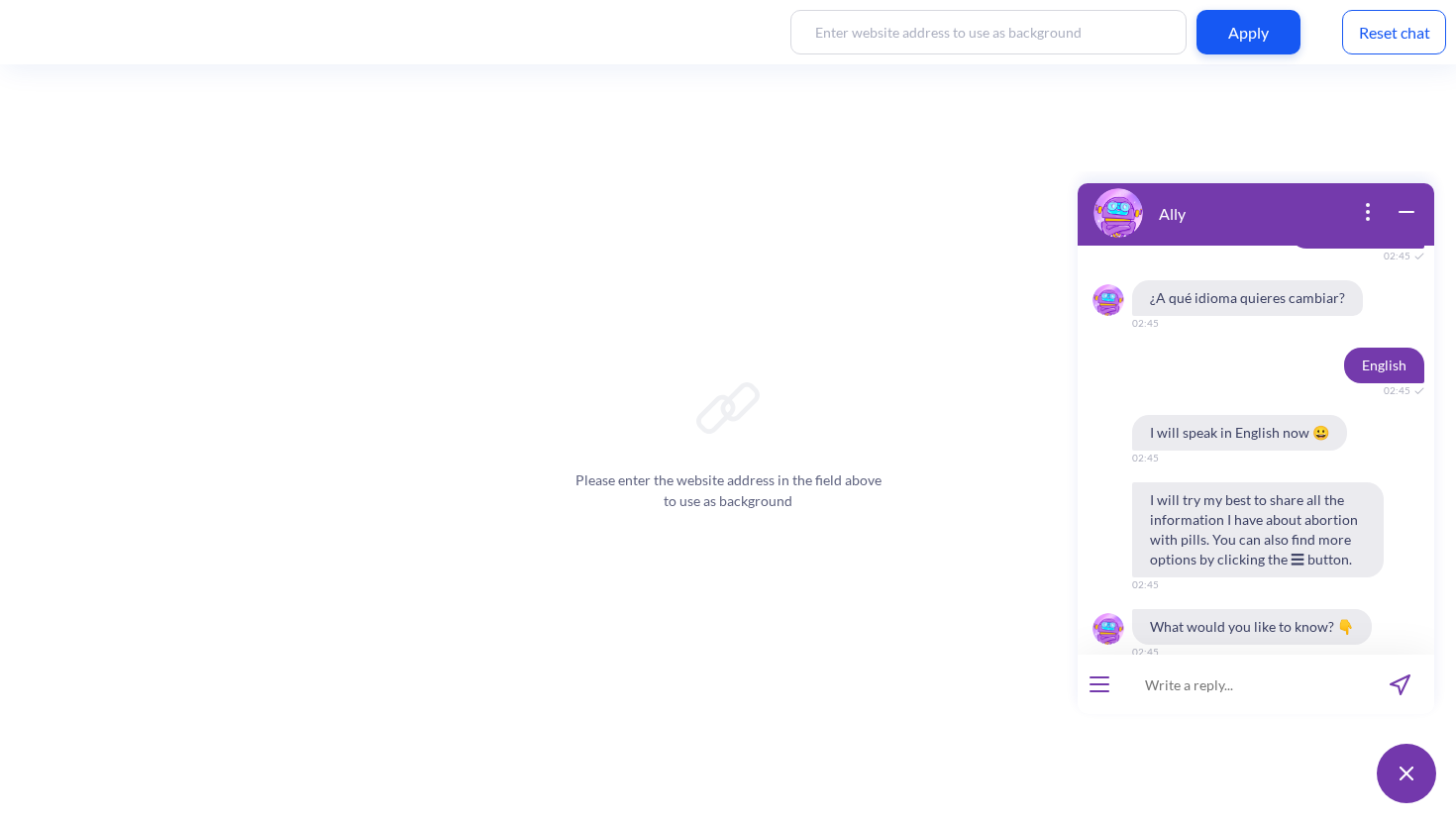 scroll, scrollTop: 2194, scrollLeft: 0, axis: vertical 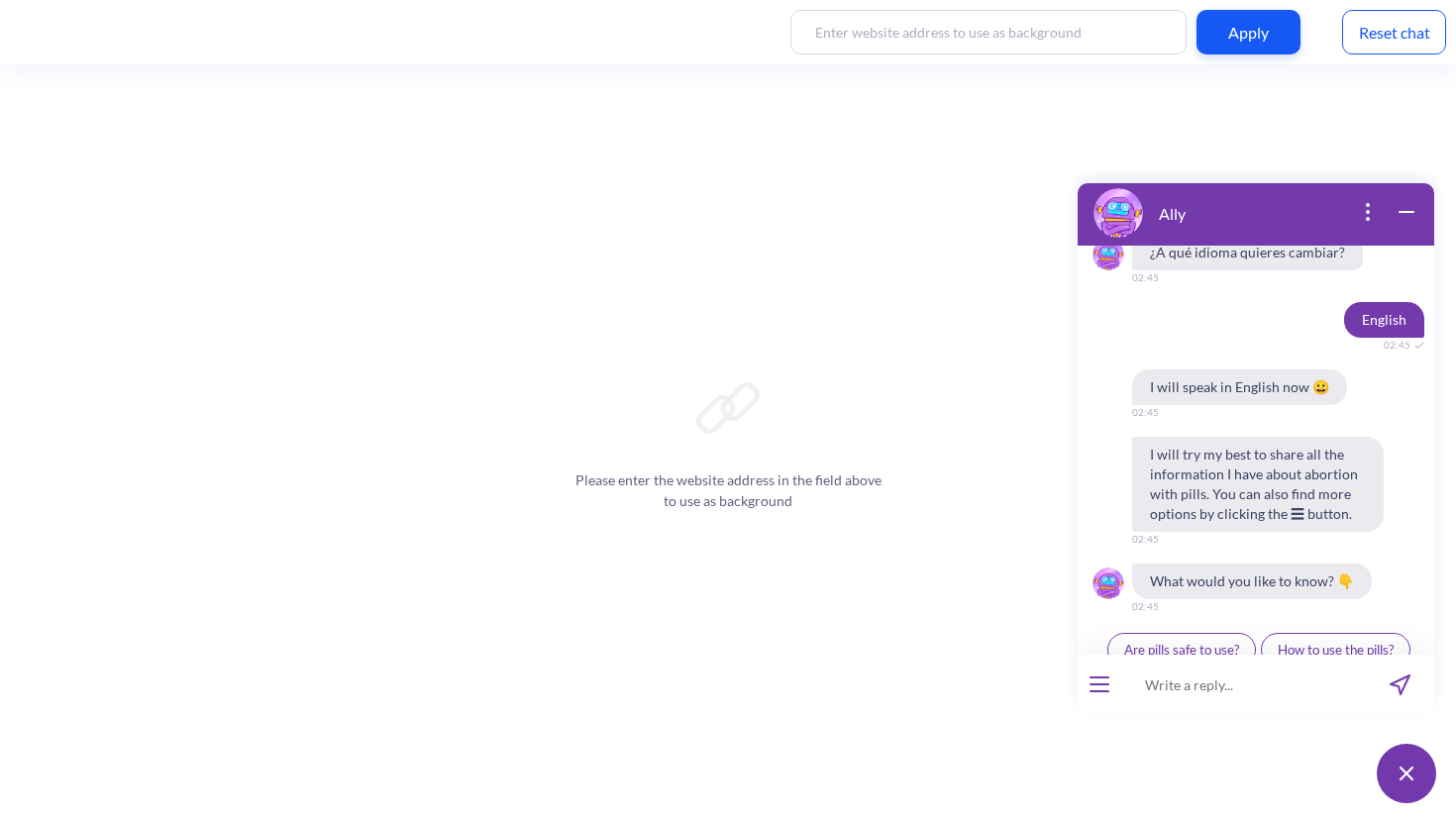 click on "How to use the pills?" at bounding box center (1335, 650) 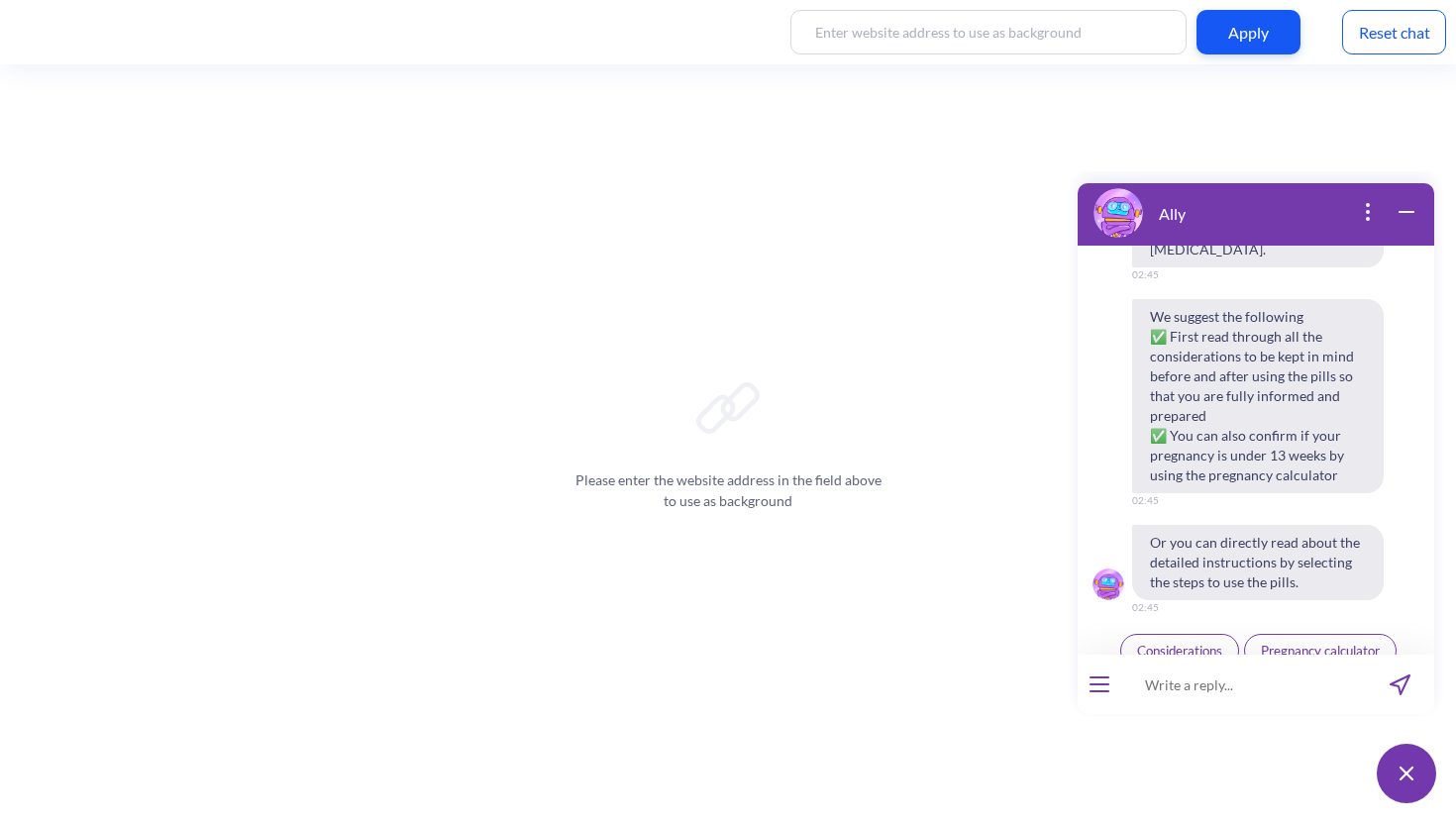 scroll, scrollTop: 2721, scrollLeft: 0, axis: vertical 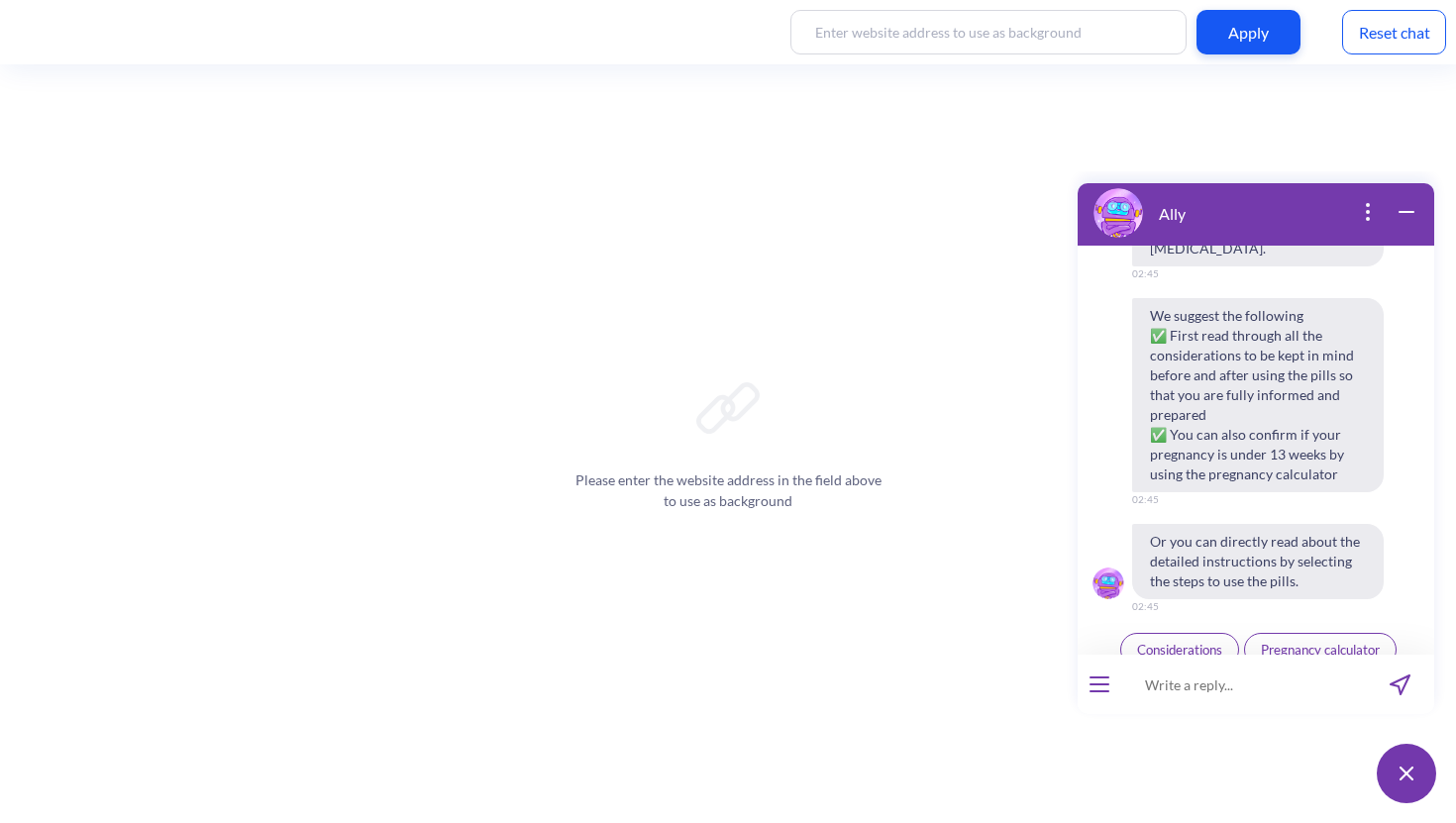 click 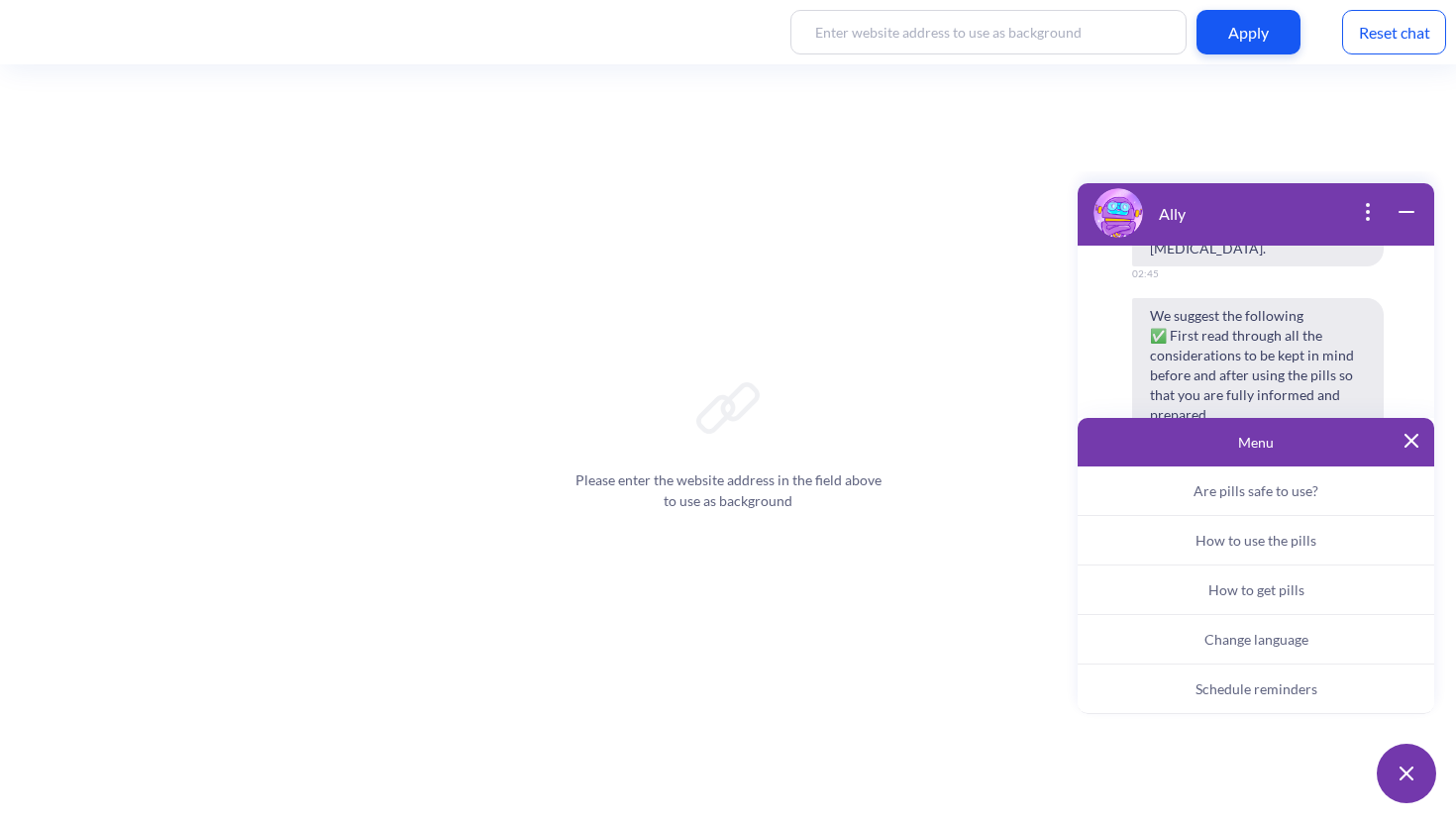 click on "Schedule reminders" at bounding box center [1256, 689] 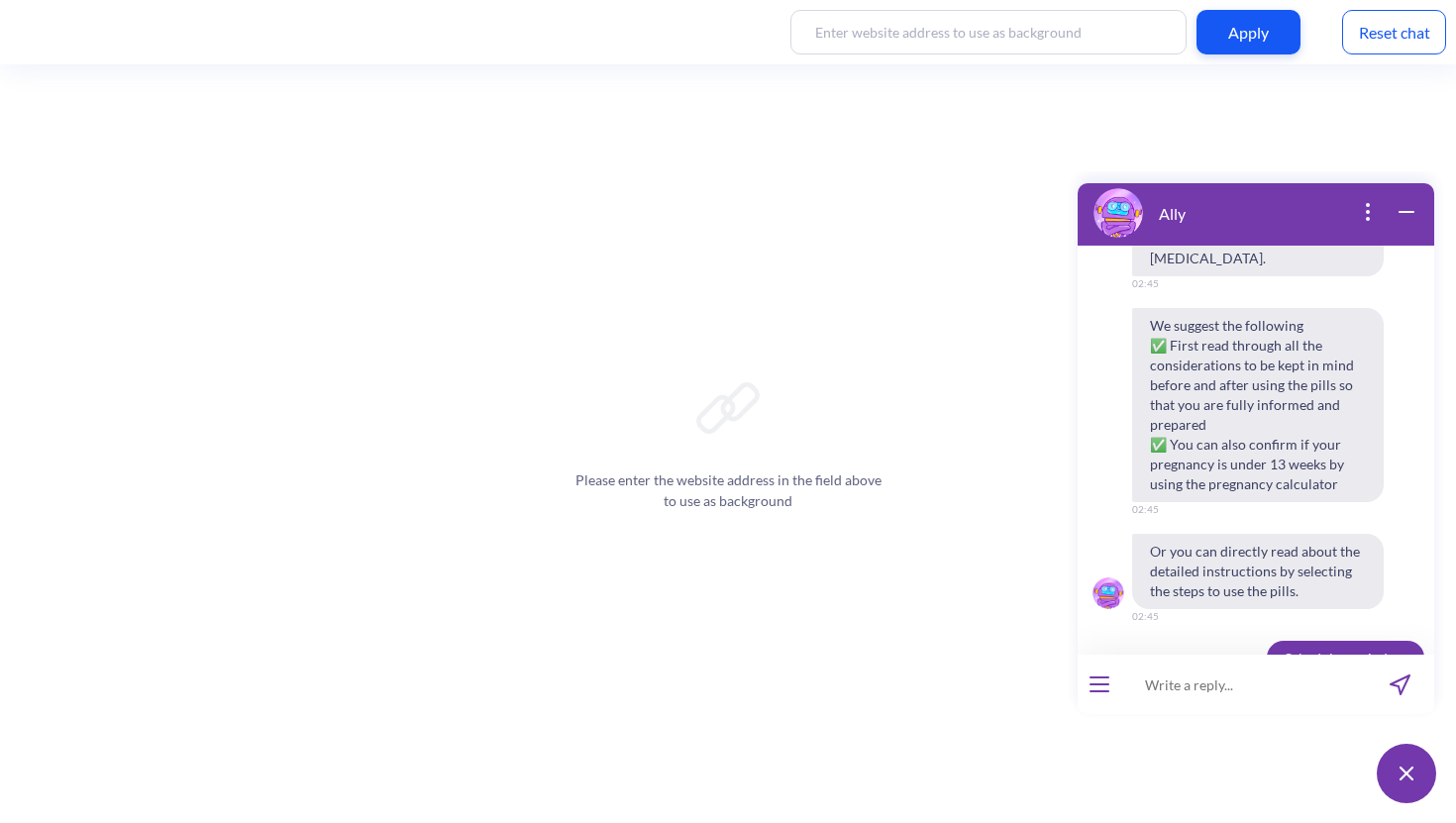 scroll, scrollTop: 2730, scrollLeft: 0, axis: vertical 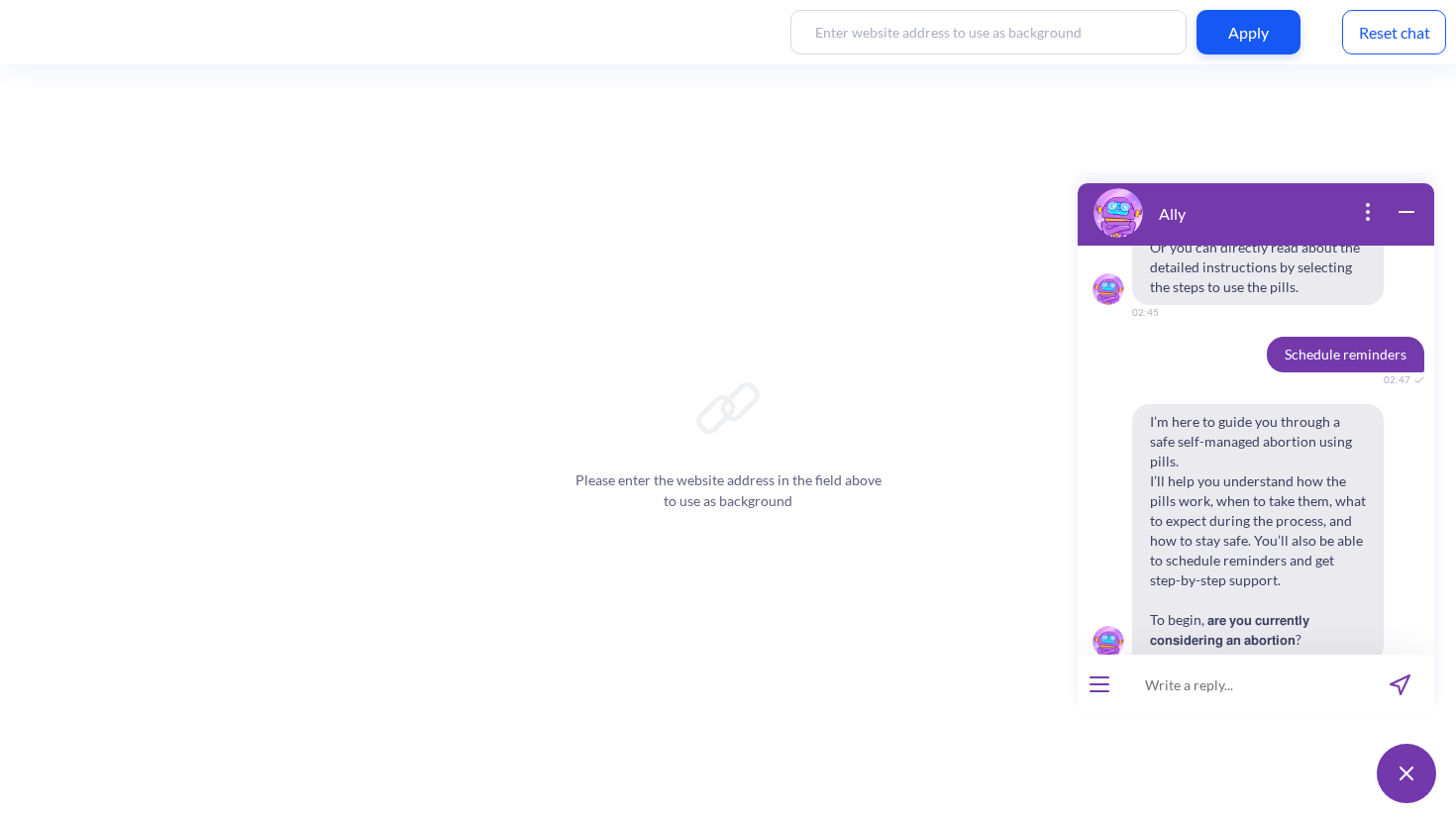 click 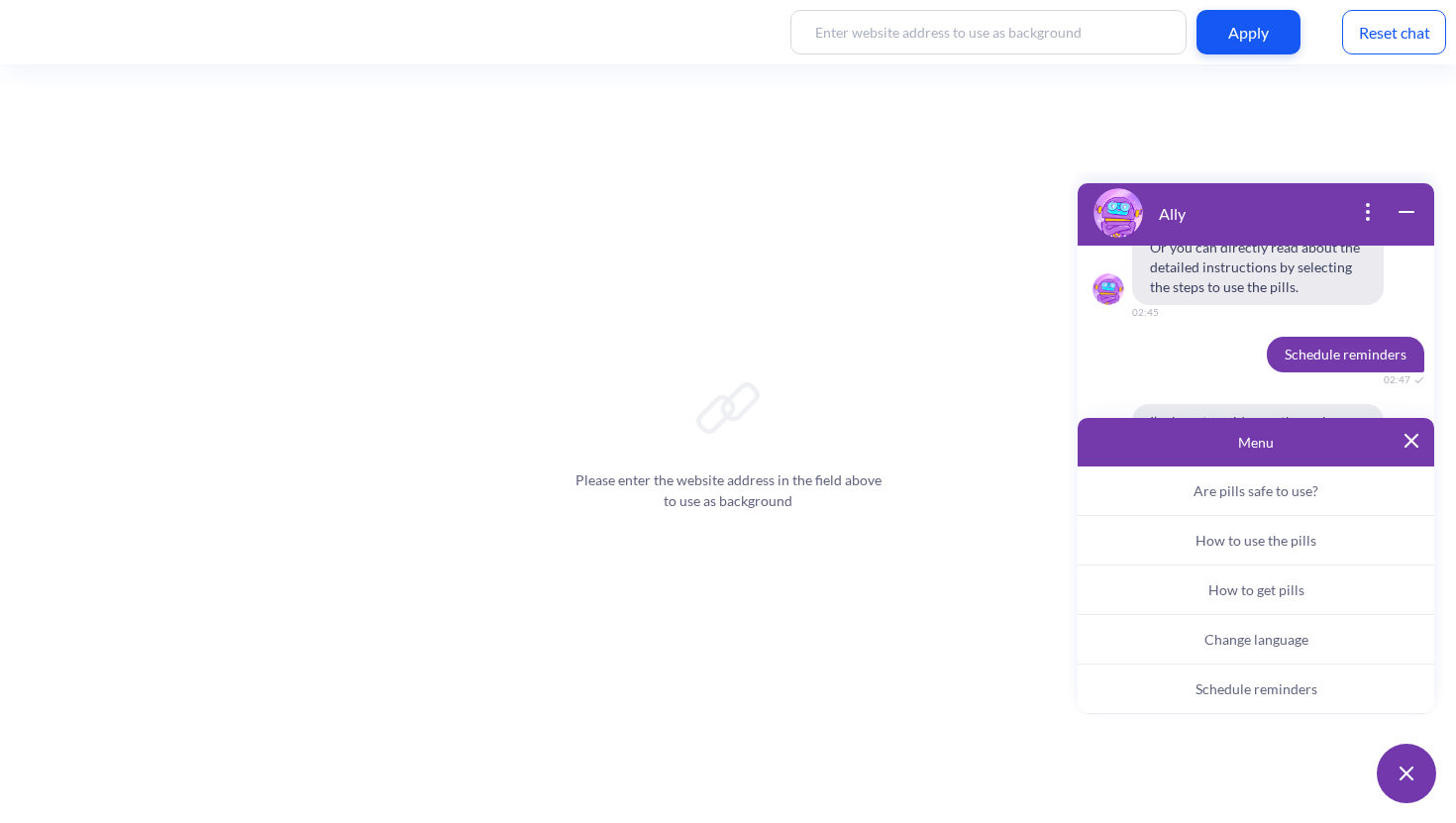 click on "Change language" at bounding box center [1256, 639] 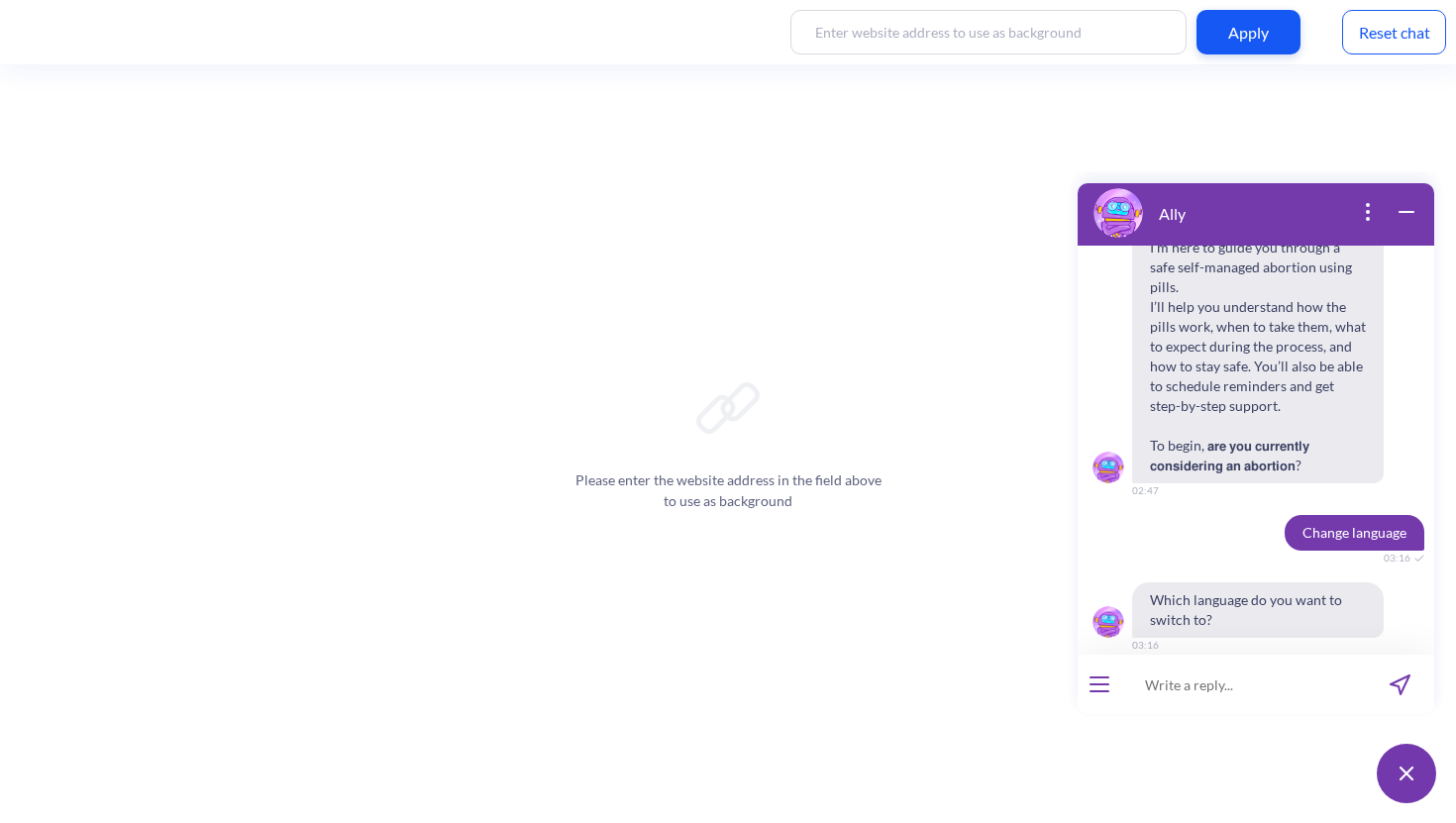 scroll, scrollTop: 3208, scrollLeft: 0, axis: vertical 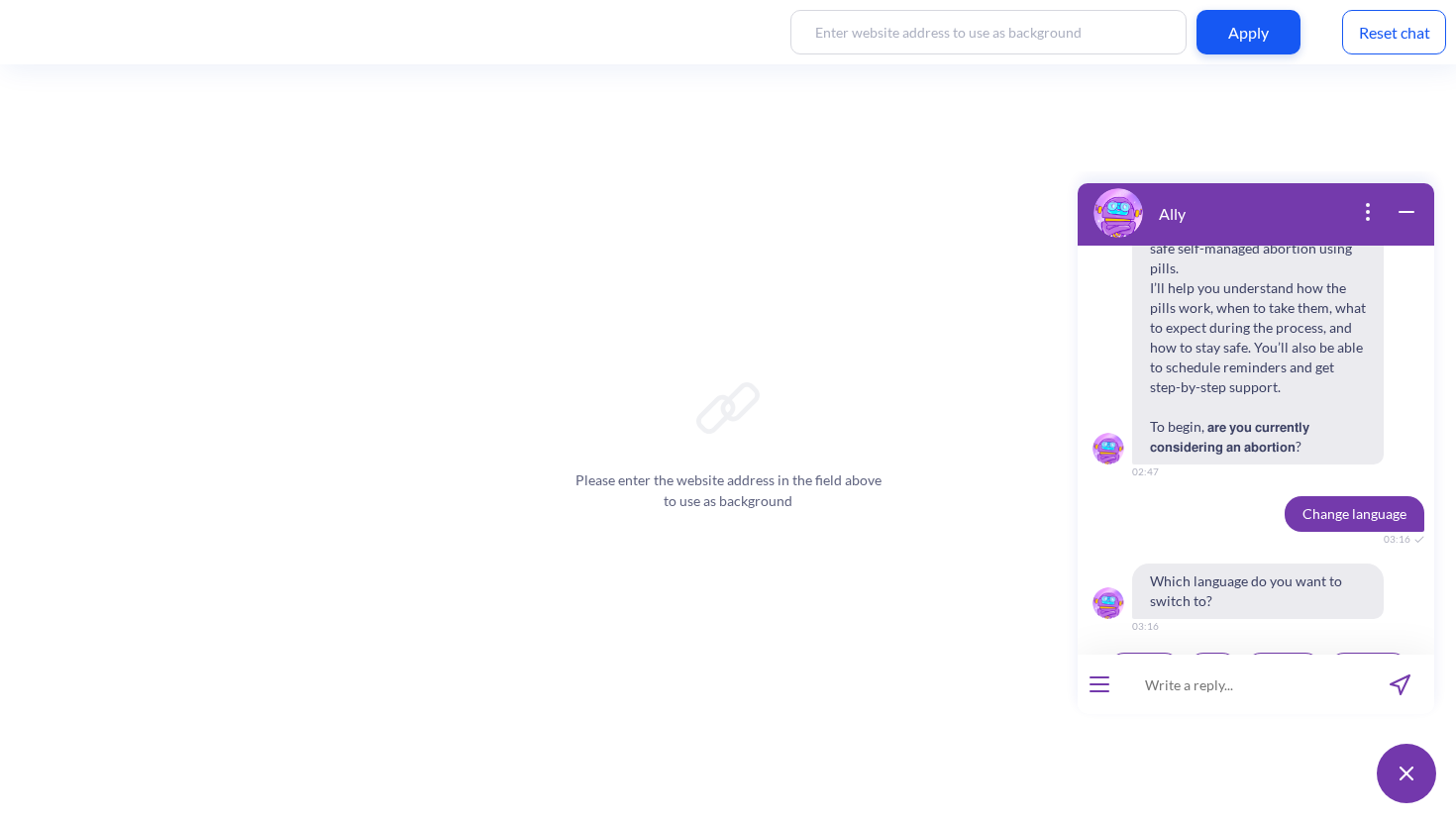 click on "Español" at bounding box center (1283, 669) 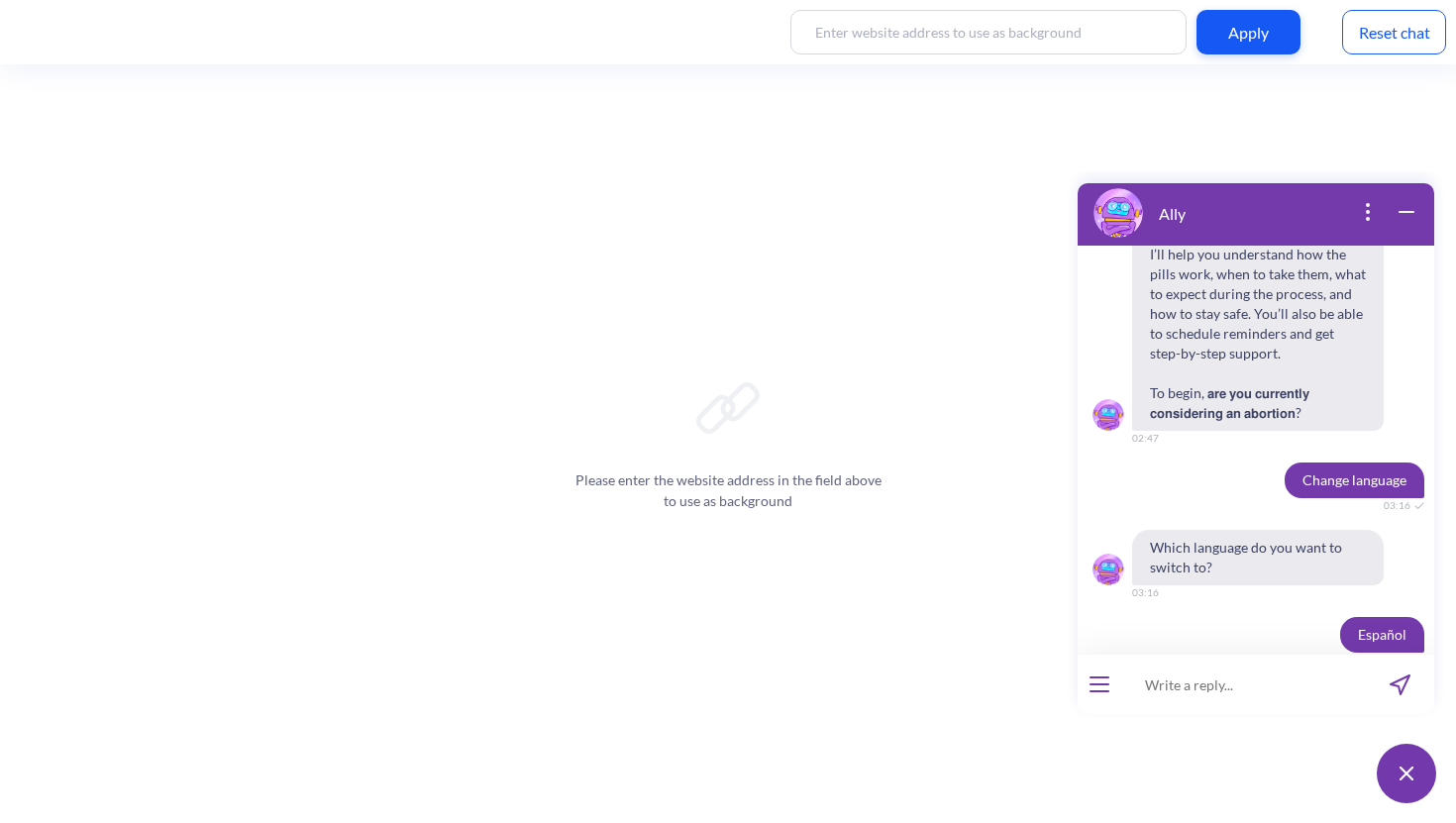 scroll, scrollTop: 3265, scrollLeft: 0, axis: vertical 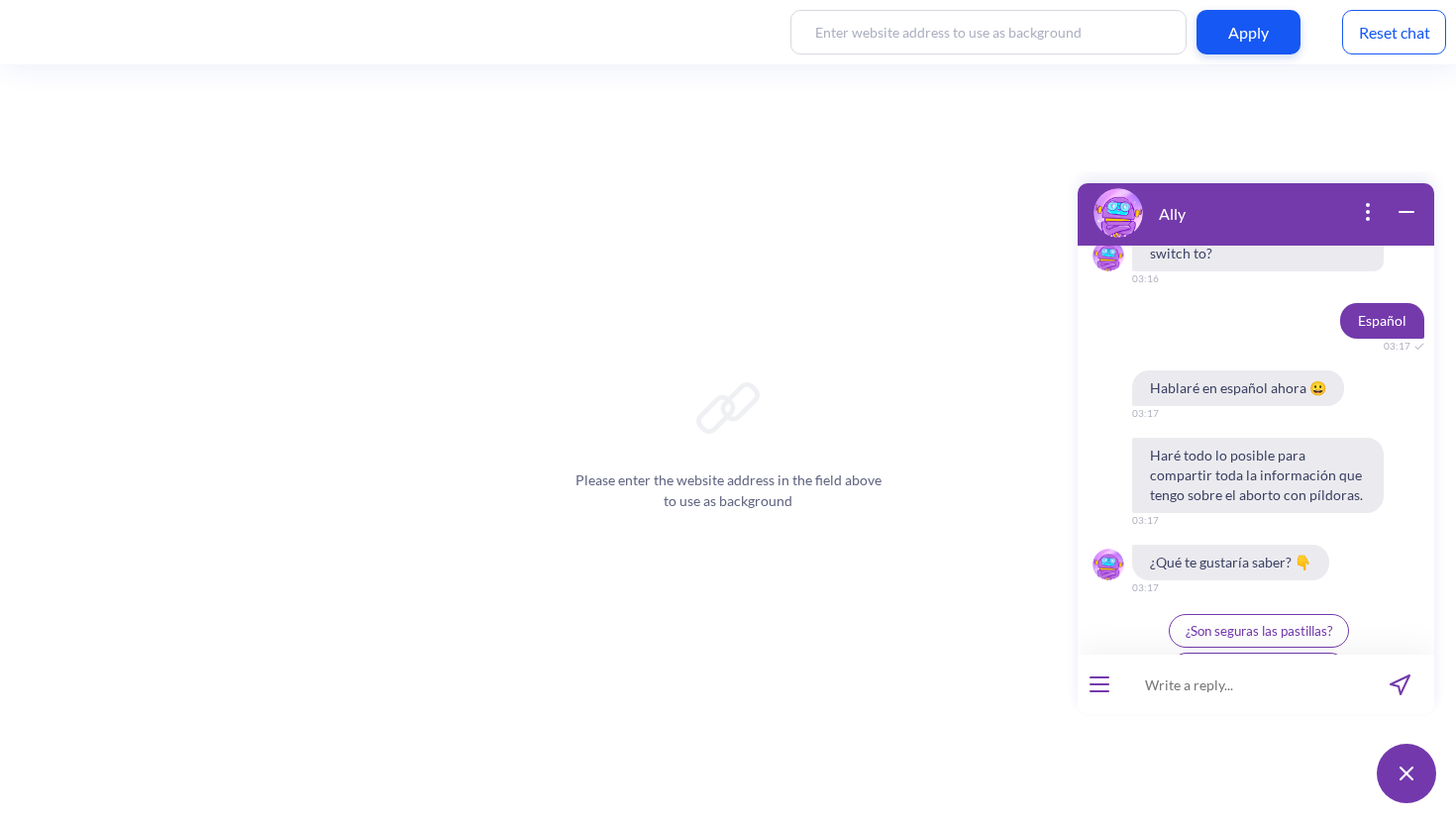 click at bounding box center (1099, 684) 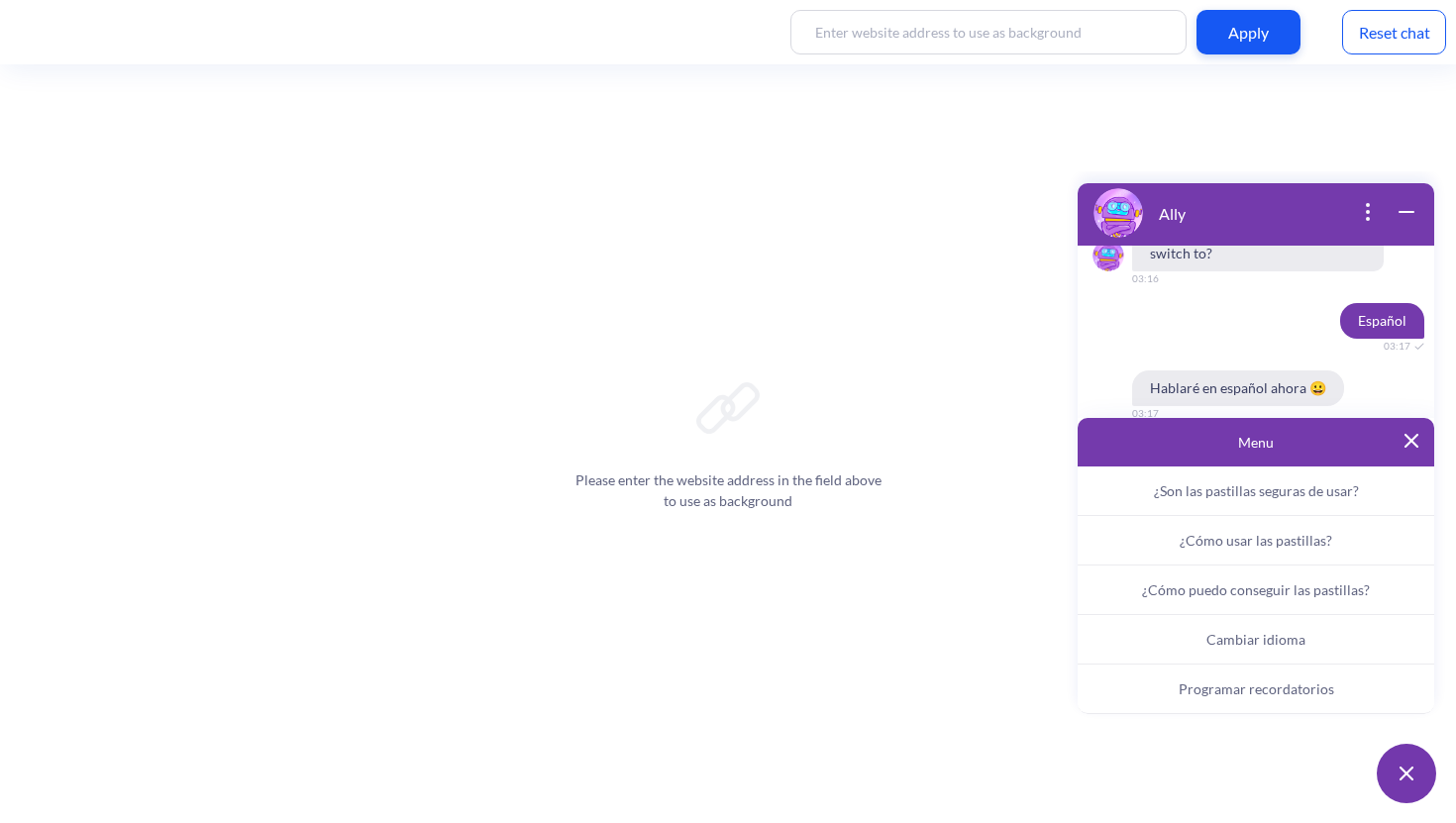 click on "Programar recordatorios" at bounding box center (1256, 688) 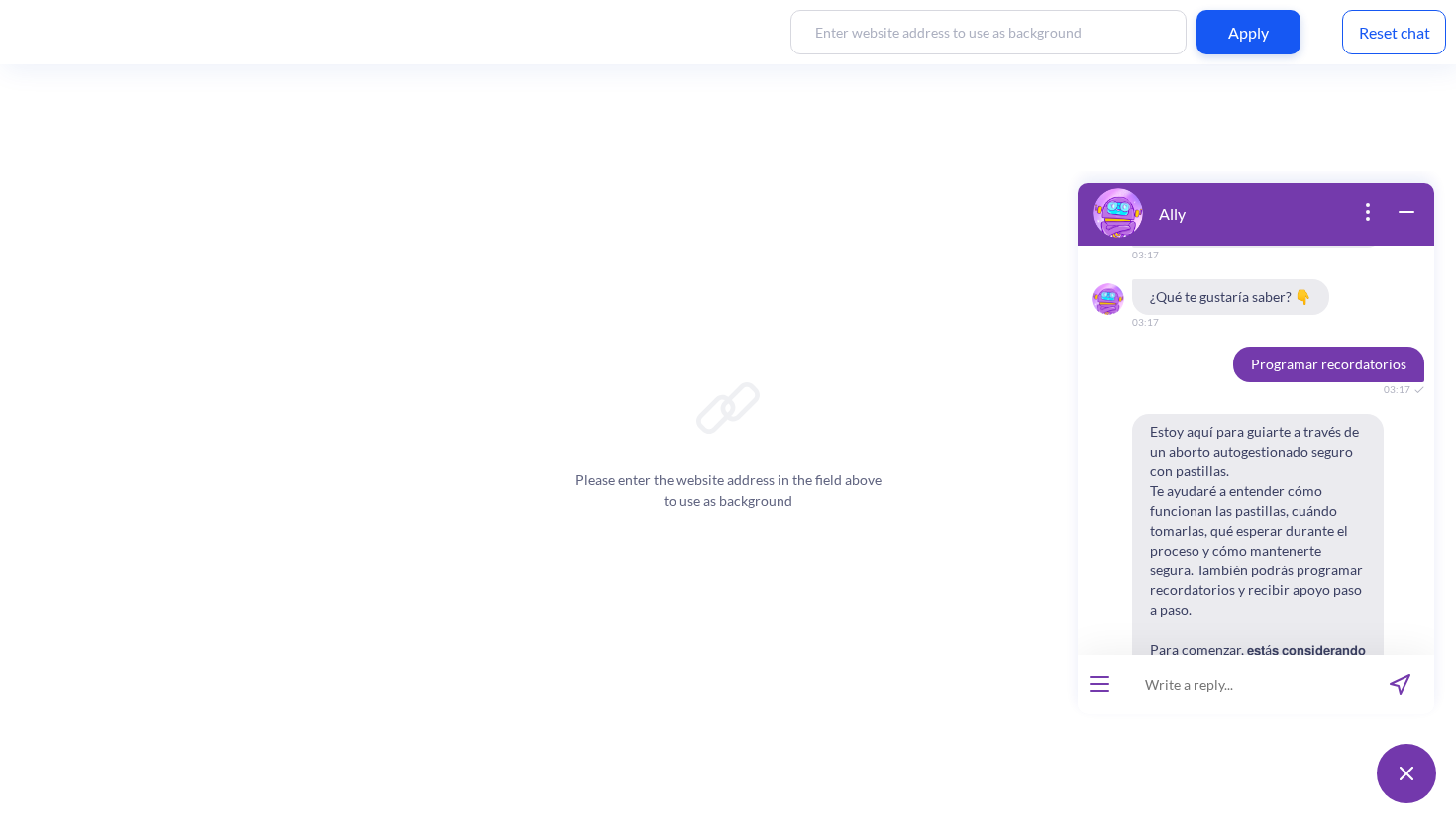 scroll, scrollTop: 3851, scrollLeft: 0, axis: vertical 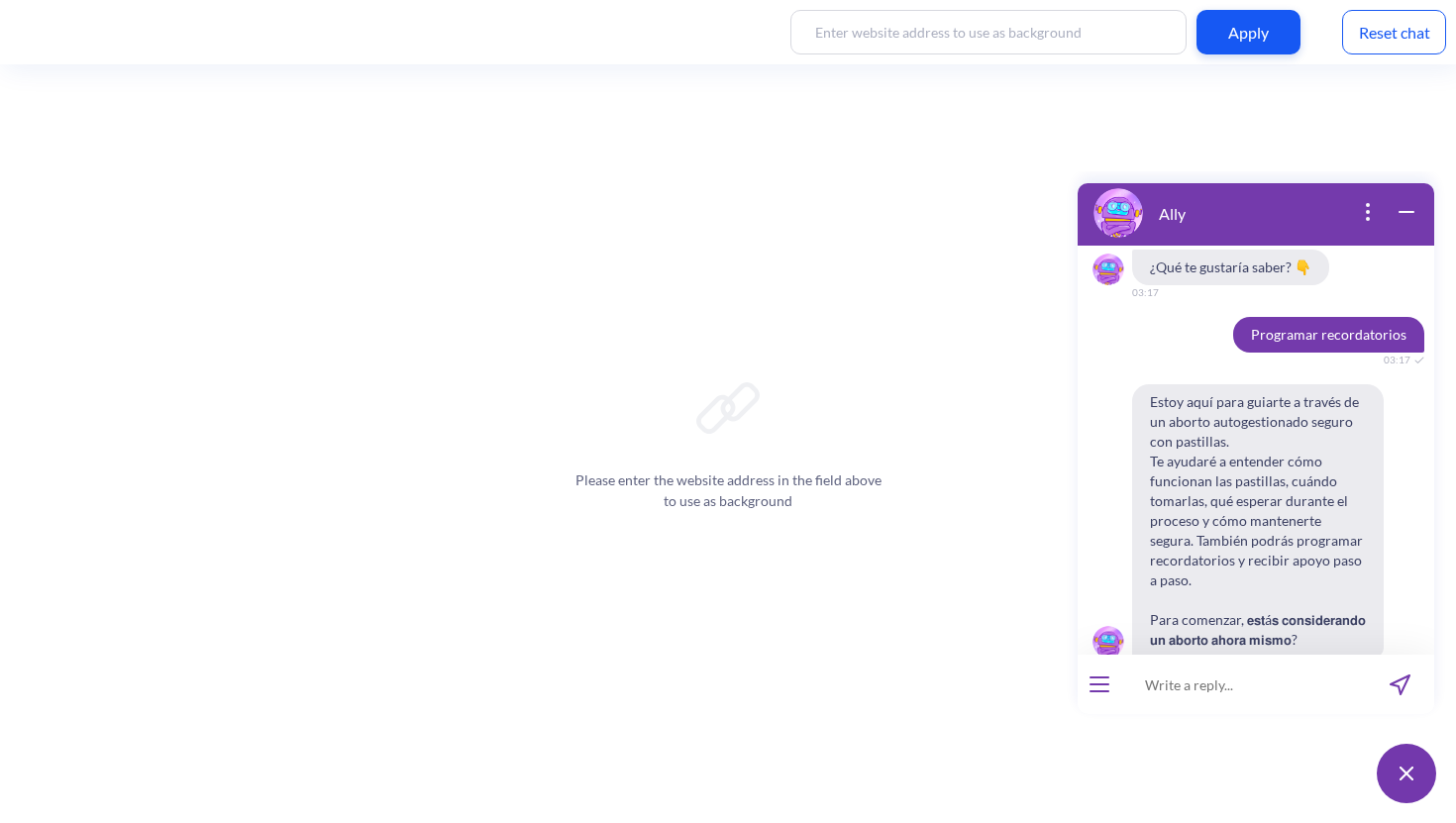 type 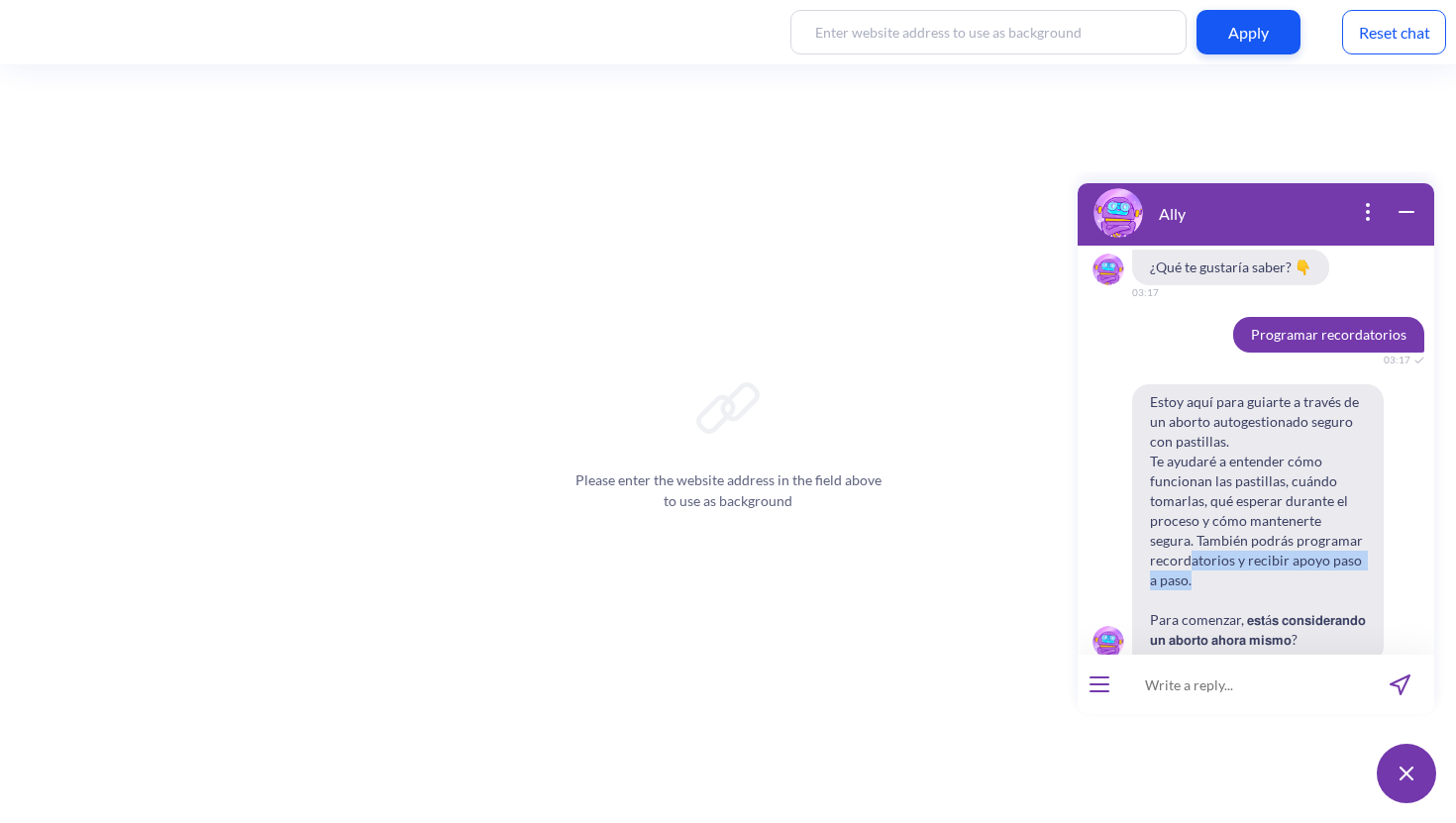 drag, startPoint x: 1195, startPoint y: 508, endPoint x: 1189, endPoint y: 481, distance: 27.658633 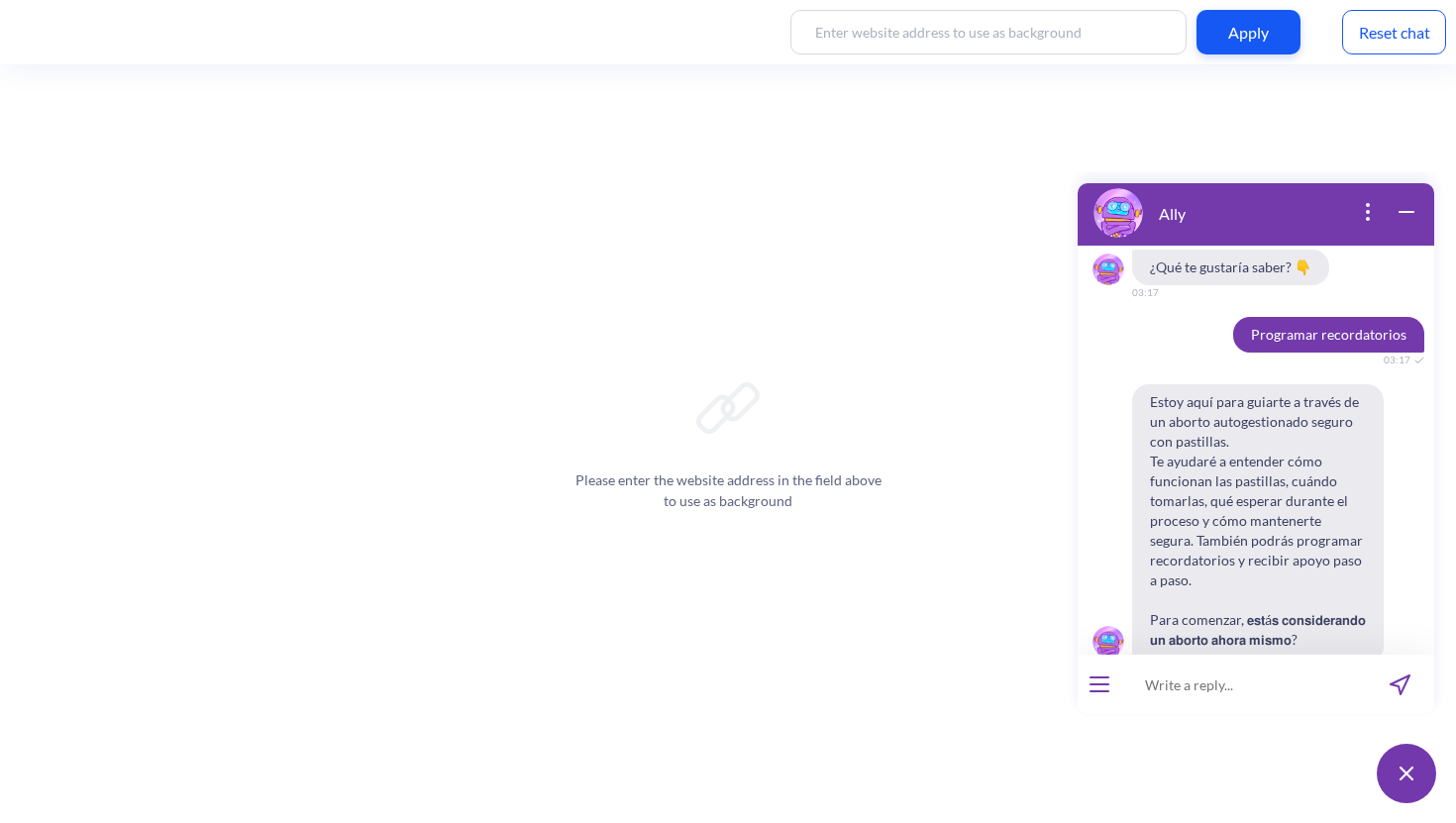 click on "Estoy aquí para guiarte a través de un aborto autogestionado seguro con pastillas.
Te ayudaré a entender cómo funcionan las pastillas, cuándo tomarlas, qué esperar durante el proceso y cómo mantenerte segura. También podrás programar recordatorios y recibir apoyo paso a paso.
Para comenzar, 𝗲𝘀𝘁á𝘀 𝗰𝗼𝗻𝘀𝗶𝗱𝗲𝗿𝗮𝗻𝗱𝗼 𝘂𝗻 𝗮𝗯𝗼𝗿𝘁𝗼 𝗮𝗵𝗼𝗿𝗮 𝗺𝗶𝘀𝗺𝗼?" at bounding box center [1258, 521] 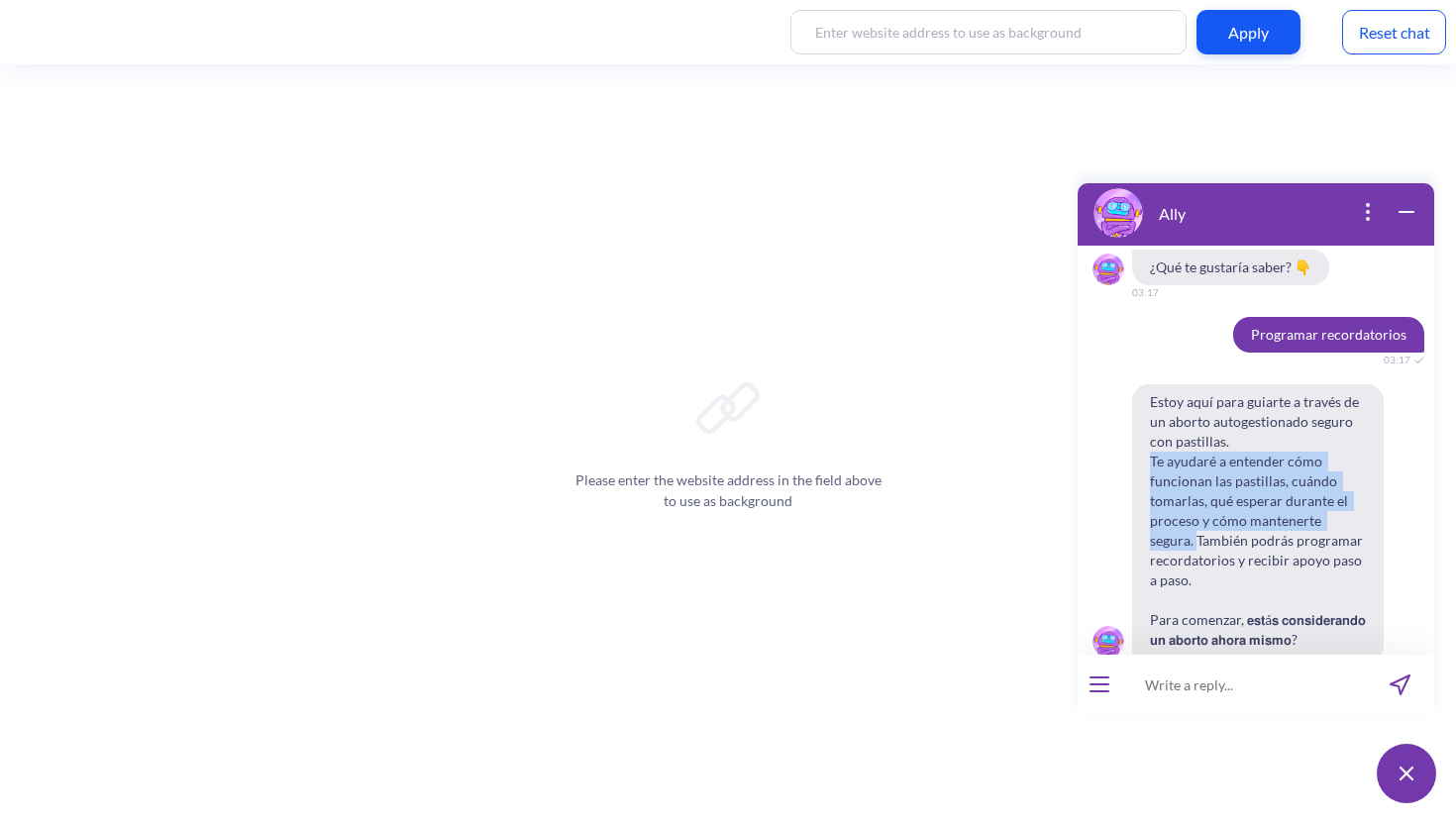 drag, startPoint x: 1369, startPoint y: 448, endPoint x: 1141, endPoint y: 388, distance: 235.76259 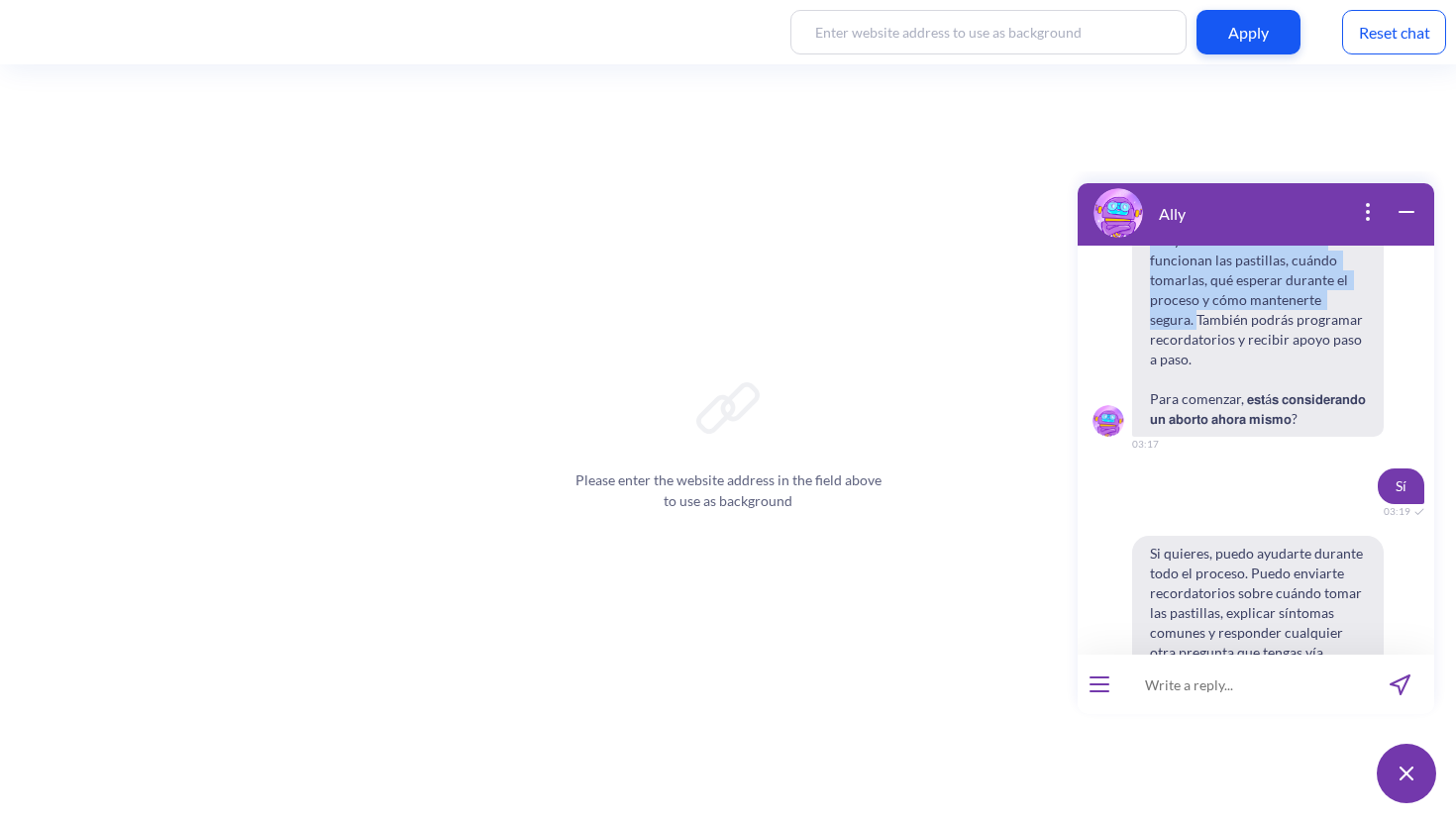 scroll, scrollTop: 4243, scrollLeft: 0, axis: vertical 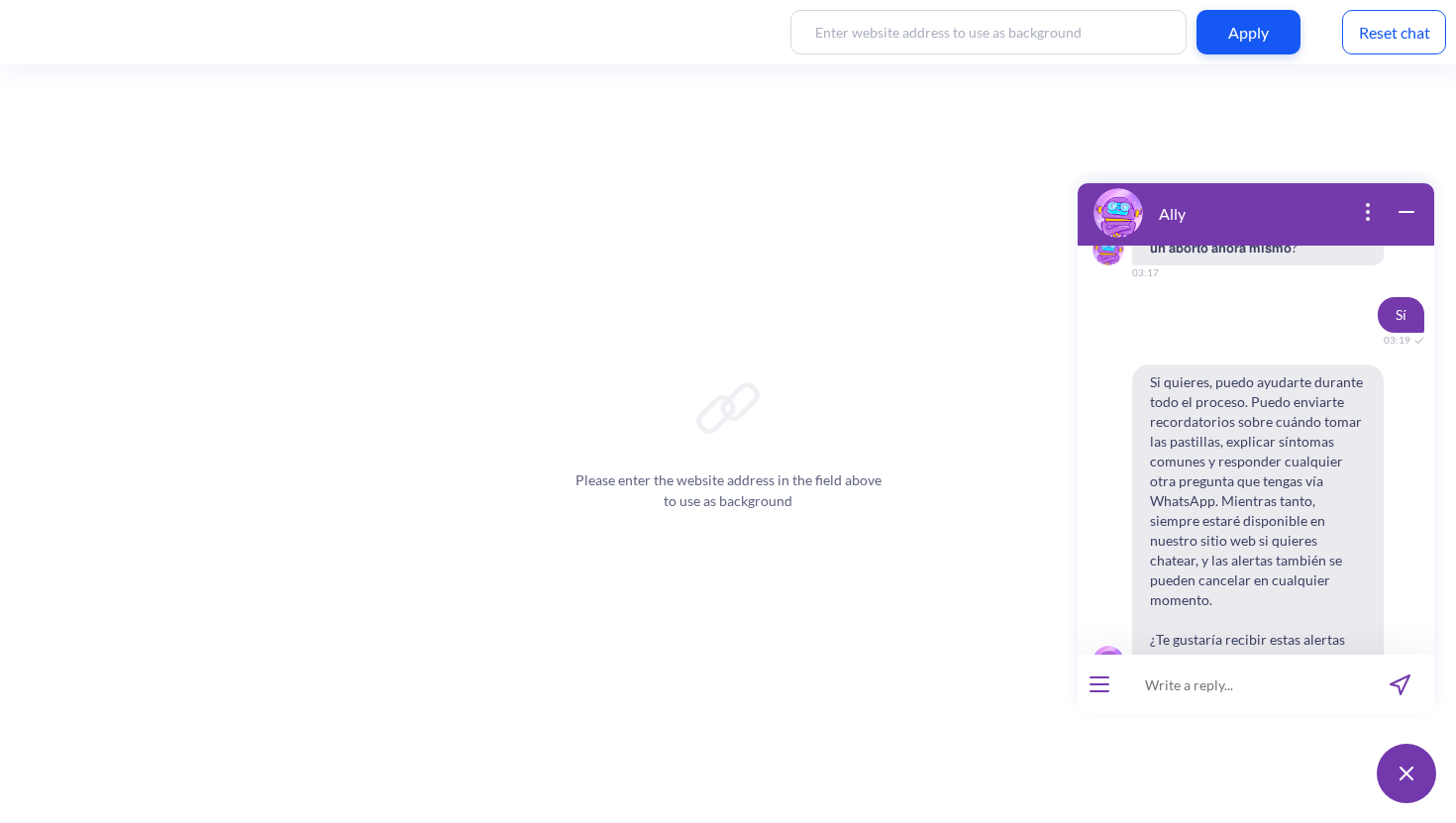 click on "Sí" at bounding box center [1231, 728] 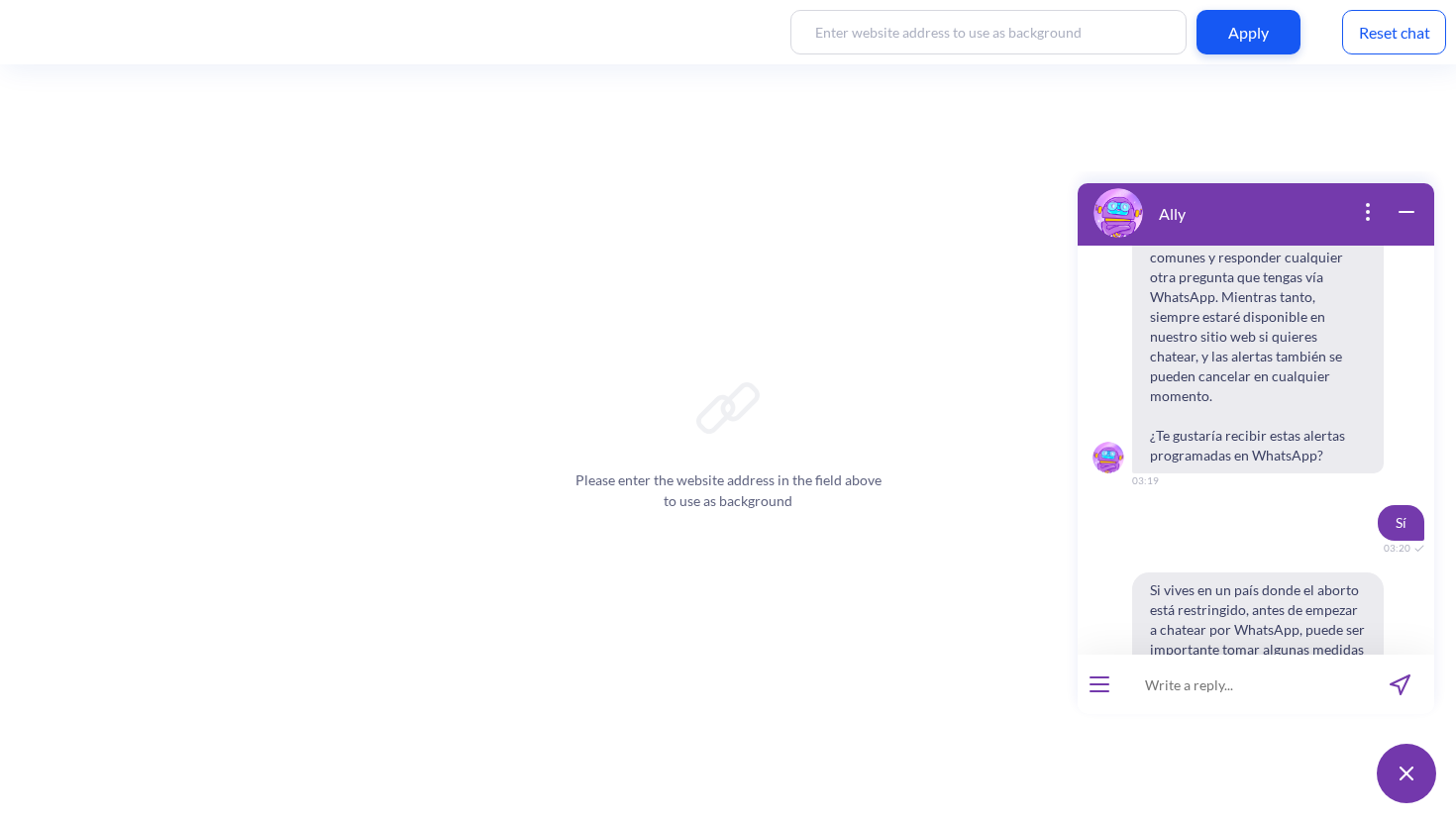 scroll, scrollTop: 4476, scrollLeft: 0, axis: vertical 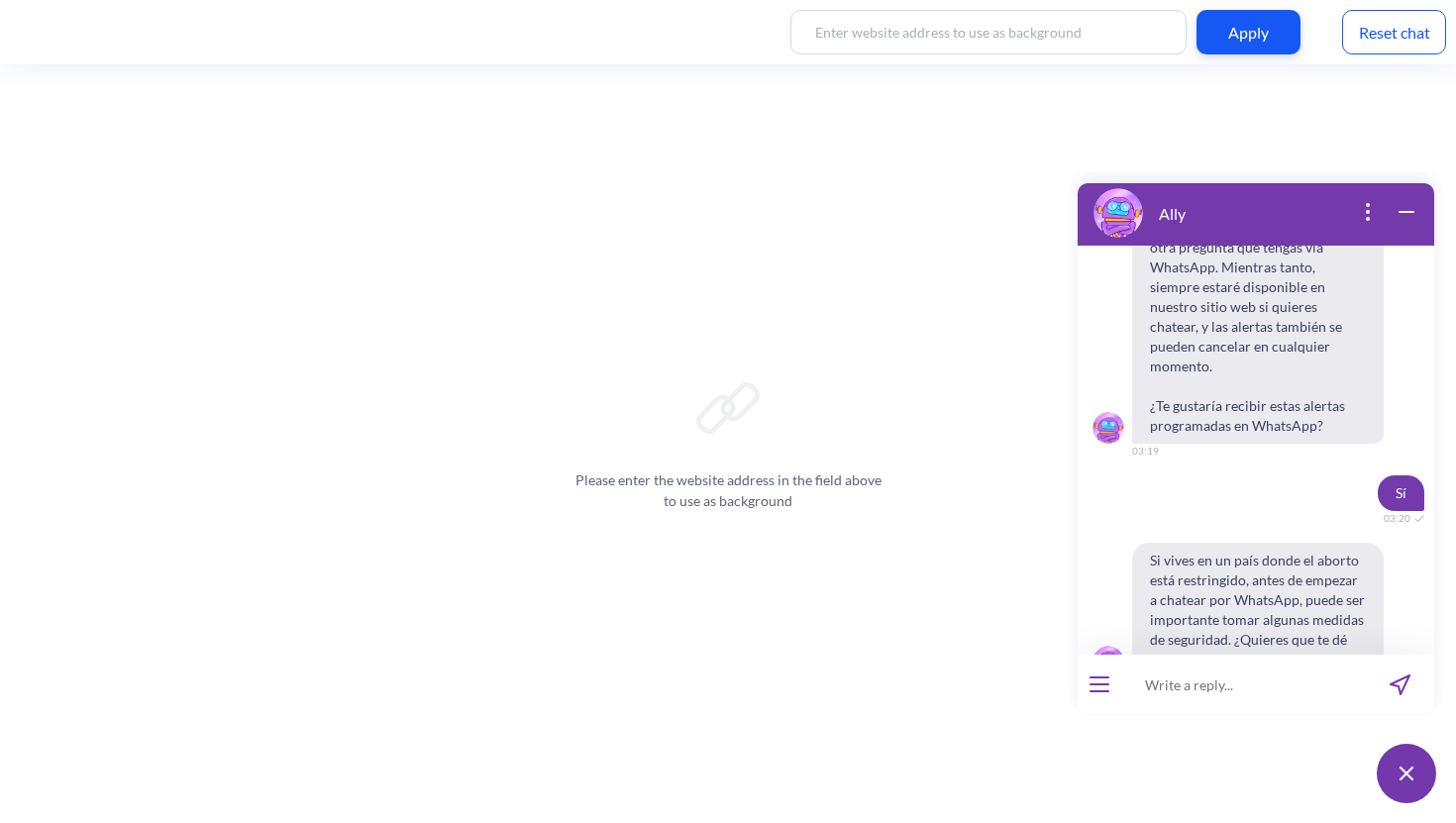 click on "Sí" at bounding box center [1231, 728] 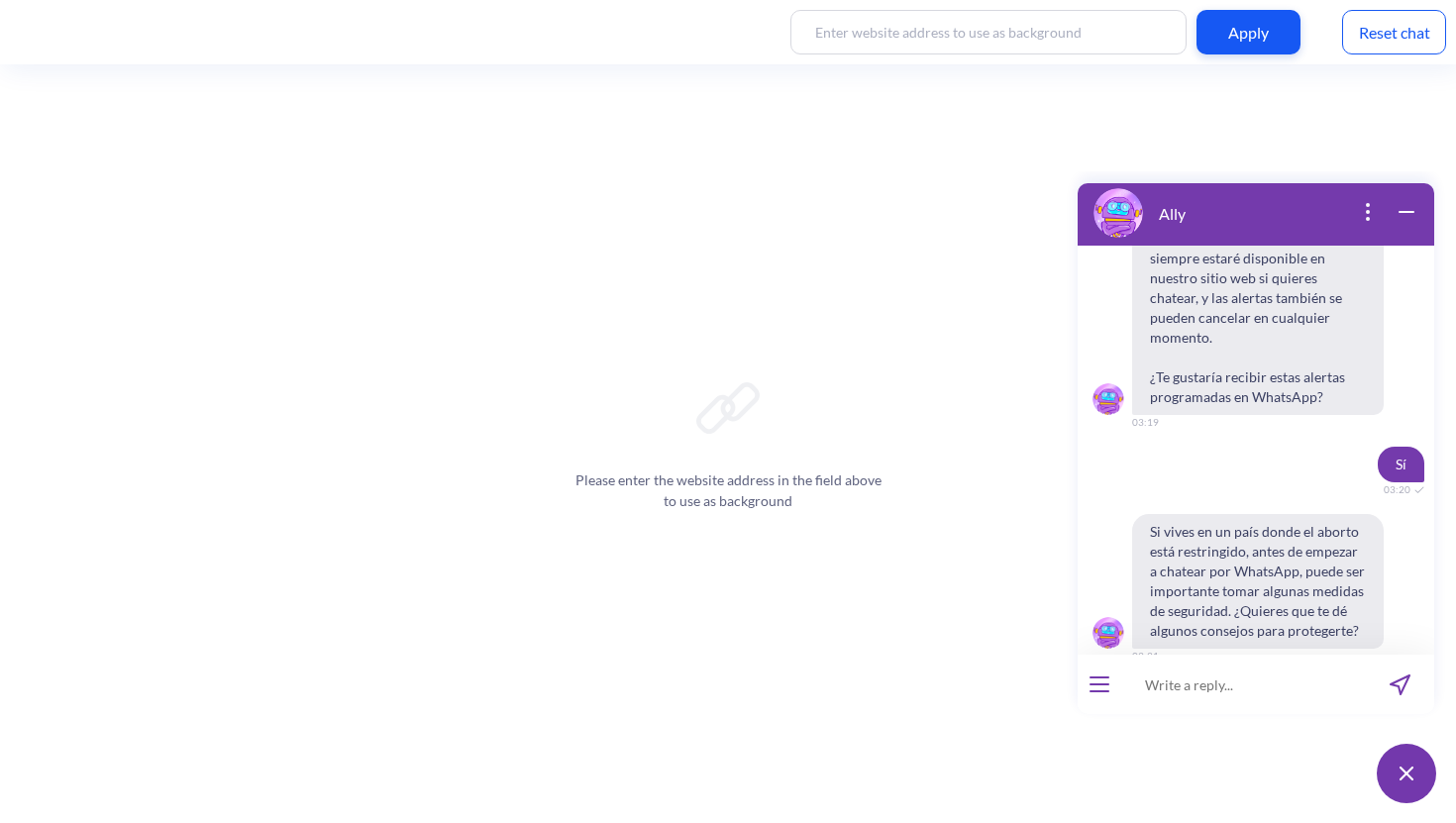 scroll, scrollTop: 4525, scrollLeft: 0, axis: vertical 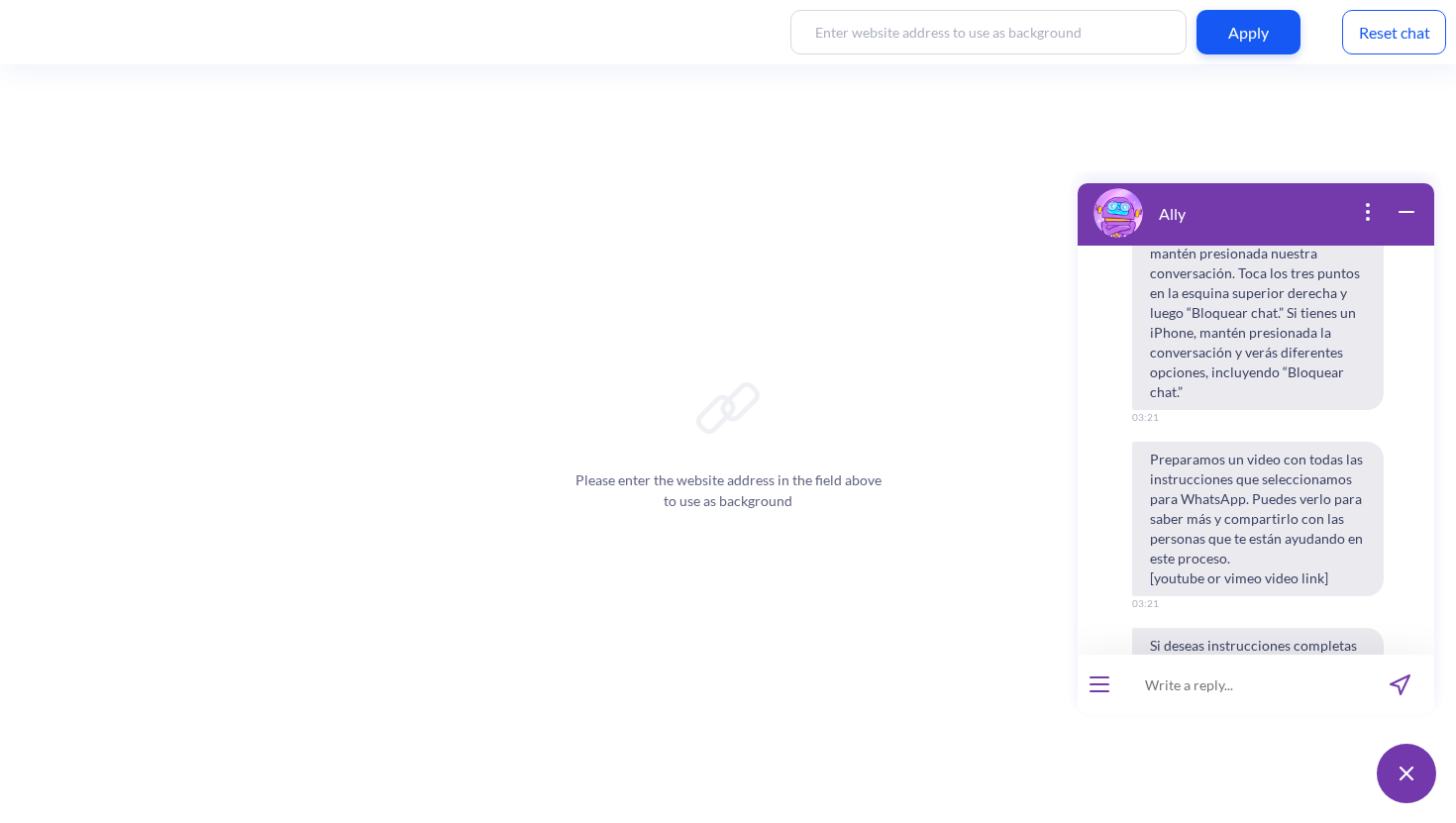 type 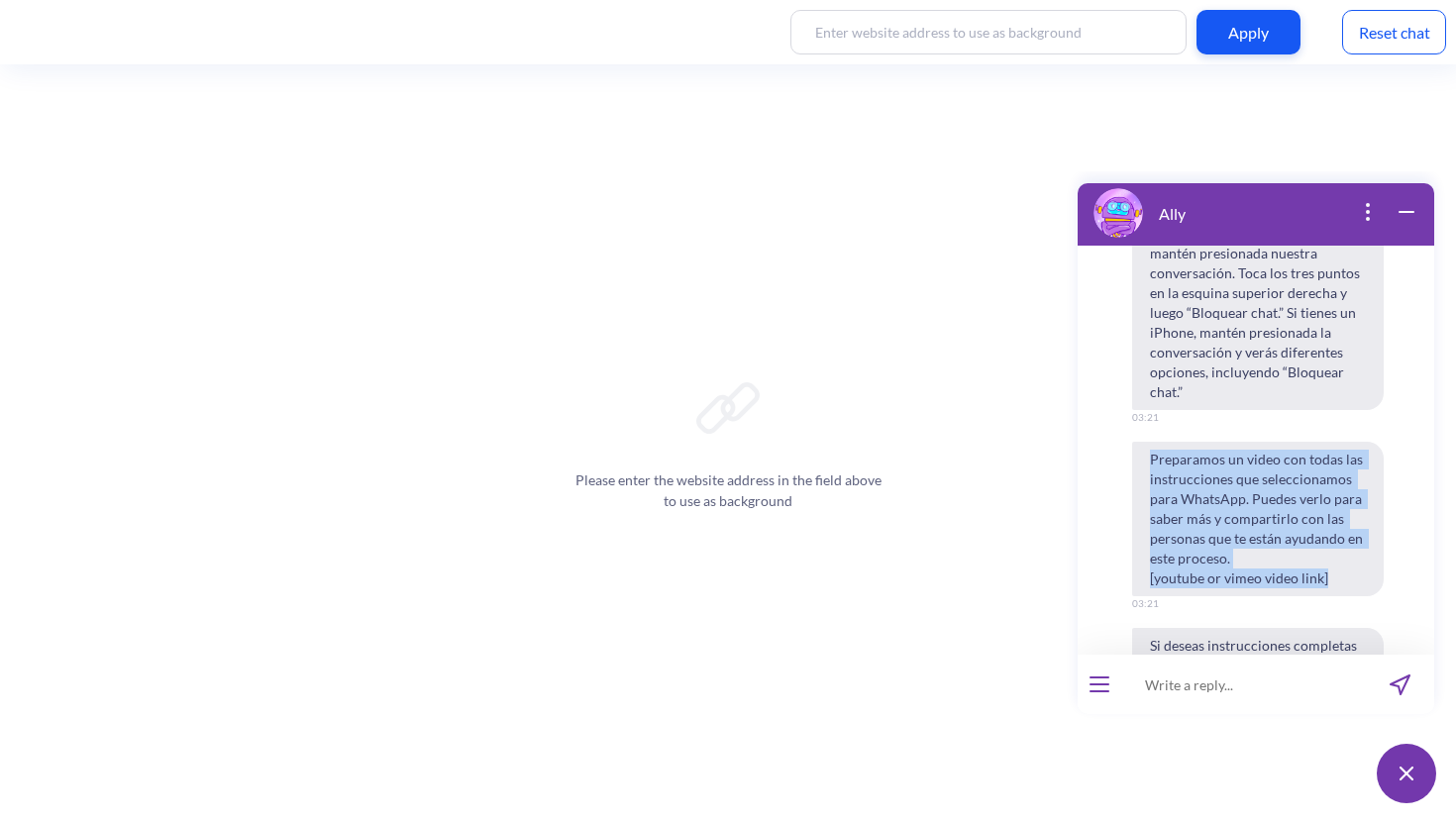 drag, startPoint x: 1319, startPoint y: 473, endPoint x: 1135, endPoint y: 360, distance: 215.92823 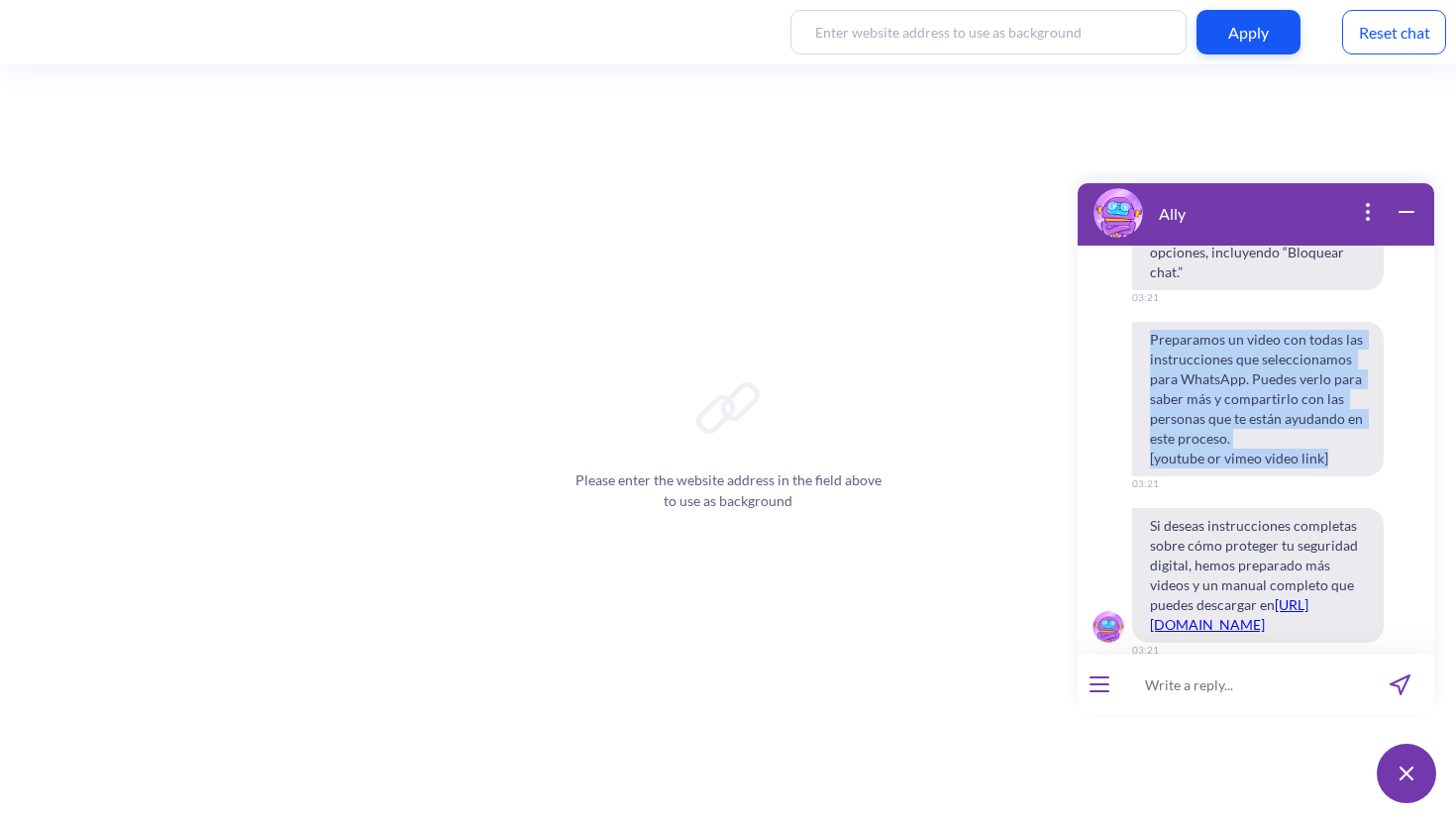 scroll, scrollTop: 5328, scrollLeft: 0, axis: vertical 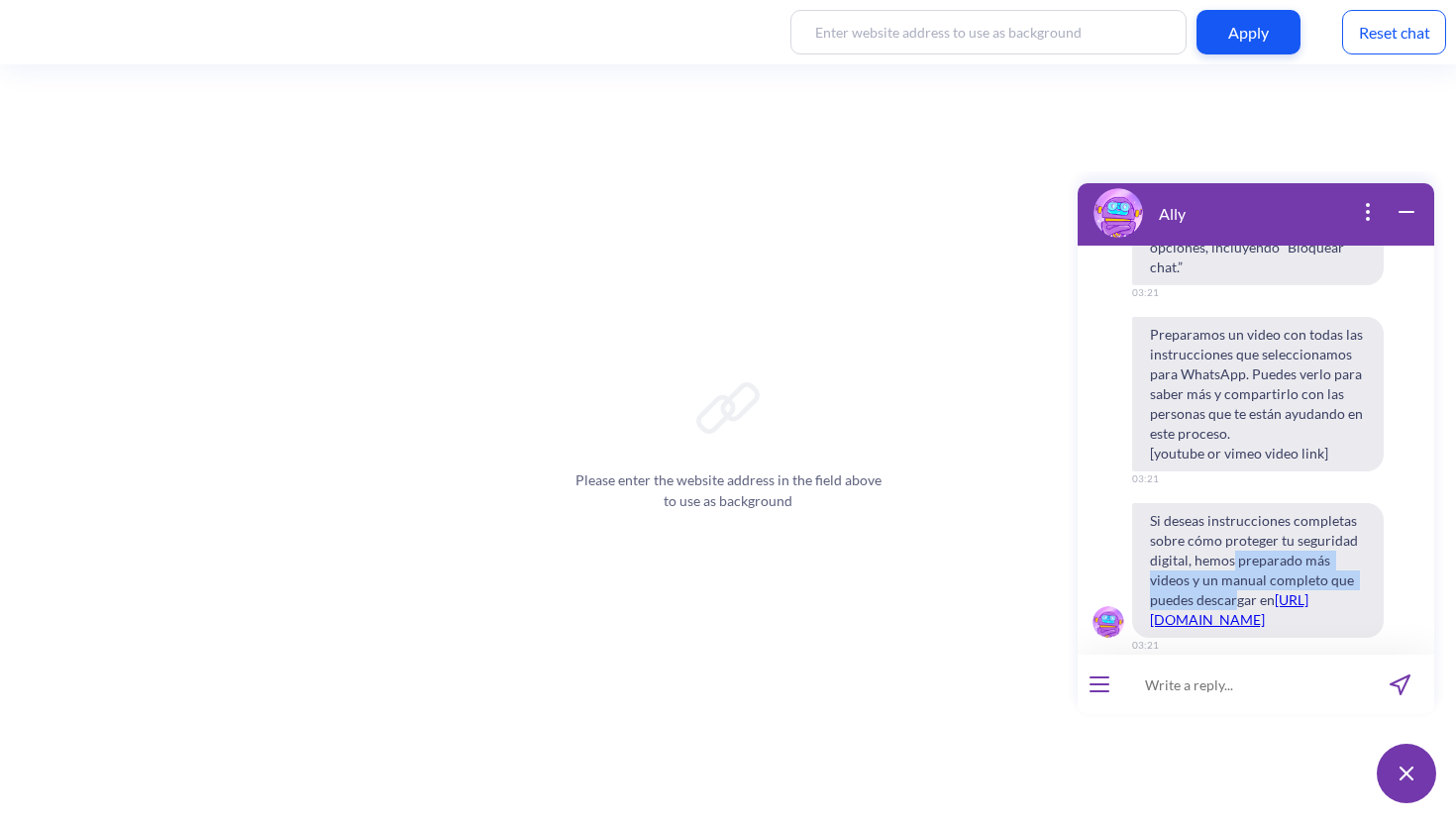 drag, startPoint x: 1233, startPoint y: 453, endPoint x: 1235, endPoint y: 496, distance: 43.04649 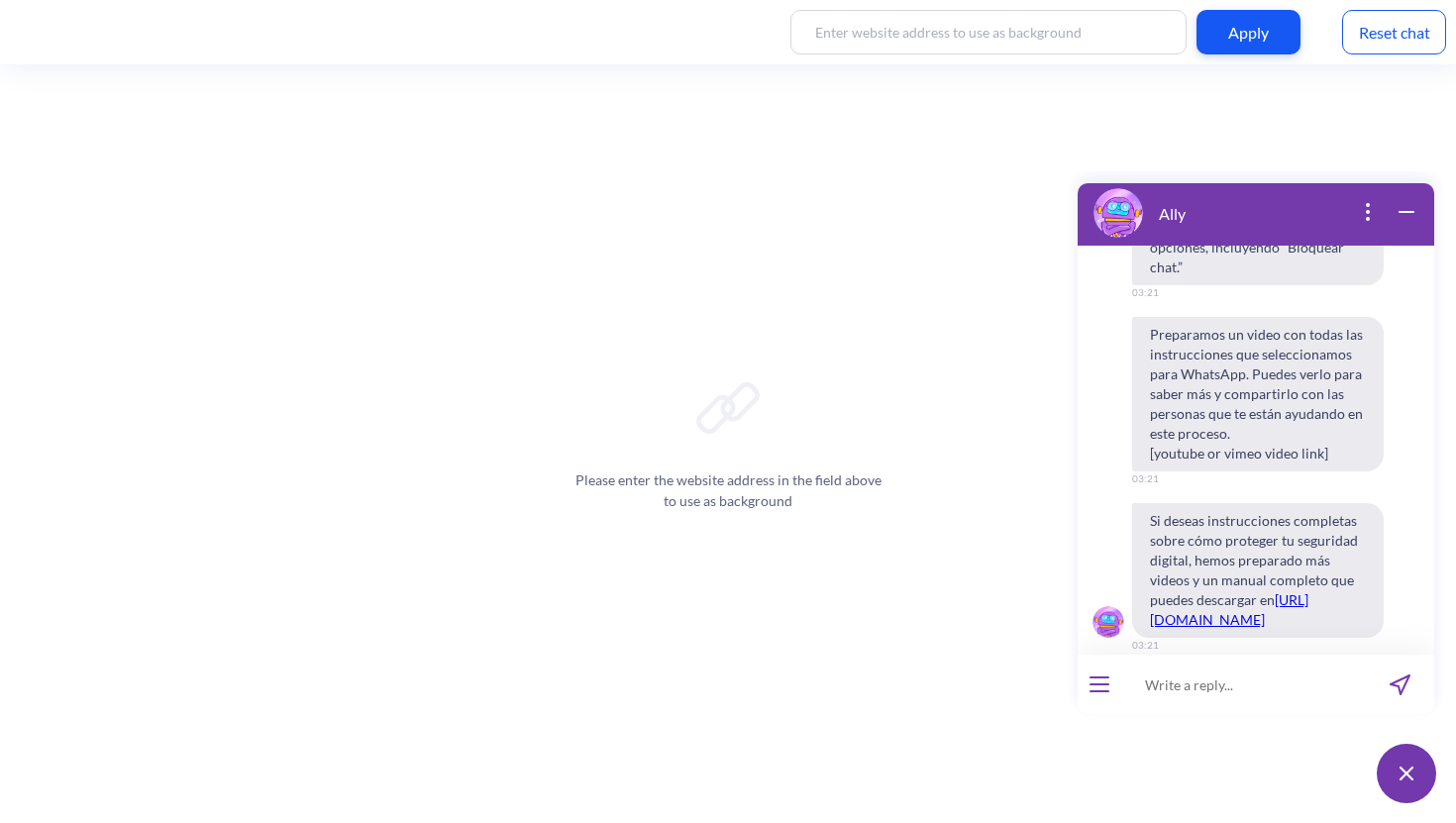 click on "Continuar" at bounding box center (1258, 688) 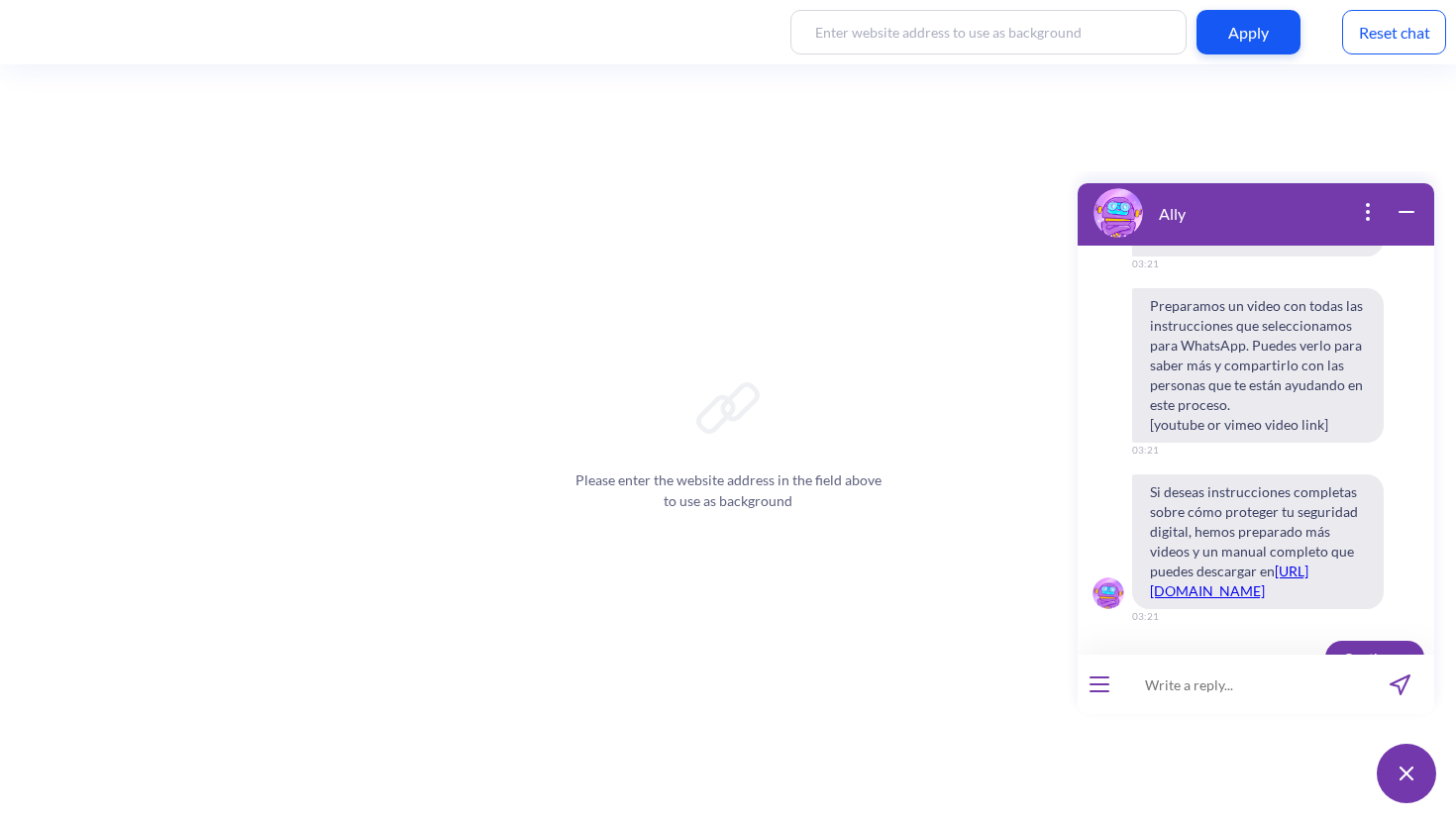 scroll, scrollTop: 5377, scrollLeft: 0, axis: vertical 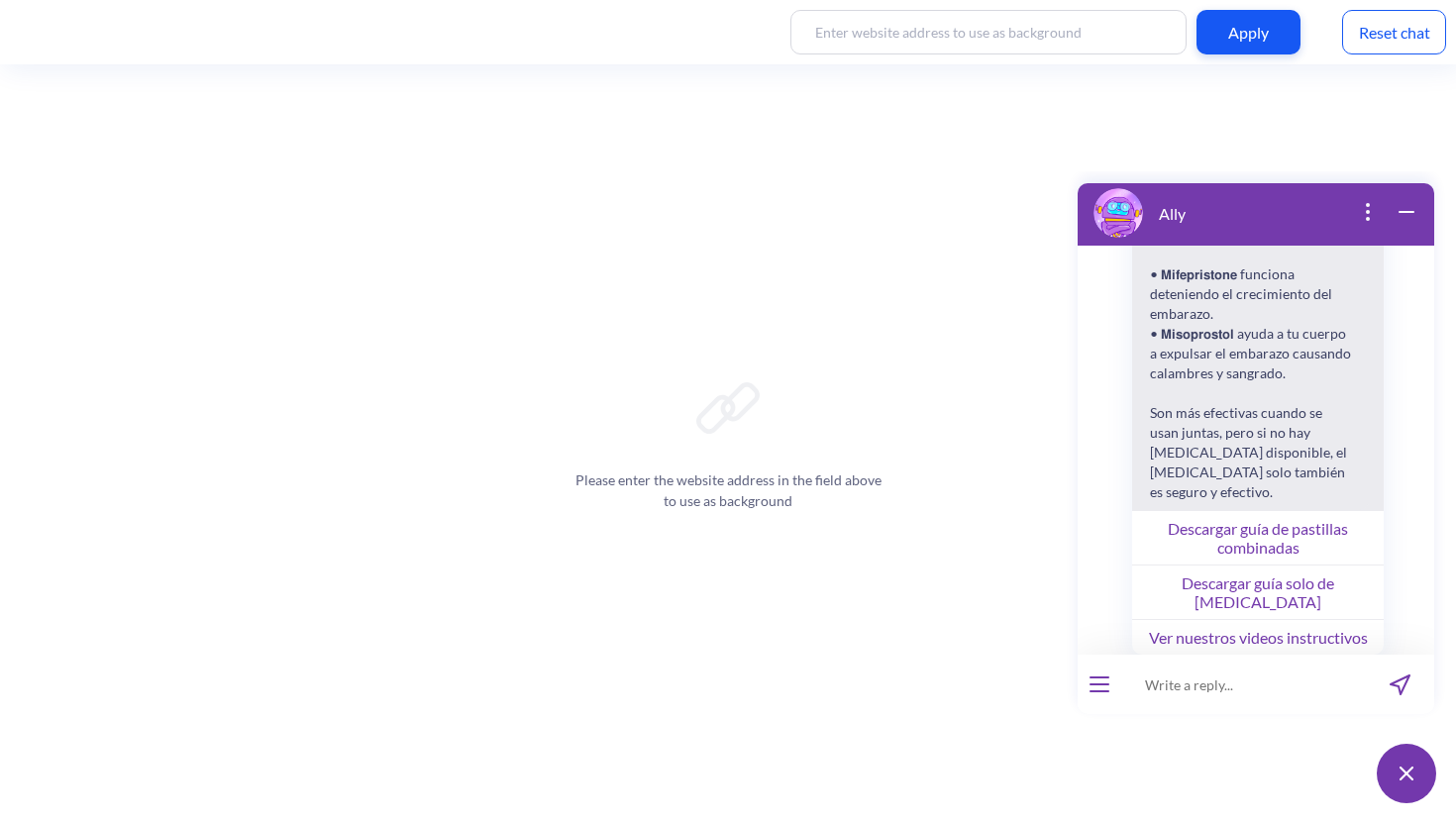 click on "Descargar guía de pastillas combinadas" at bounding box center [1258, 537] 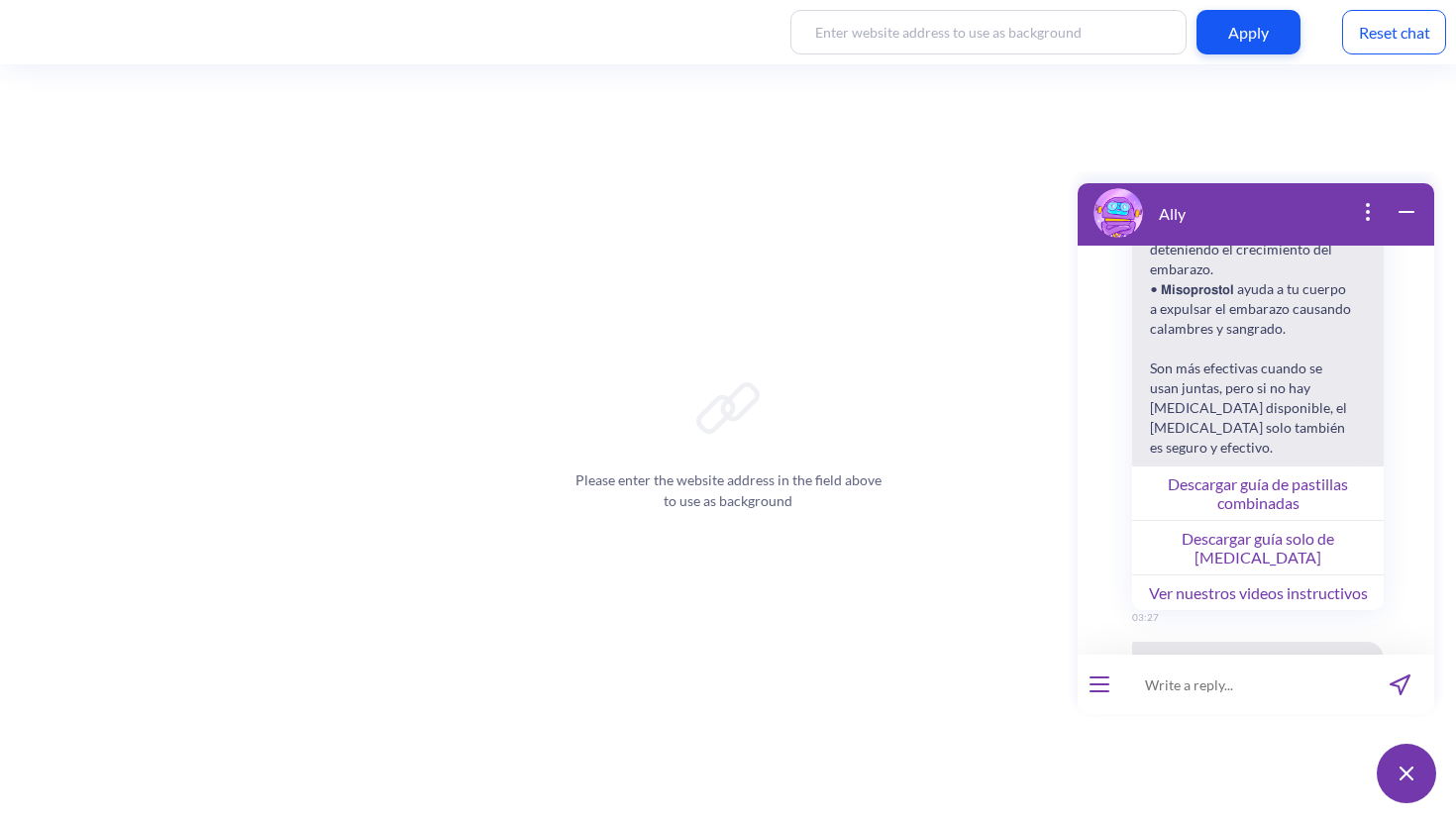 scroll, scrollTop: 5956, scrollLeft: 0, axis: vertical 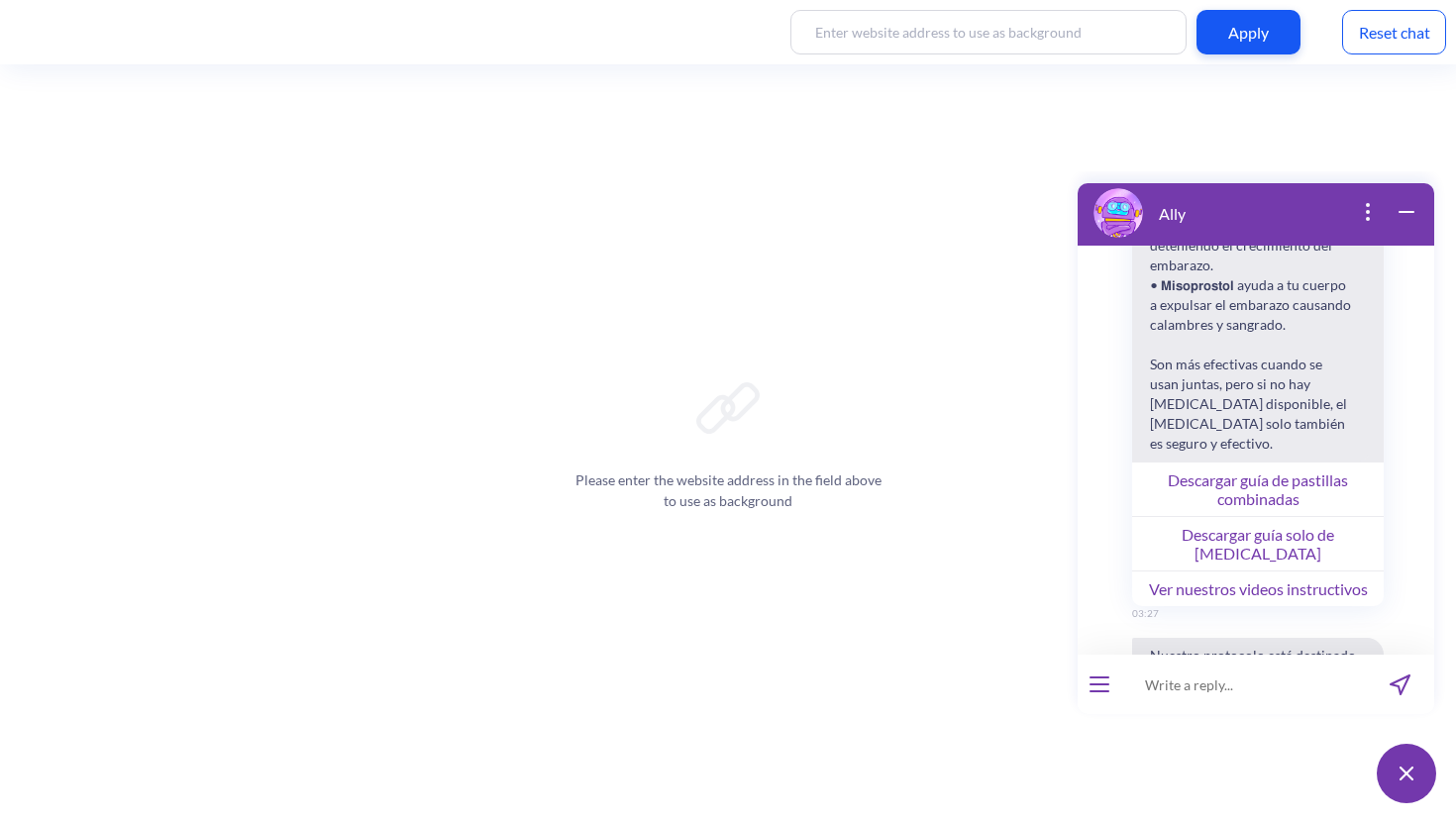 click on "Ver nuestros videos instructivos" at bounding box center [1258, 588] 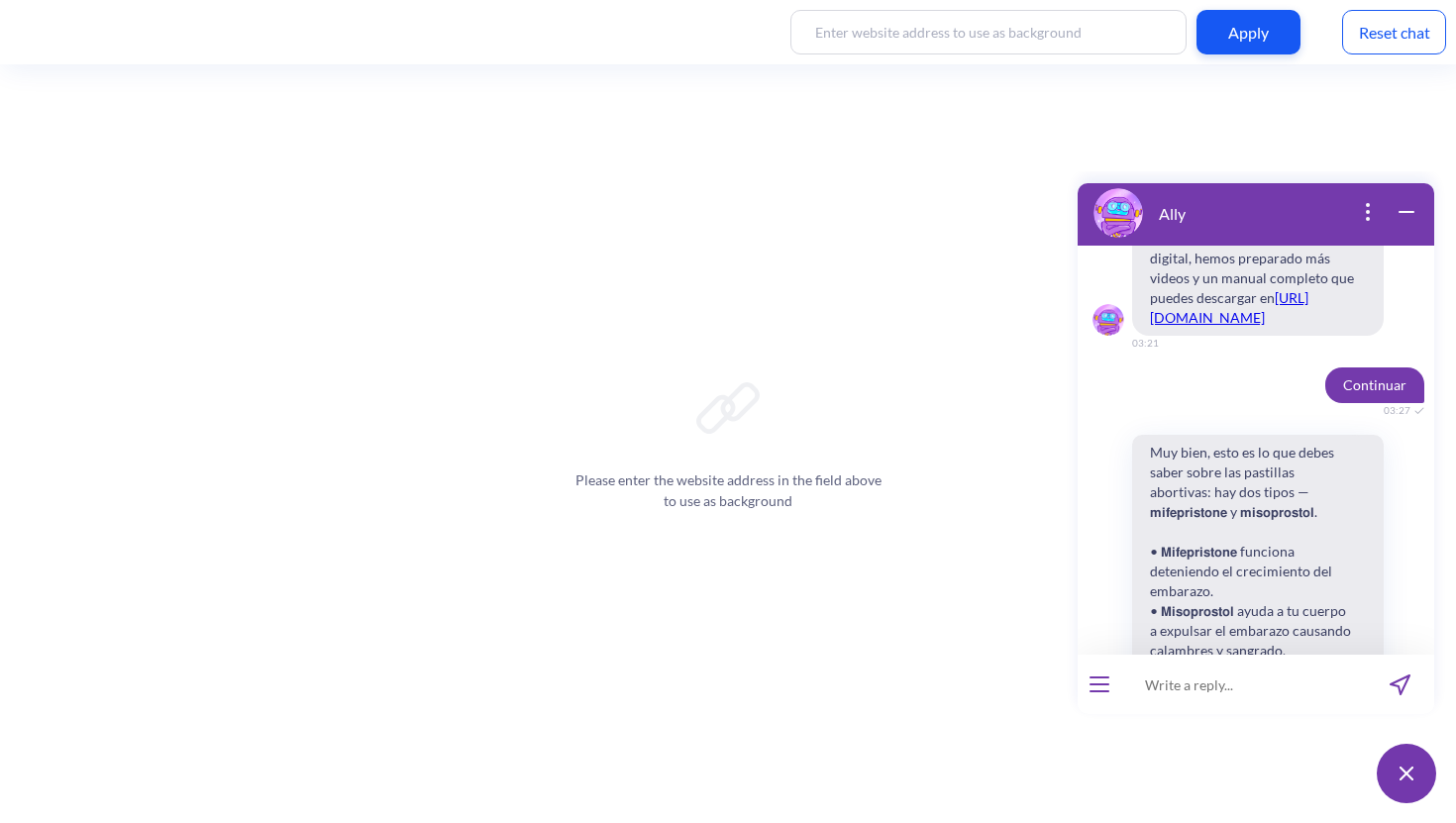 scroll, scrollTop: 5646, scrollLeft: 0, axis: vertical 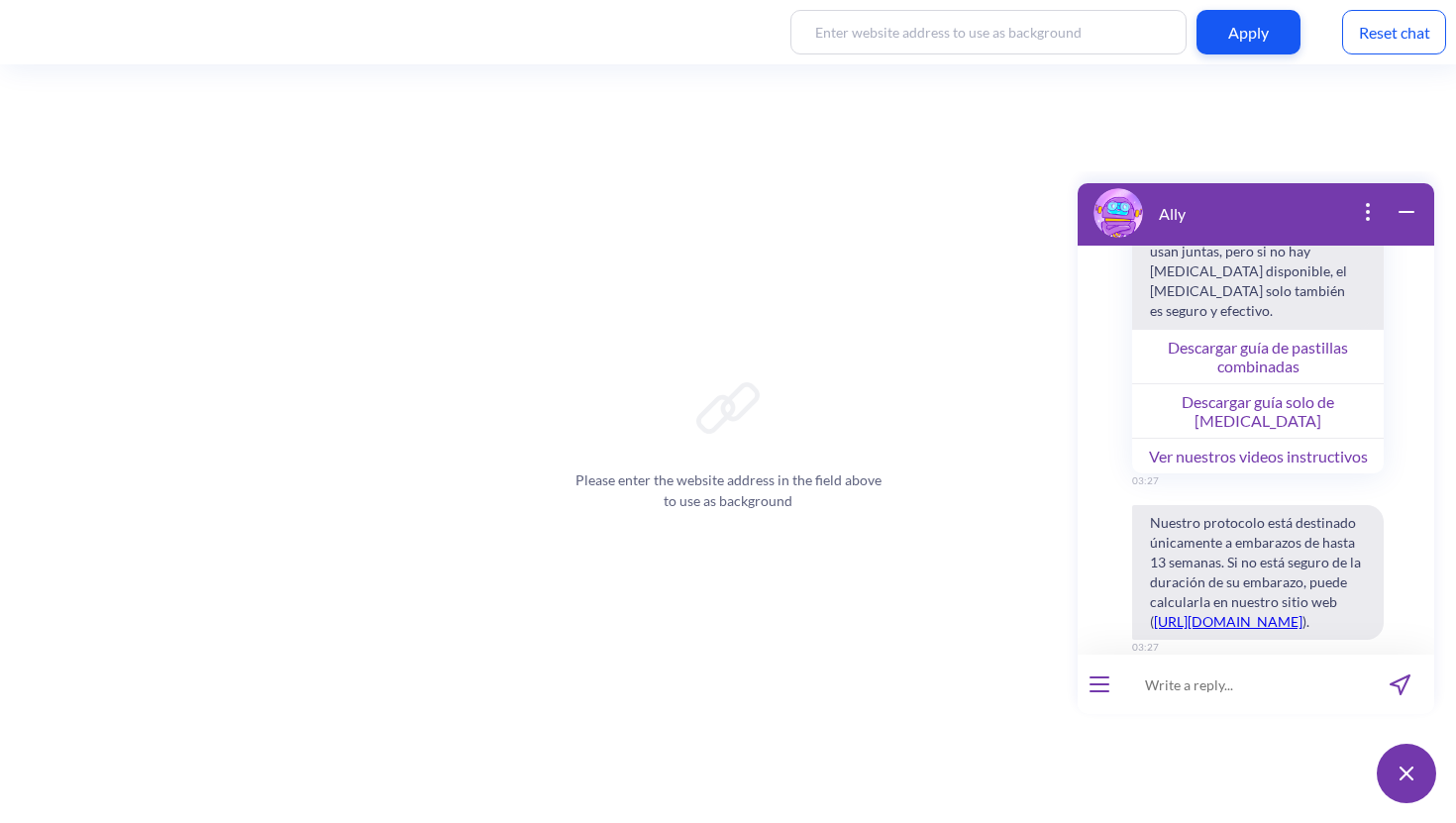type 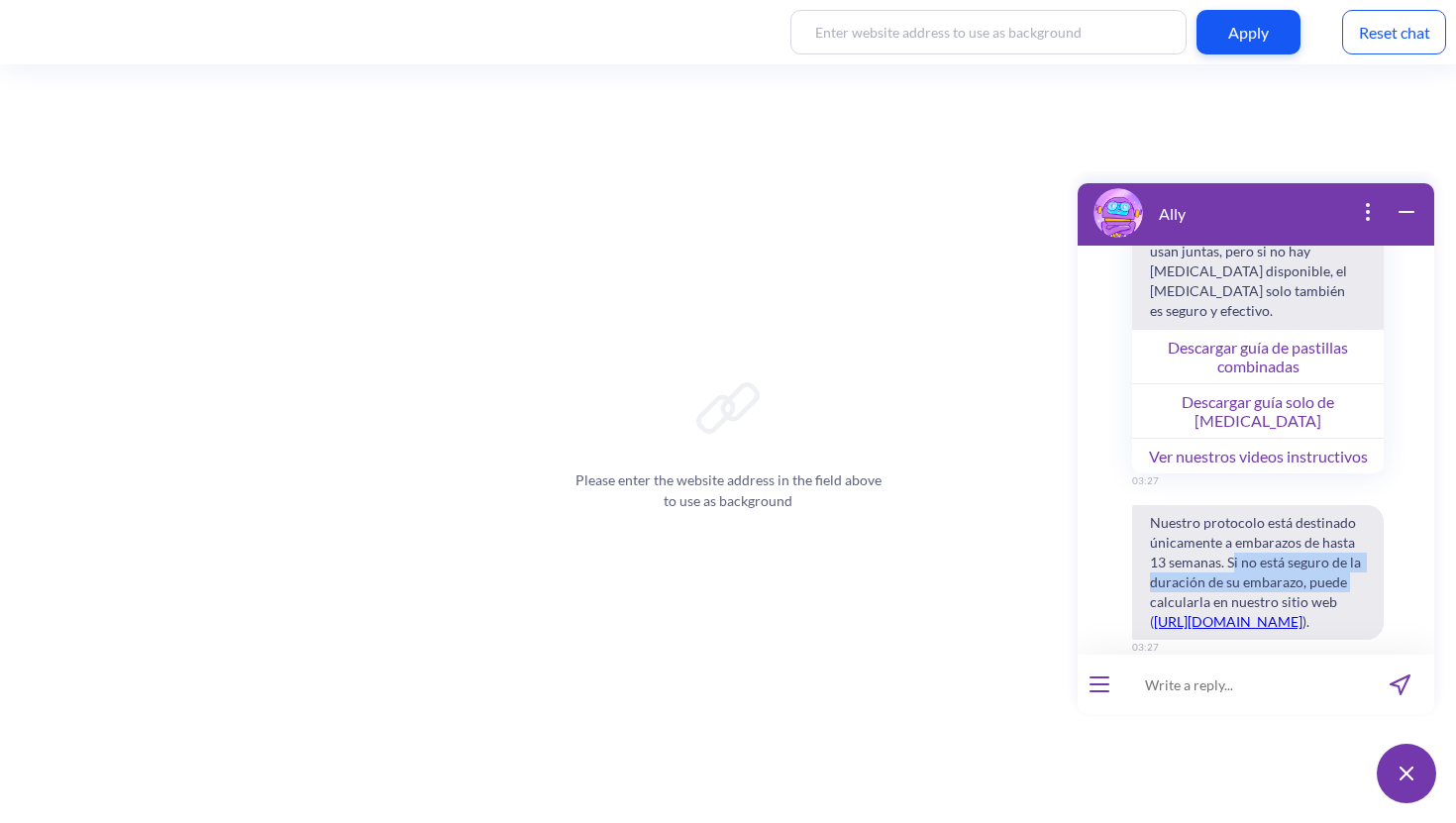drag, startPoint x: 1230, startPoint y: 505, endPoint x: 1353, endPoint y: 526, distance: 124.779806 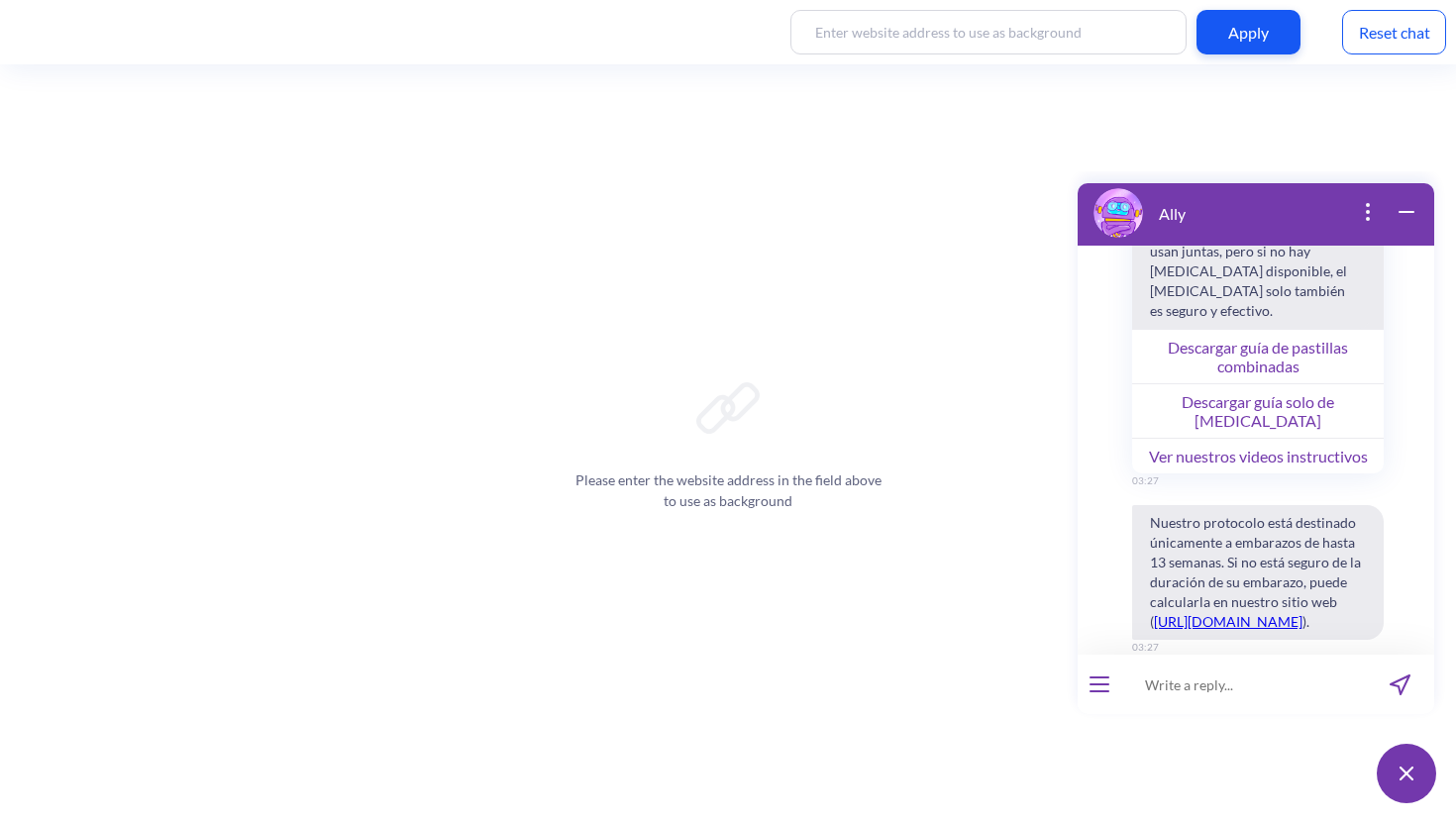 click on "Nuestro protocolo está destinado únicamente a embarazos de hasta 13 semanas. Si no está seguro de la duración de su embarazo, puede calcularla en nuestro sitio web ( [URL][DOMAIN_NAME] )." at bounding box center (1258, 572) 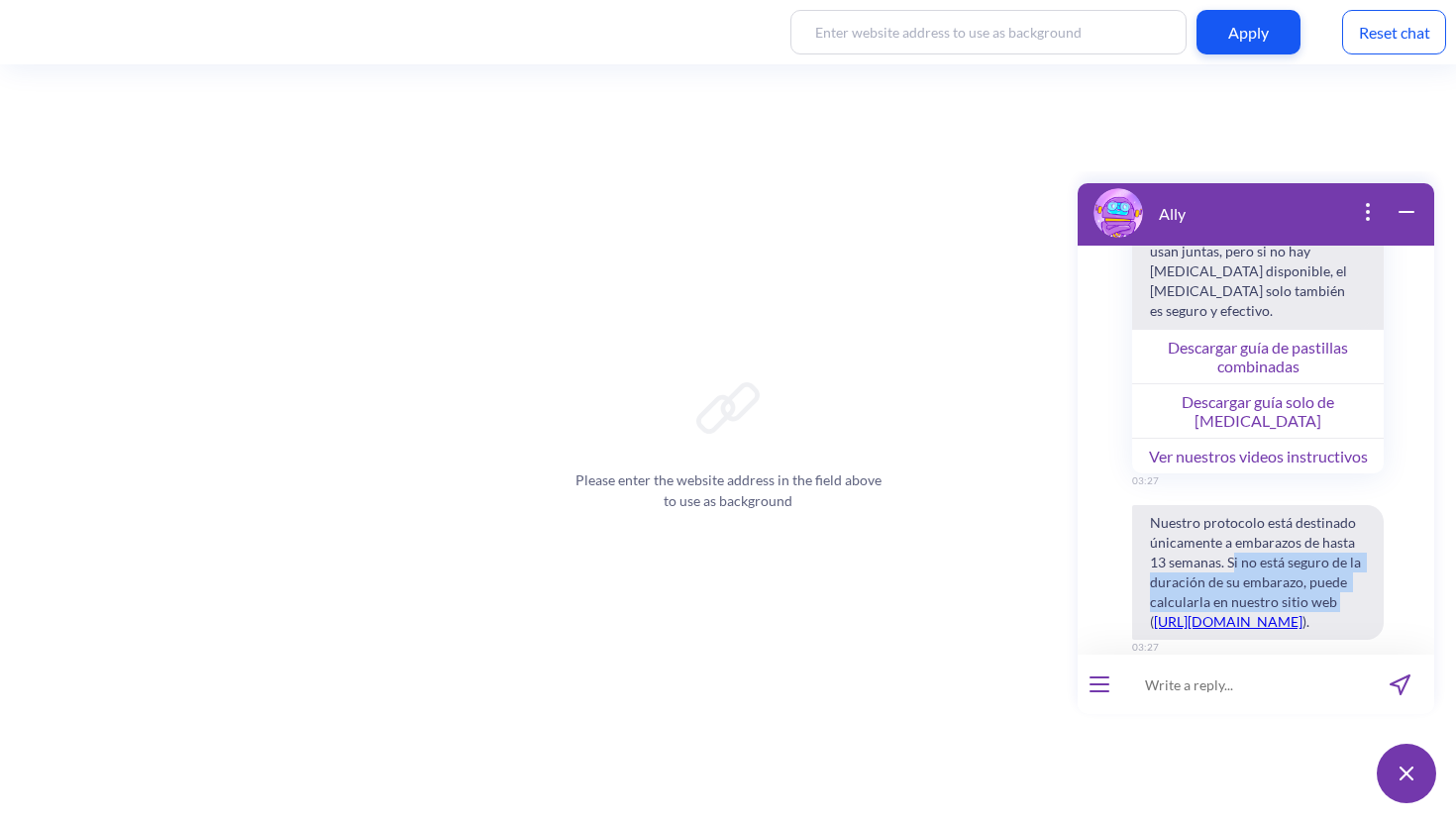 drag, startPoint x: 1230, startPoint y: 502, endPoint x: 1360, endPoint y: 549, distance: 138.23531 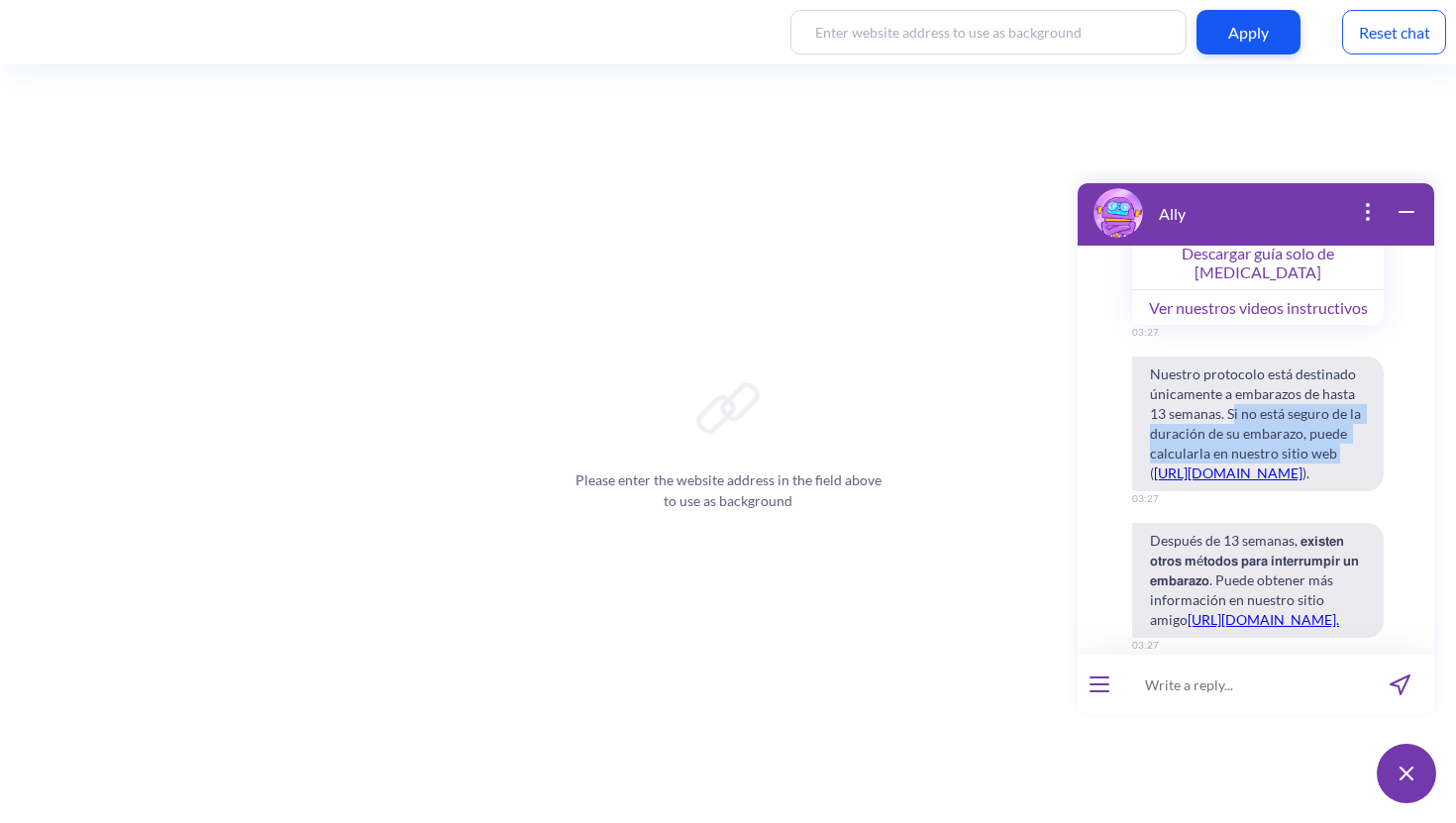 scroll, scrollTop: 6281, scrollLeft: 0, axis: vertical 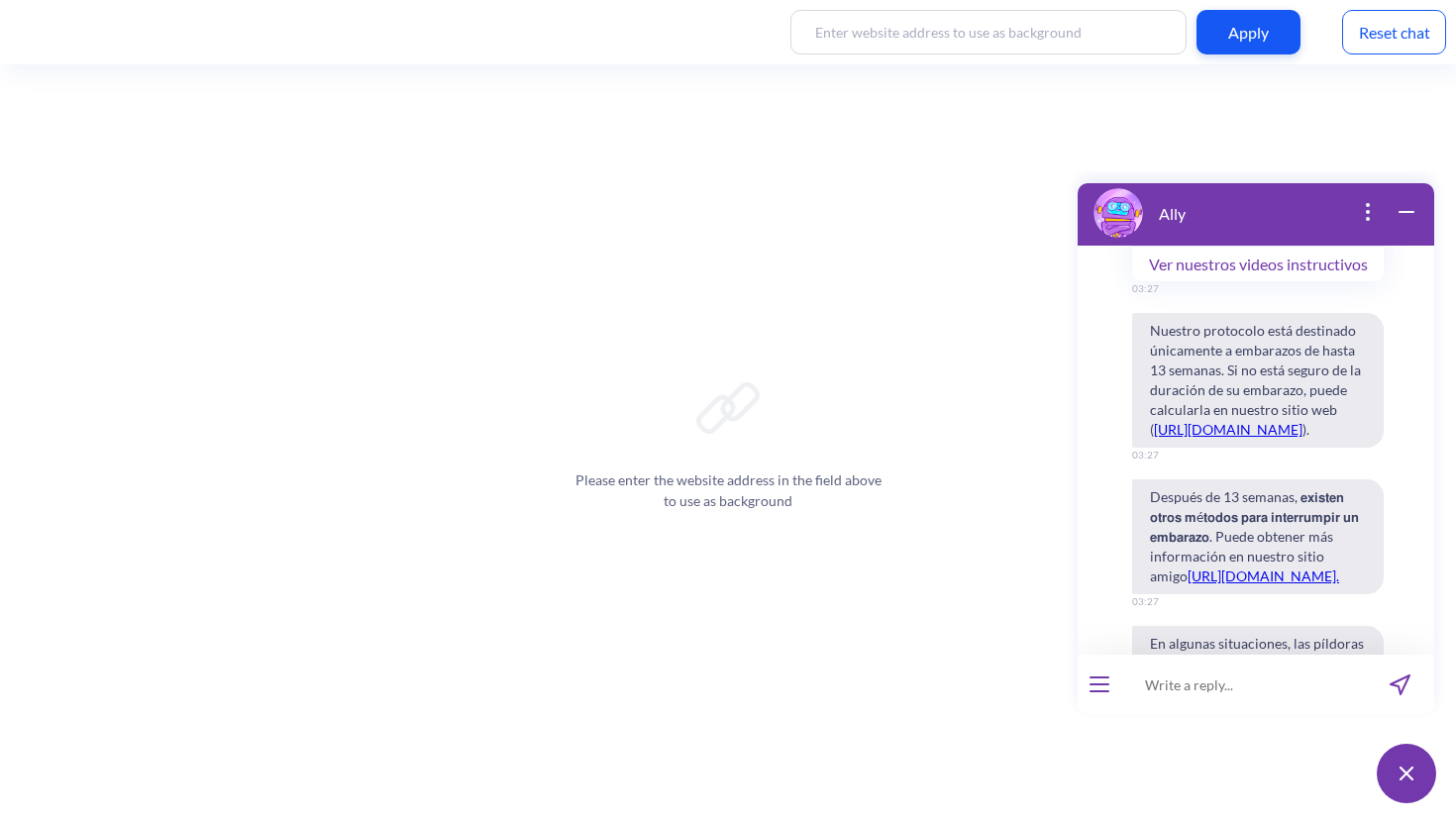 click on "Muy bien, esto es lo que debes saber sobre las pastillas abortivas: hay dos tipos — 𝗺𝗶𝗳𝗲𝗽𝗿𝗶𝘀𝘁𝗼𝗻𝗲 y 𝗺𝗶𝘀𝗼𝗽𝗿𝗼𝘀𝘁𝗼𝗹.
• 𝗠𝗶𝗳𝗲𝗽𝗿𝗶𝘀𝘁𝗼𝗻𝗲 funciona deteniendo el crecimiento del embarazo.
• 𝗠𝗶𝘀𝗼𝗽𝗿𝗼𝘀𝘁𝗼𝗹 ayuda a tu cuerpo a expulsar el embarazo causando calambres y sangrado.
Son más efectivas cuando se usan juntas, pero si no hay [MEDICAL_DATA] disponible, el [MEDICAL_DATA] solo también es seguro y efectivo. Descargar guía de pastillas combinadas Descargar guía solo de [MEDICAL_DATA] Ver nuestros videos instructivos 03:27 Nuestro protocolo está destinado únicamente a embarazos de hasta 13 semanas. Si no está seguro de la duración de su embarazo, puede calcularla en nuestro sitio web ( [URL][DOMAIN_NAME] ). 03:27 [URL][DOMAIN_NAME]. 03:27 ). 03:27 [URL][DOMAIN_NAME] ). 03:27 )" at bounding box center (1256, 474) 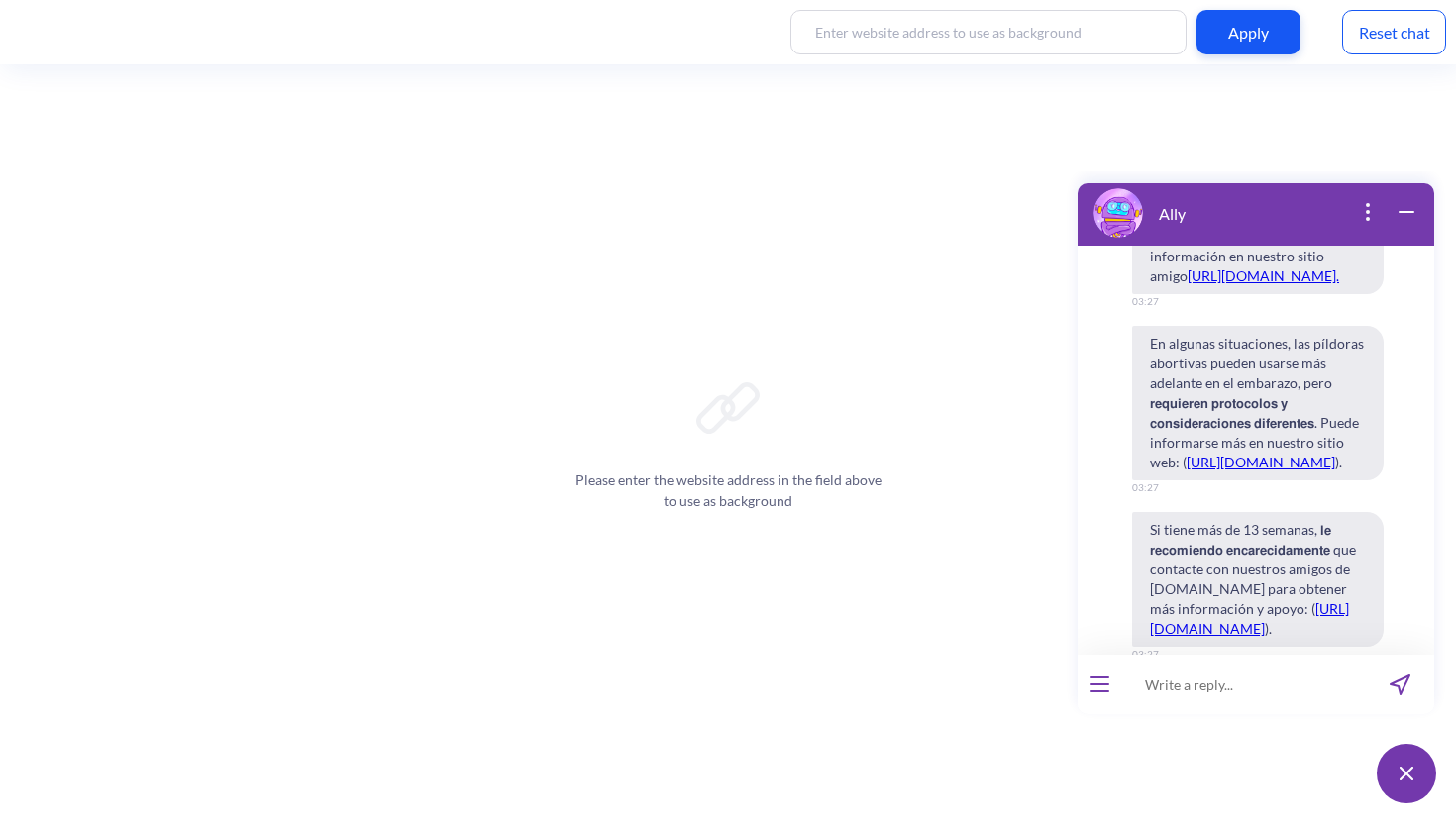 scroll, scrollTop: 6577, scrollLeft: 0, axis: vertical 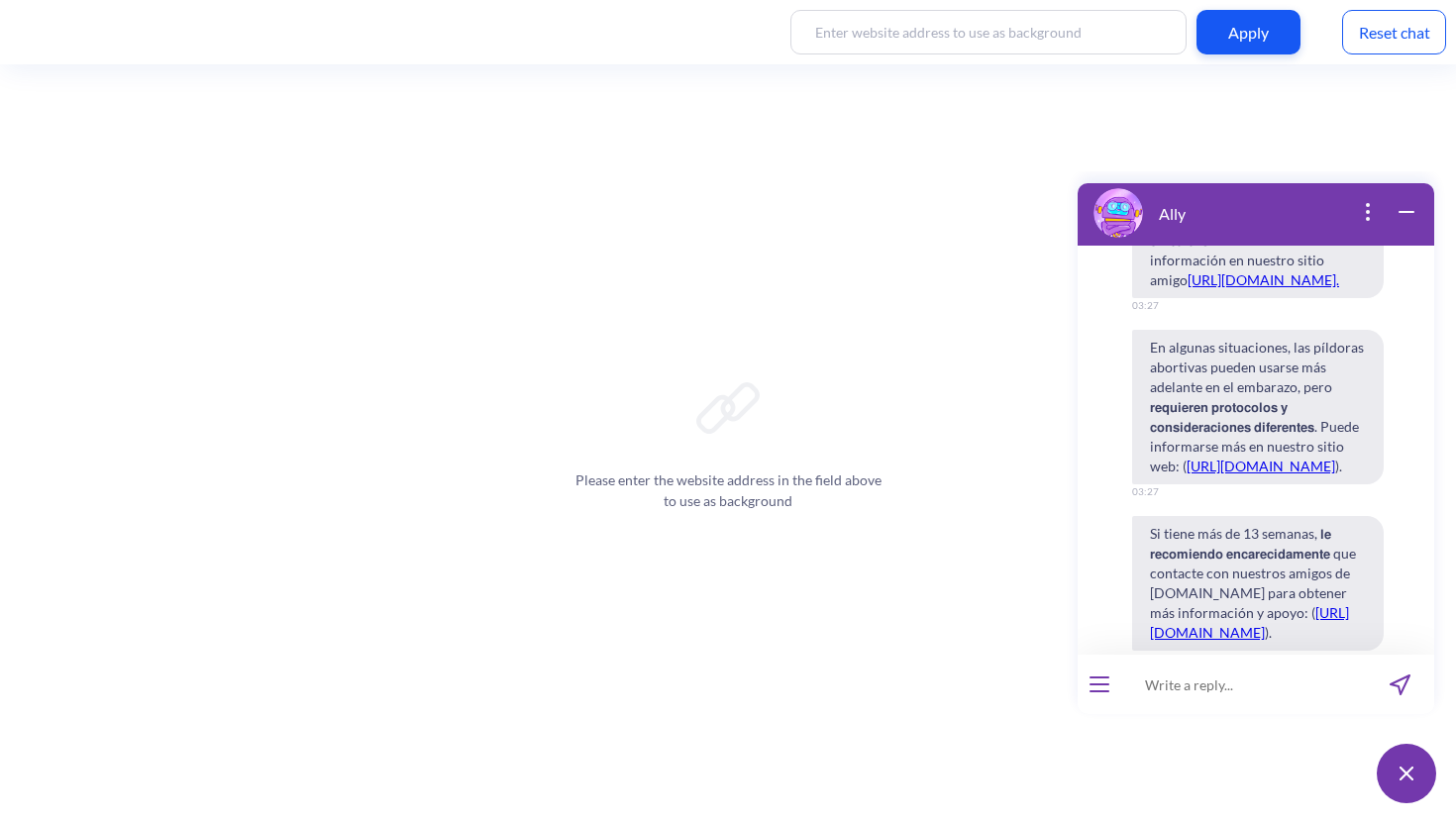 click on "[URL][DOMAIN_NAME]" at bounding box center (1261, 465) 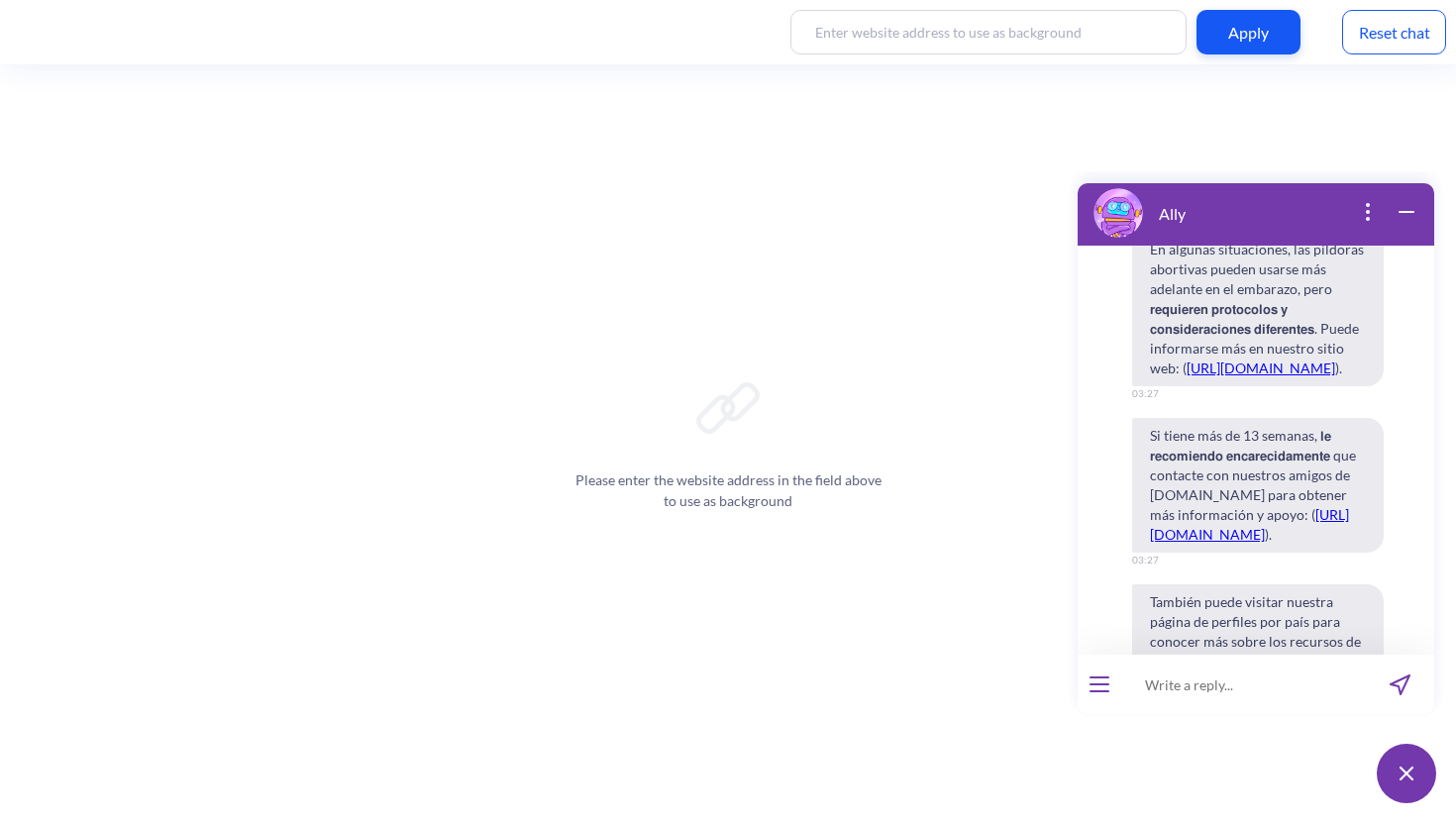 scroll, scrollTop: 6673, scrollLeft: 0, axis: vertical 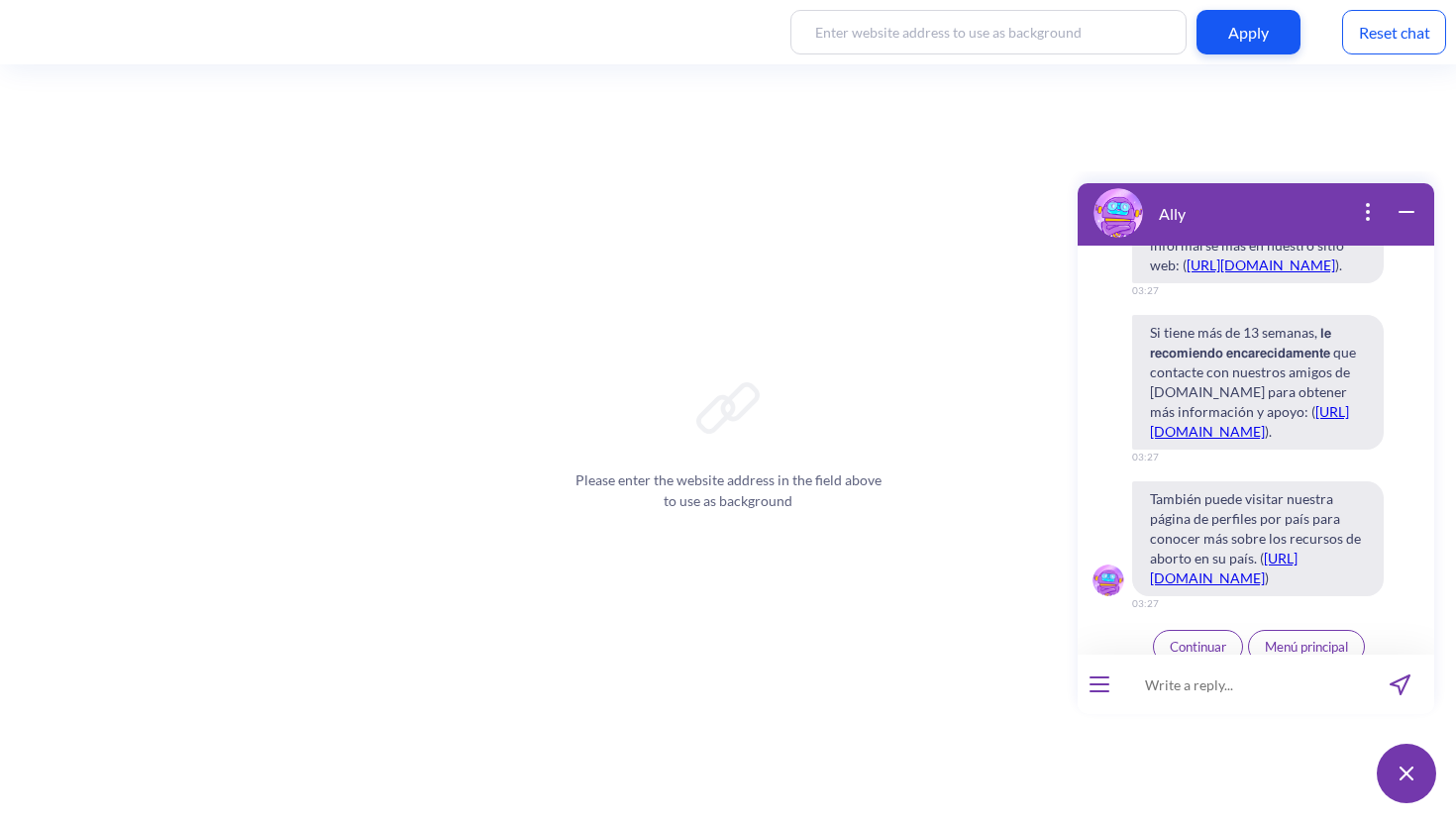 click on "Si tiene más de 13 semanas, 𝗹𝗲 𝗿𝗲𝗰𝗼𝗺𝗶𝗲𝗻𝗱𝗼 𝗲𝗻𝗰𝗮𝗿𝗲𝗰𝗶𝗱𝗮𝗺𝗲𝗻𝘁𝗲 que contacte con nuestros amigos de [DOMAIN_NAME] para obtener más información y apoyo: ( [URL][DOMAIN_NAME] )." at bounding box center [1258, 382] 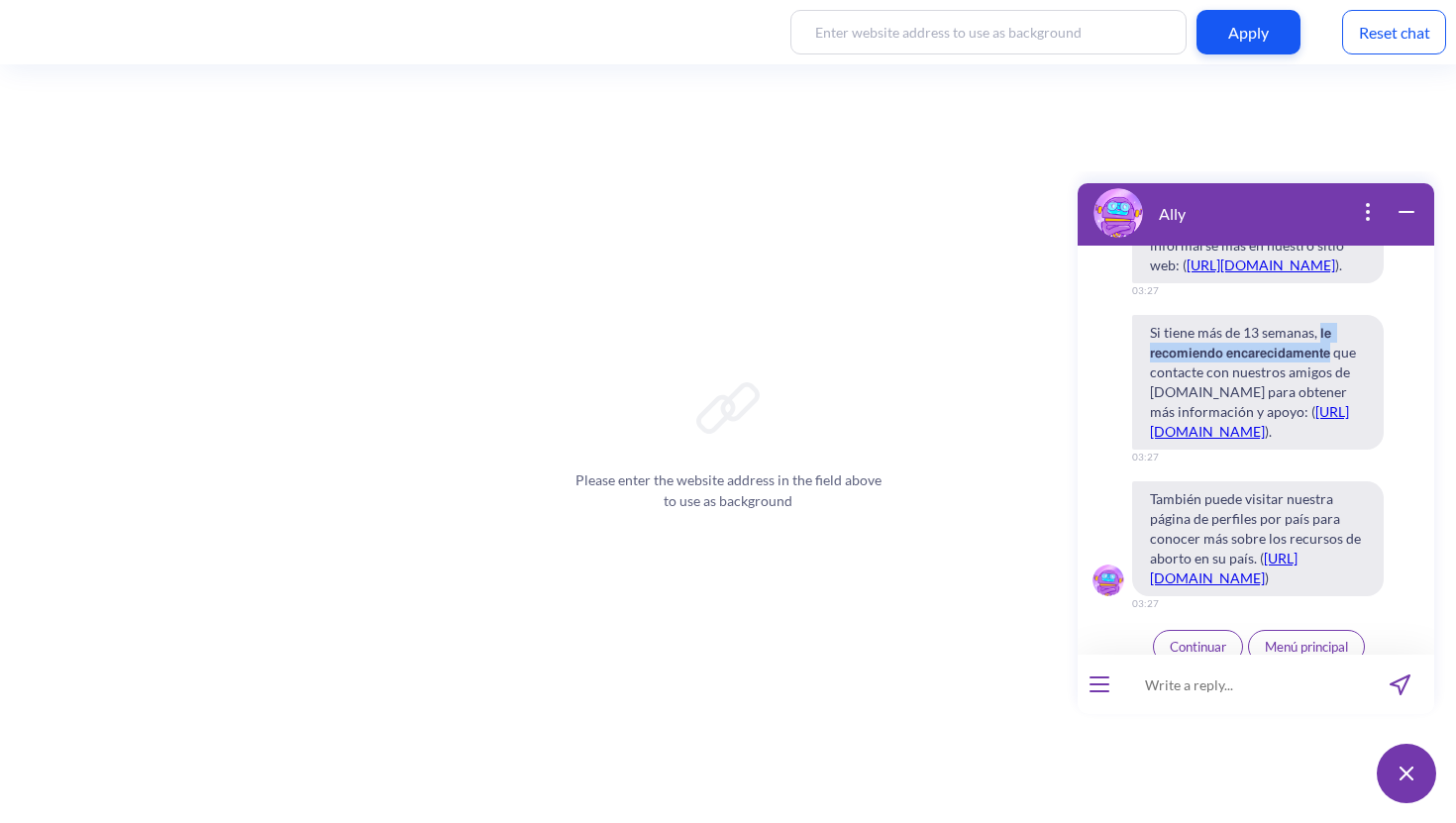 drag, startPoint x: 1319, startPoint y: 393, endPoint x: 1326, endPoint y: 419, distance: 26.925824 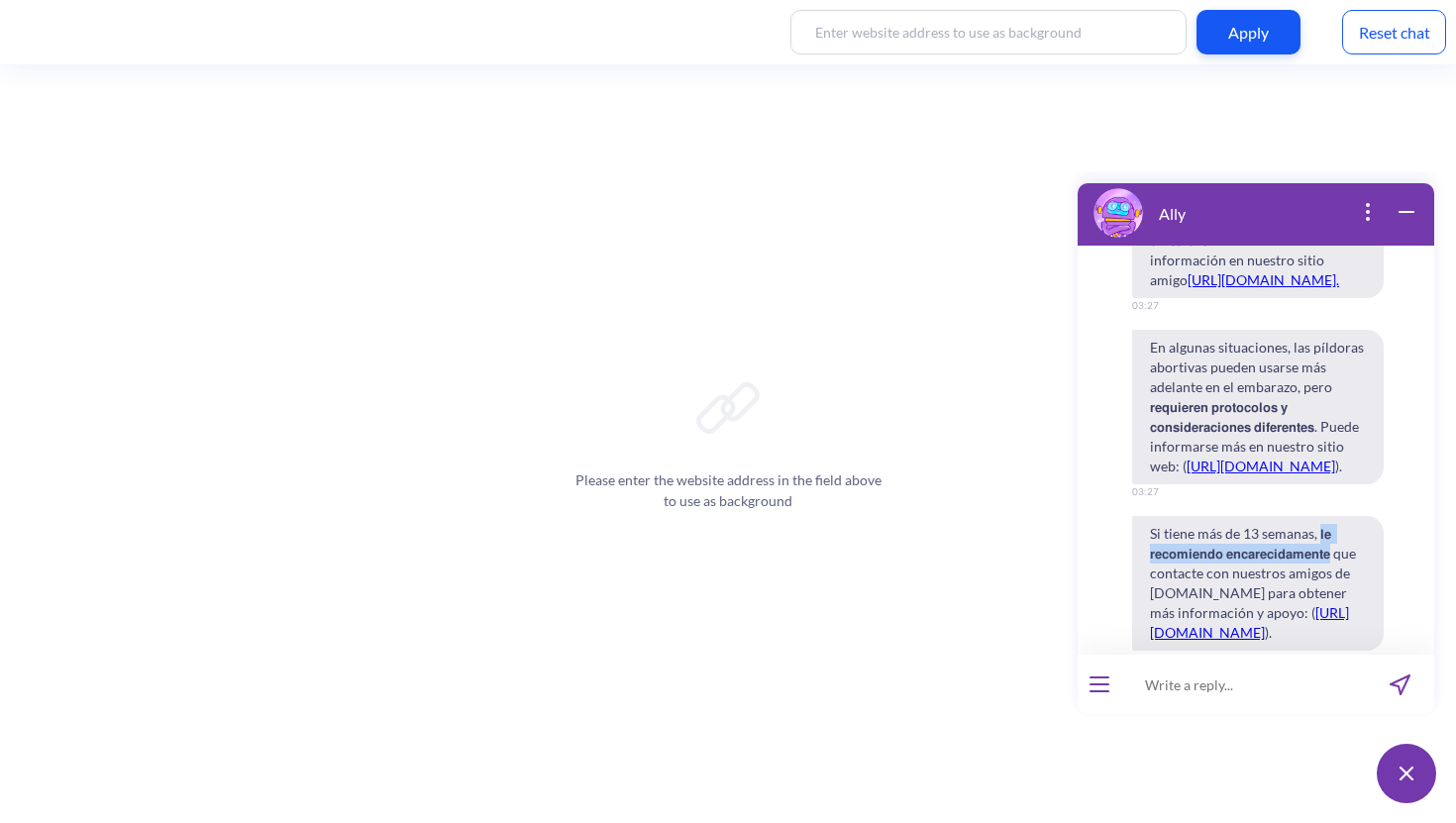scroll, scrollTop: 6401, scrollLeft: 0, axis: vertical 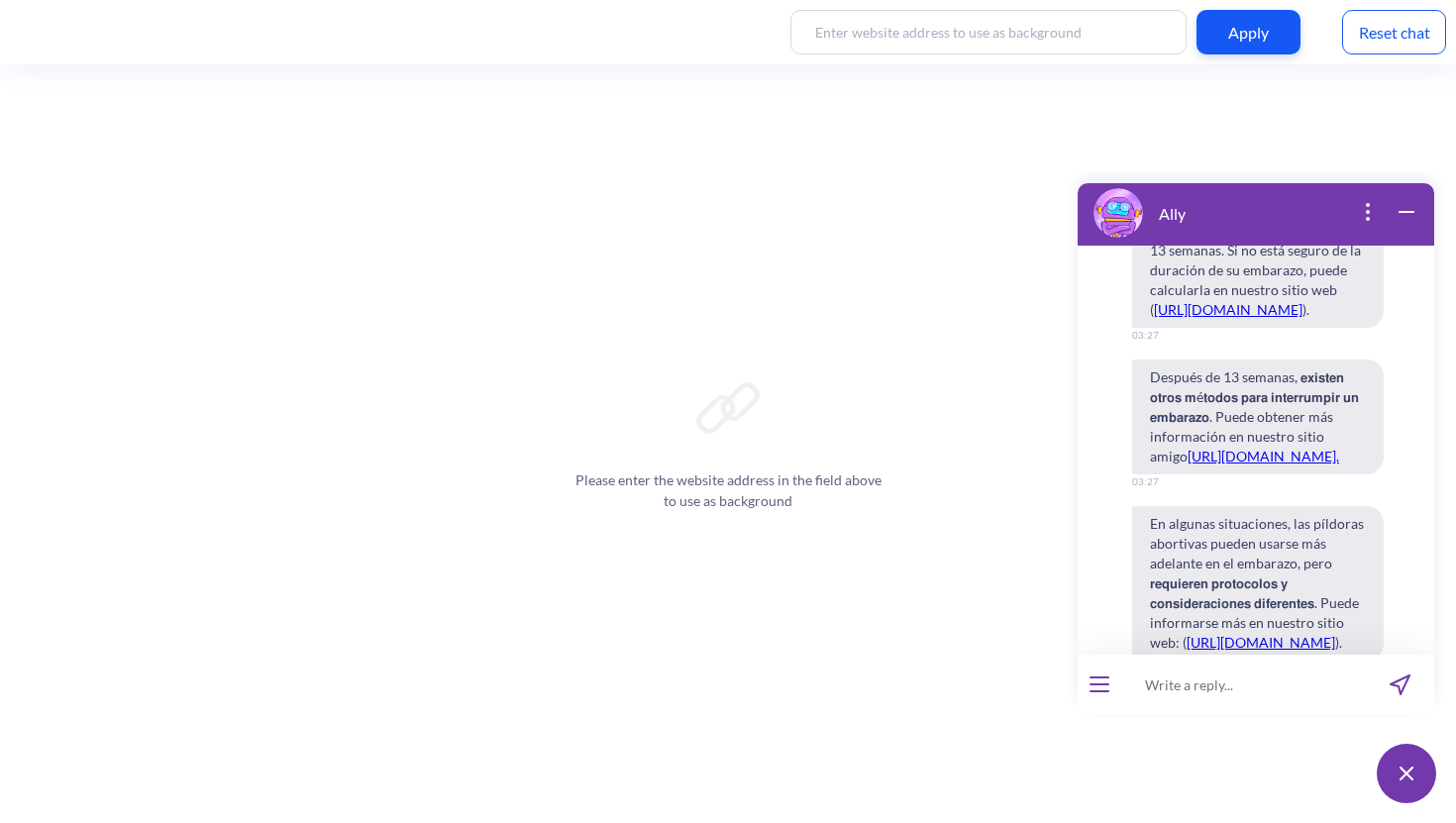 click on "[URL][DOMAIN_NAME]." at bounding box center [1263, 456] 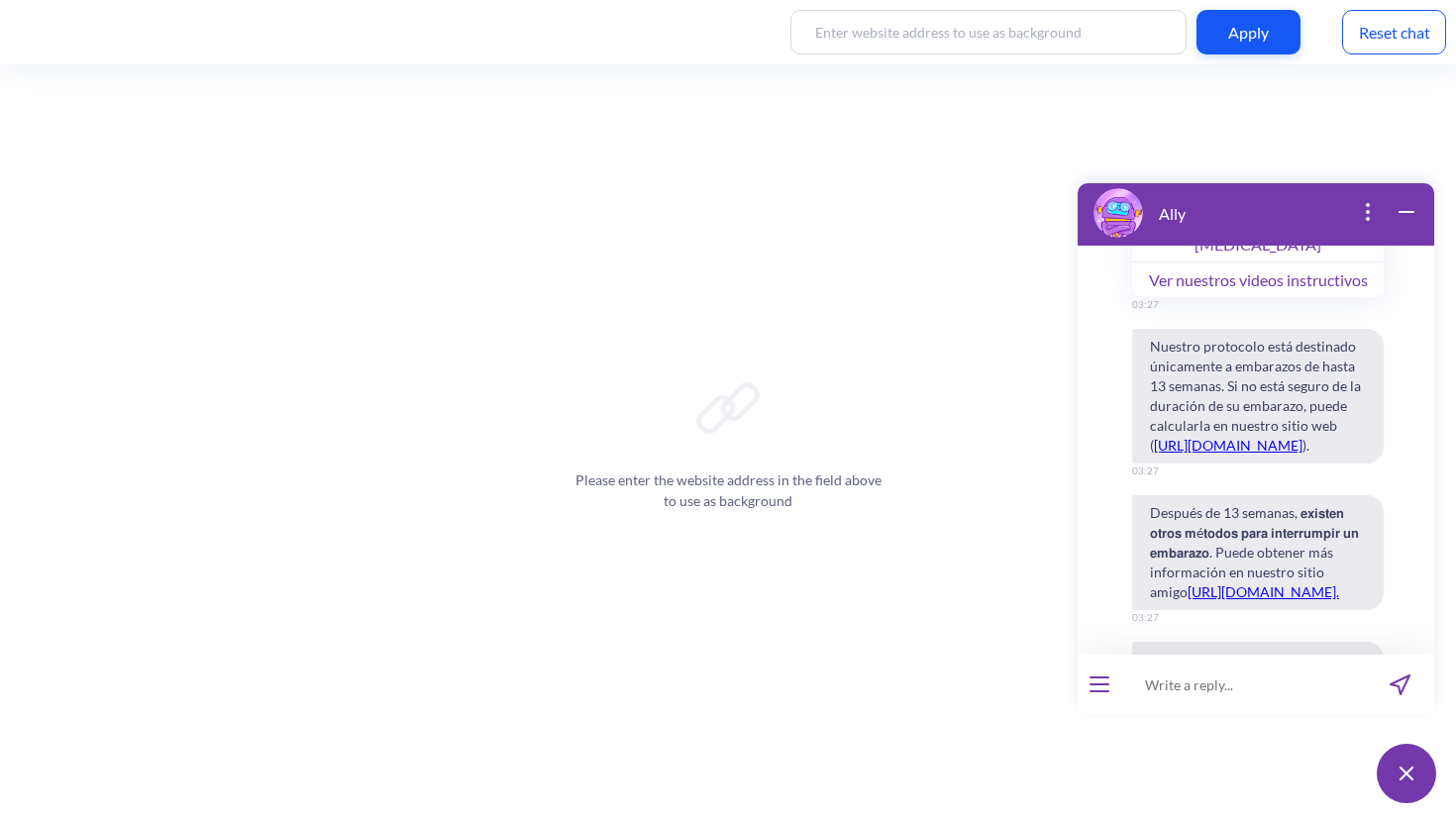 scroll, scrollTop: 6256, scrollLeft: 0, axis: vertical 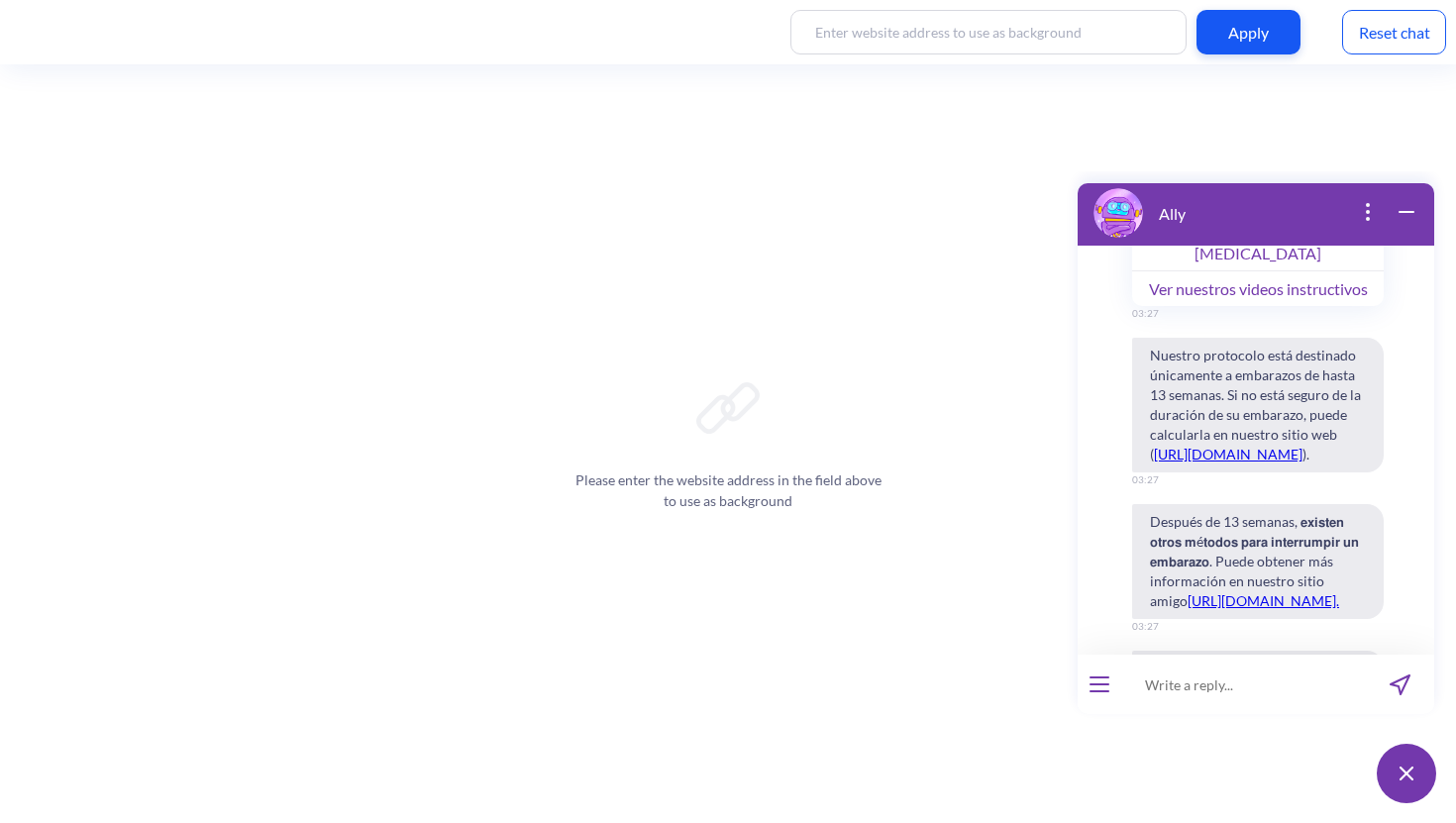 click on "[URL][DOMAIN_NAME]" at bounding box center (1228, 454) 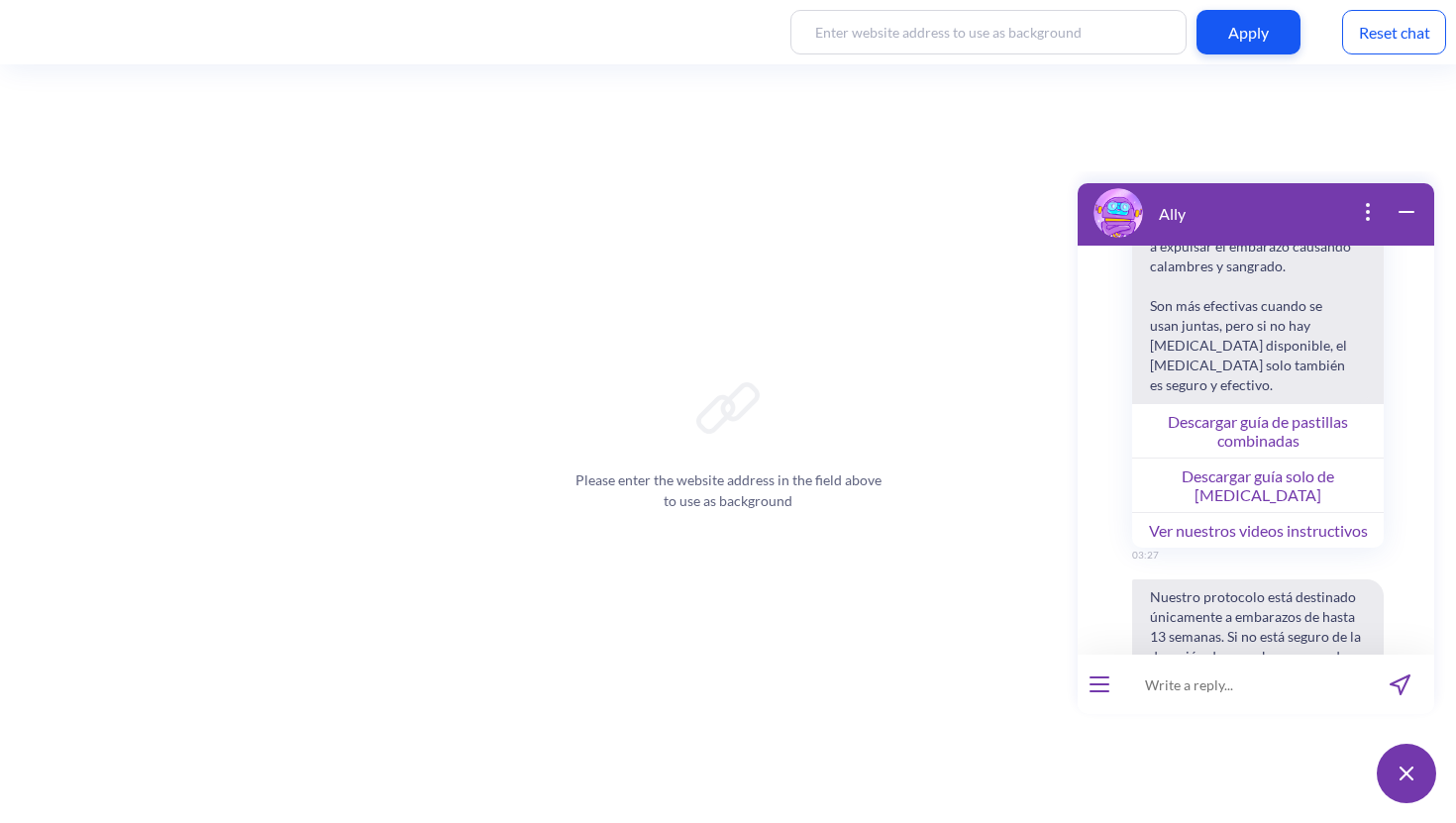 scroll, scrollTop: 5964, scrollLeft: 0, axis: vertical 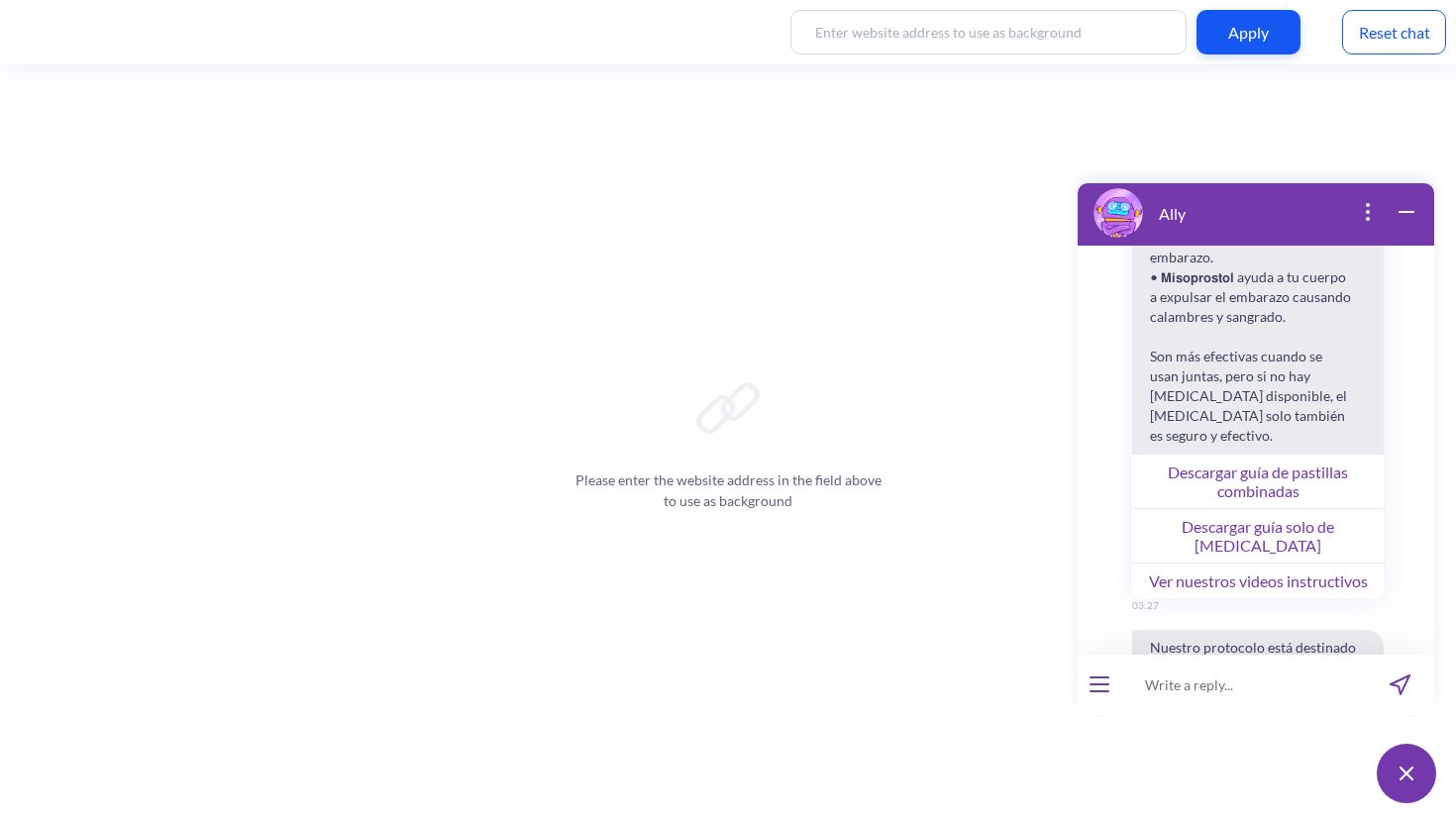 click on "Ver nuestros videos instructivos" at bounding box center (1258, 580) 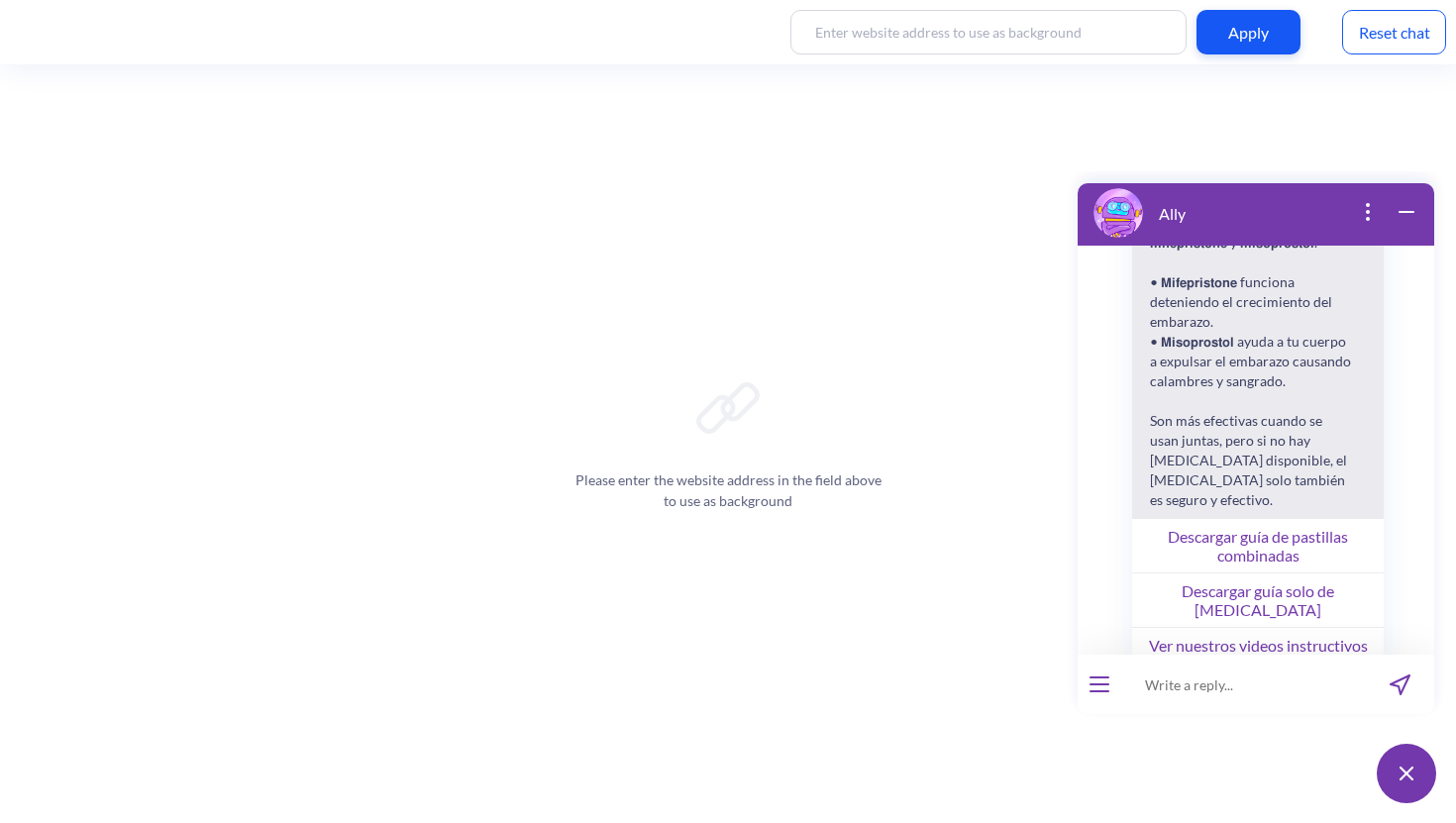 scroll, scrollTop: 5913, scrollLeft: 0, axis: vertical 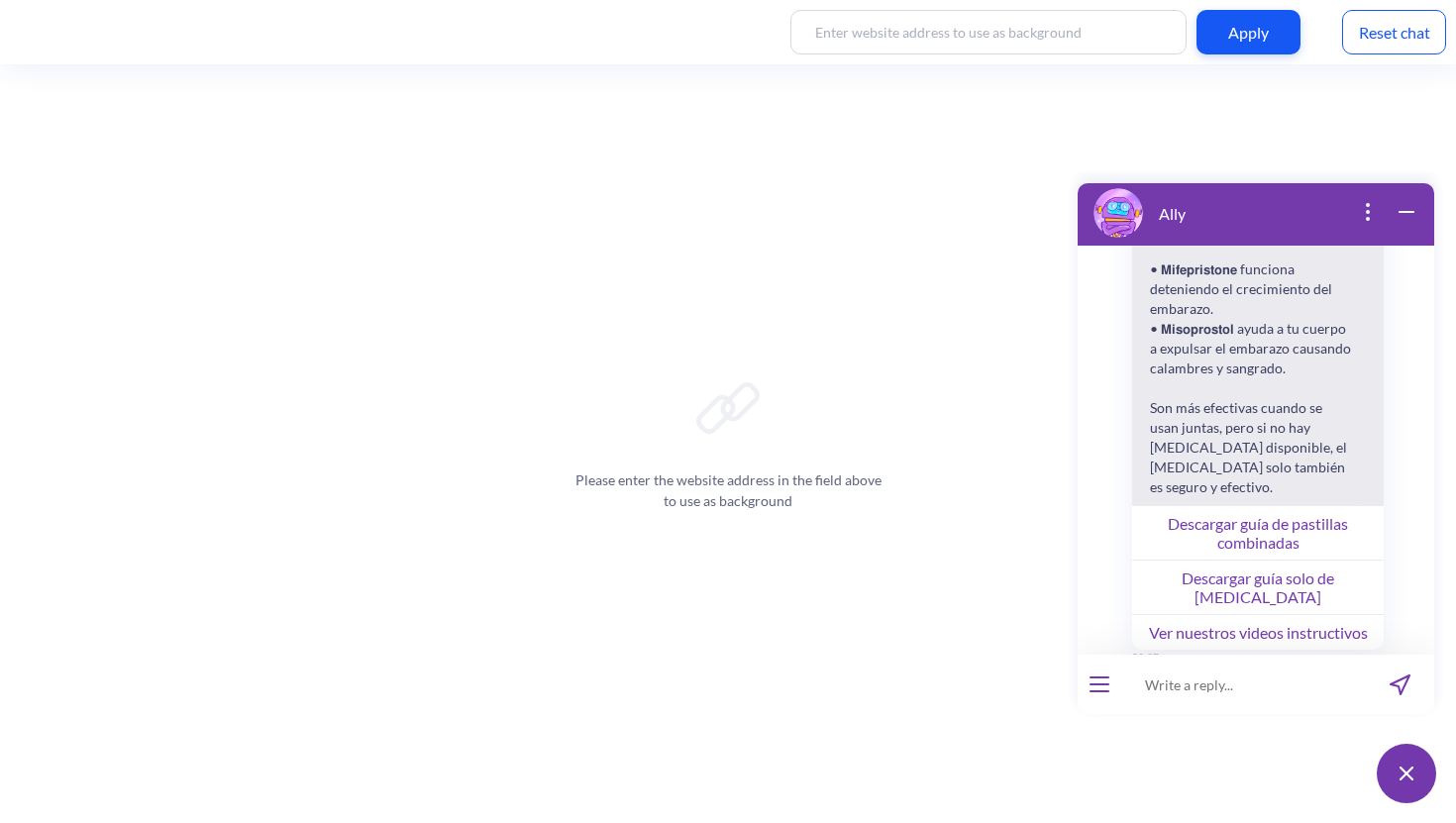 click on "Descargar guía de pastillas combinadas" at bounding box center (1258, 532) 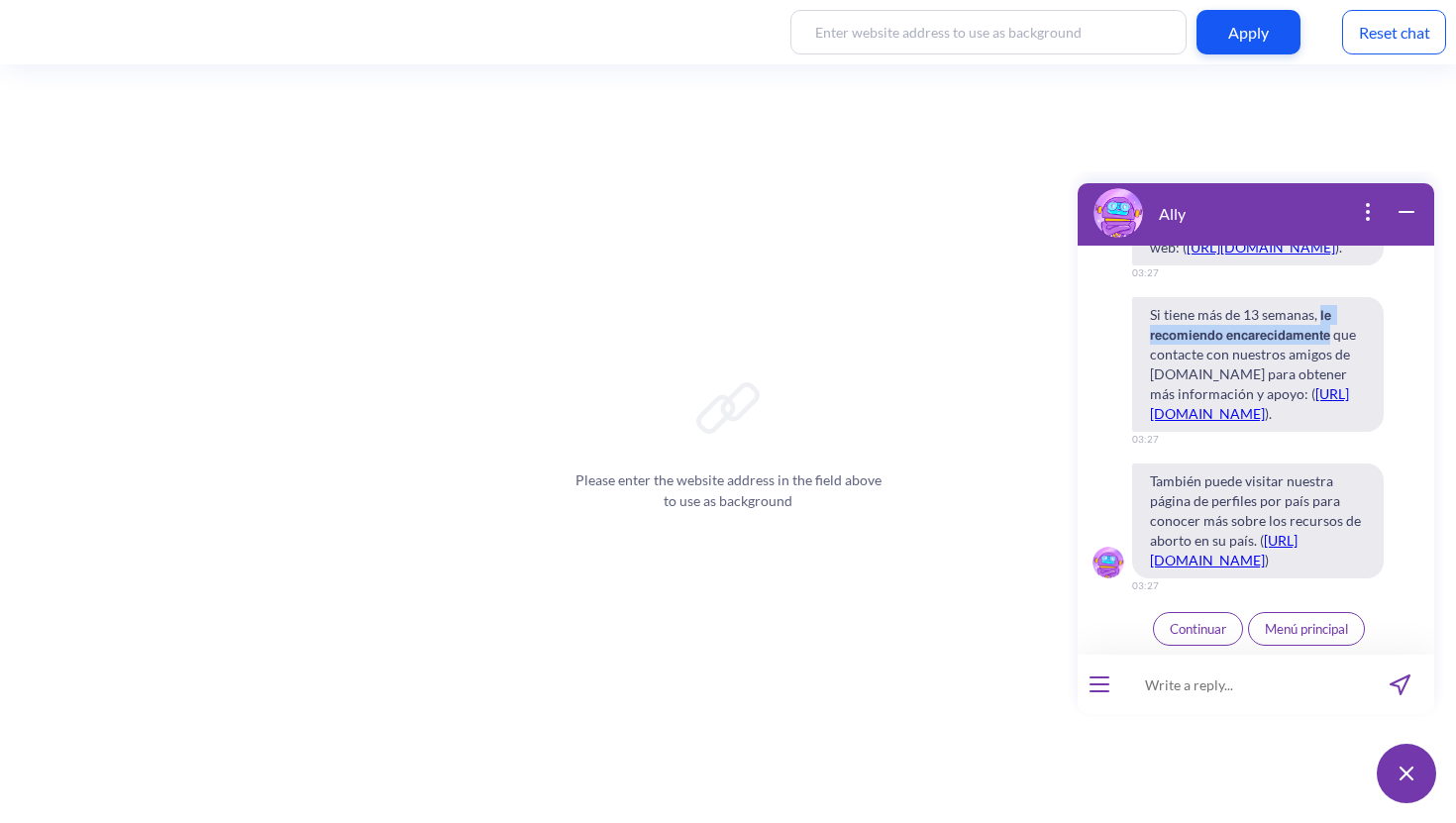 click on "Continuar" at bounding box center (1197, 629) 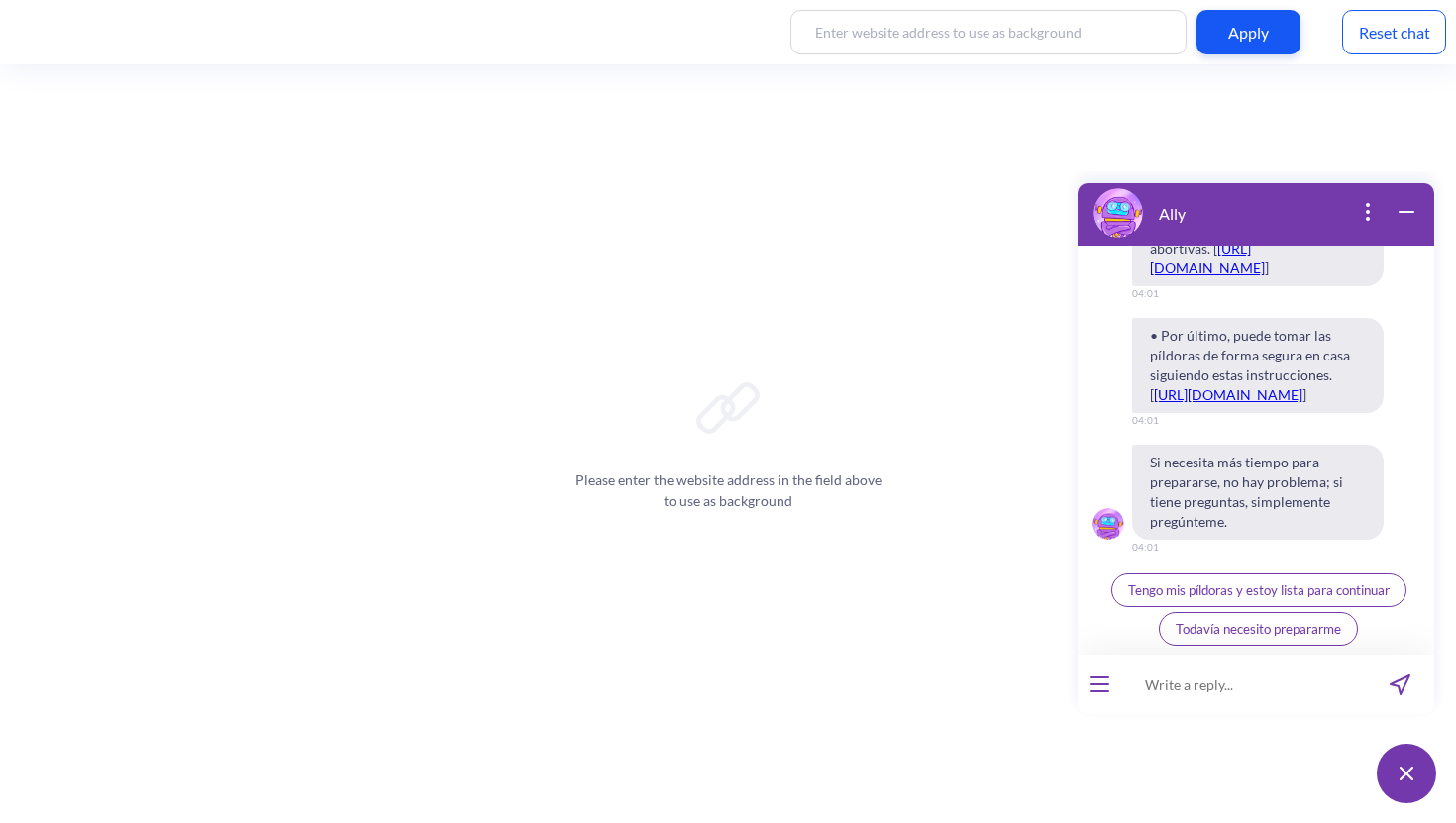 scroll, scrollTop: 7855, scrollLeft: 0, axis: vertical 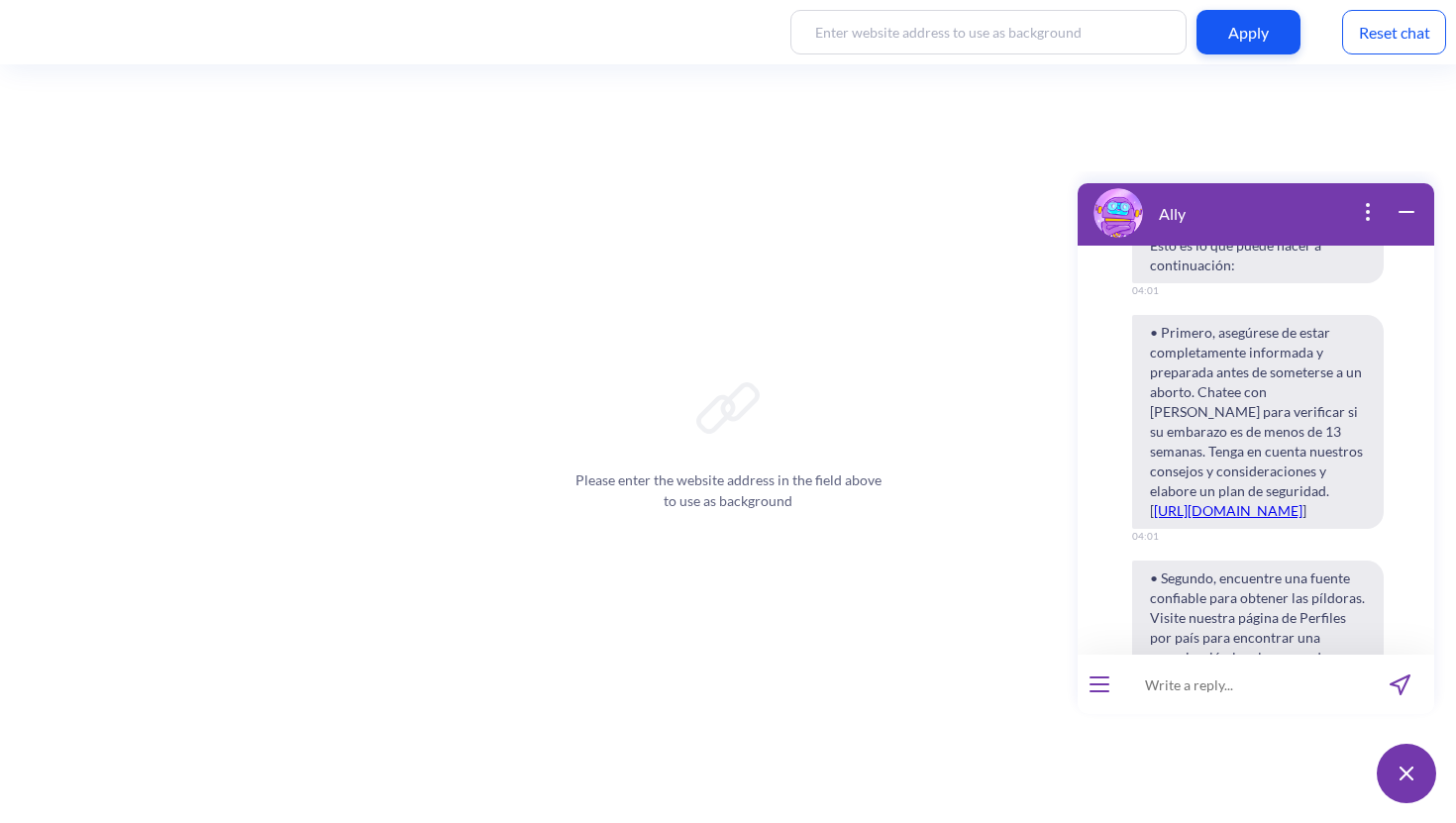 type 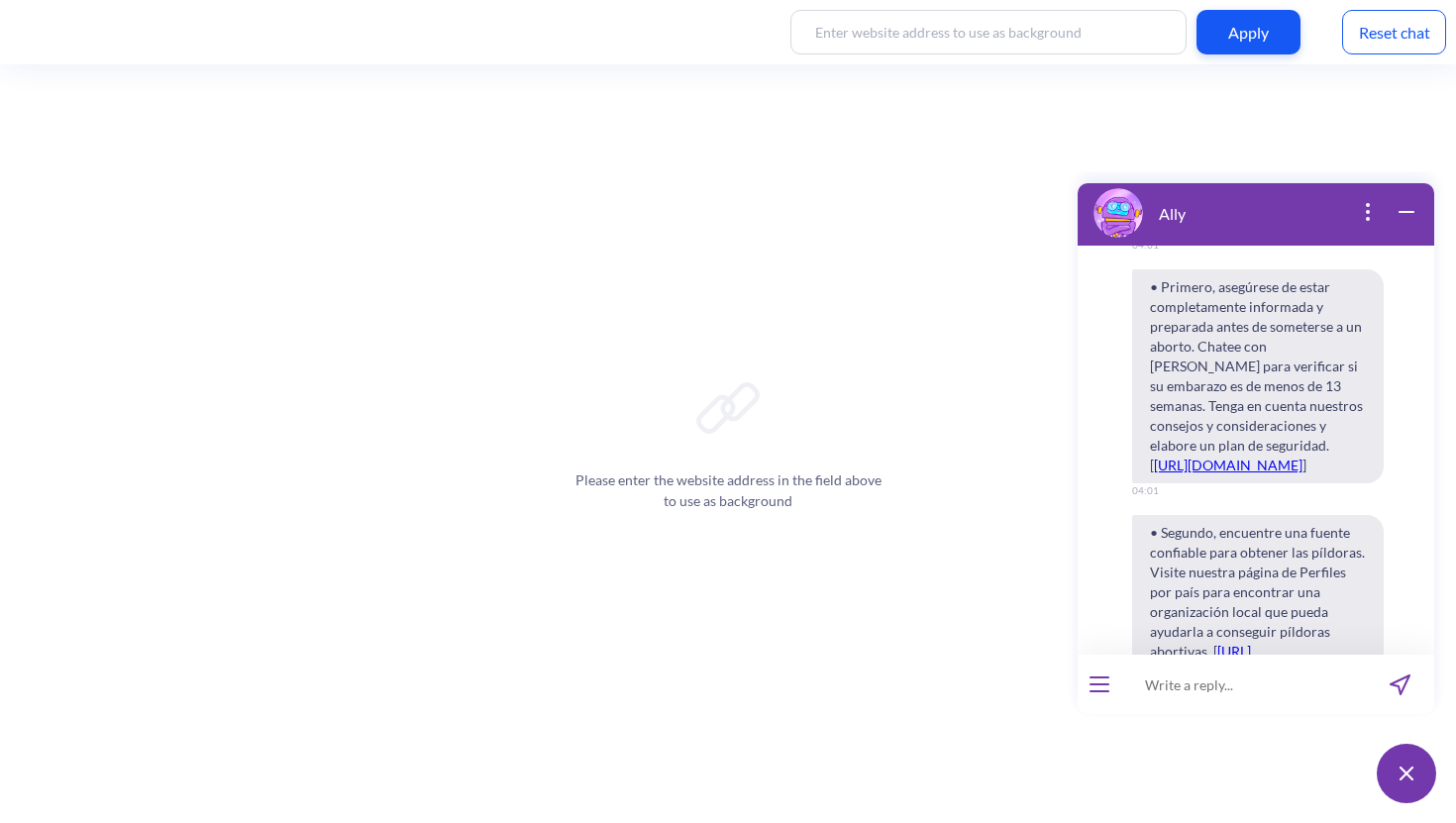 scroll, scrollTop: 7295, scrollLeft: 0, axis: vertical 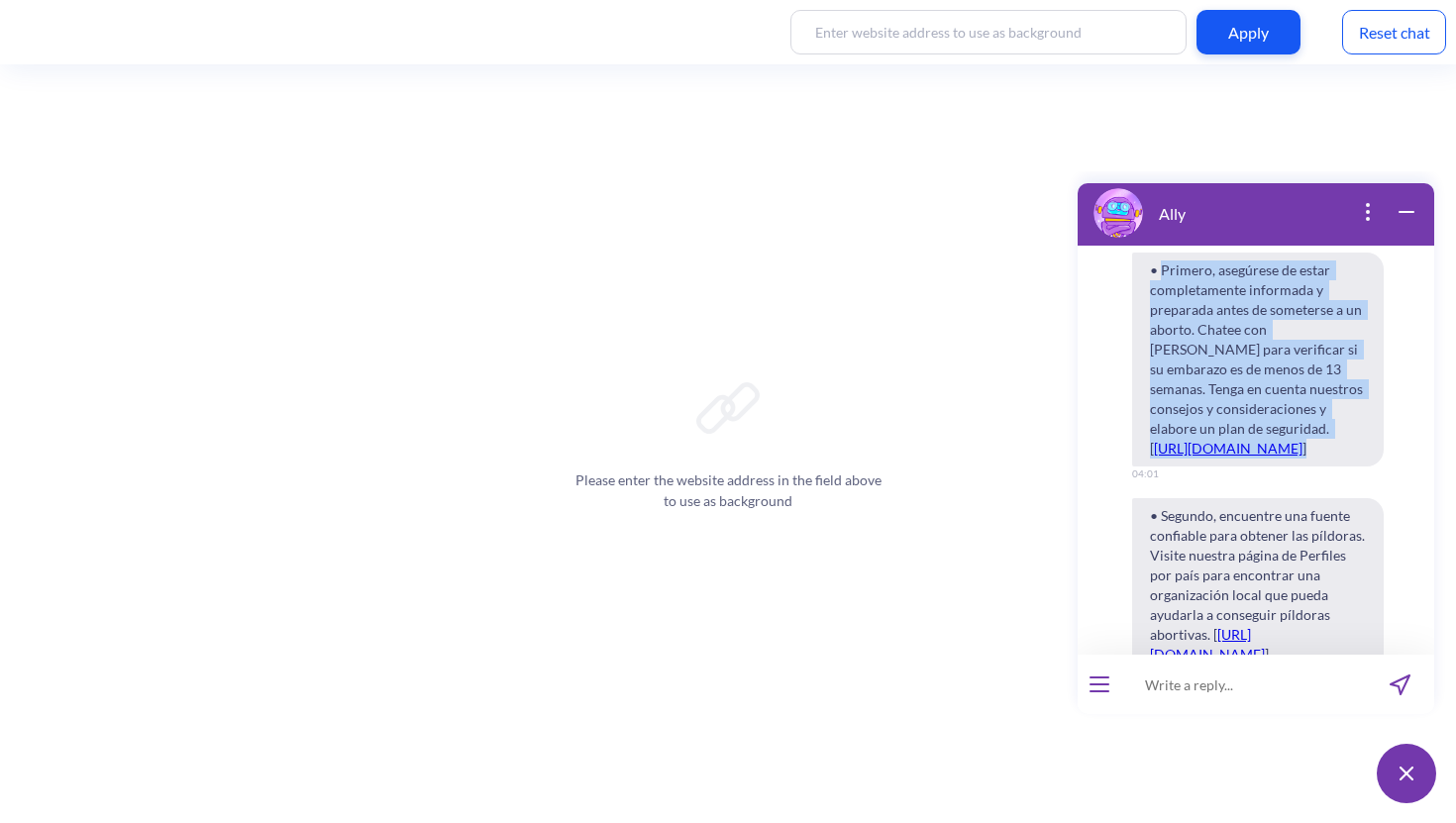 drag, startPoint x: 1161, startPoint y: 372, endPoint x: 1286, endPoint y: 585, distance: 246.96963 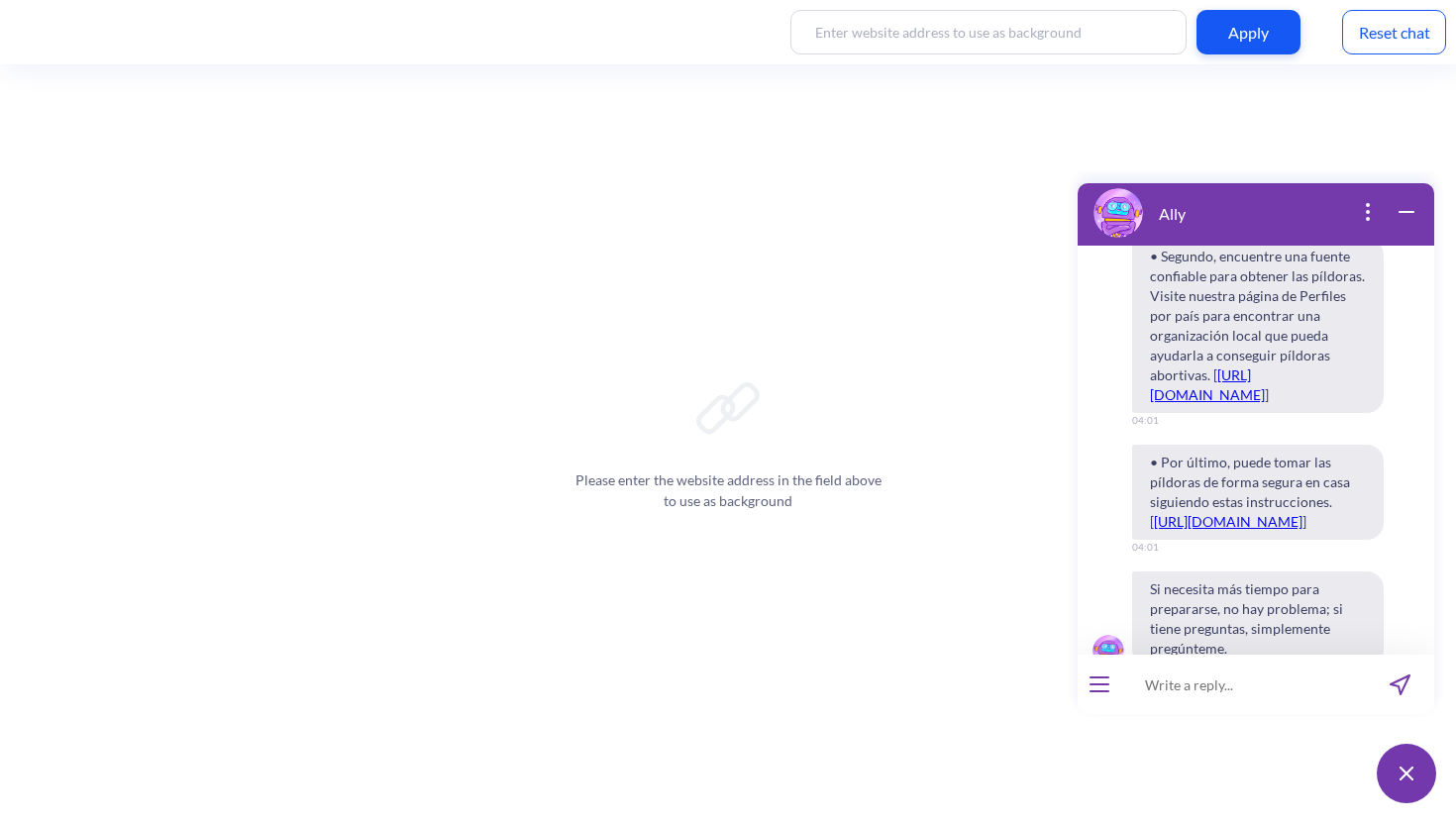 scroll, scrollTop: 7569, scrollLeft: 0, axis: vertical 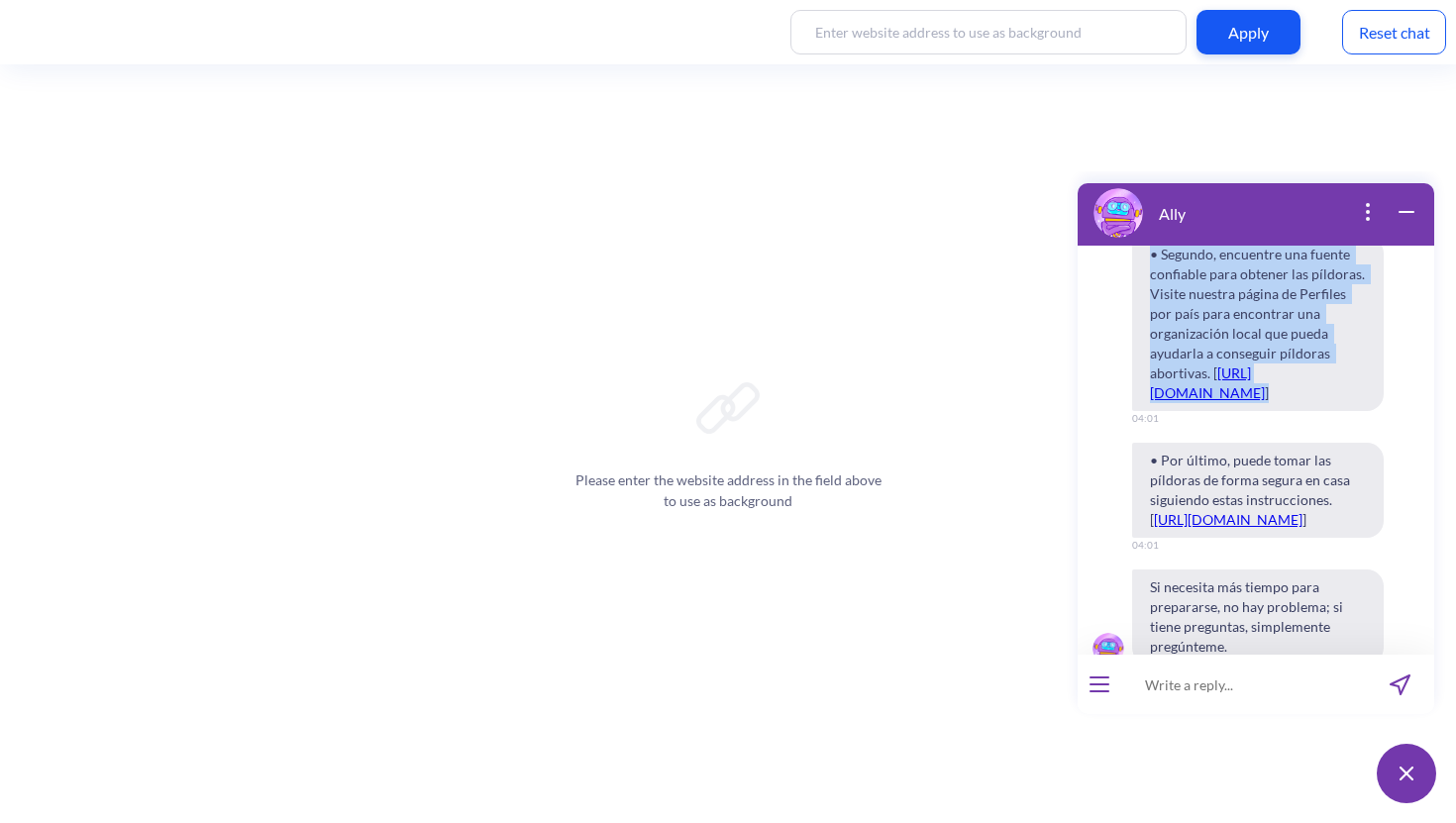 drag, startPoint x: 1150, startPoint y: 377, endPoint x: 1359, endPoint y: 535, distance: 262.00191 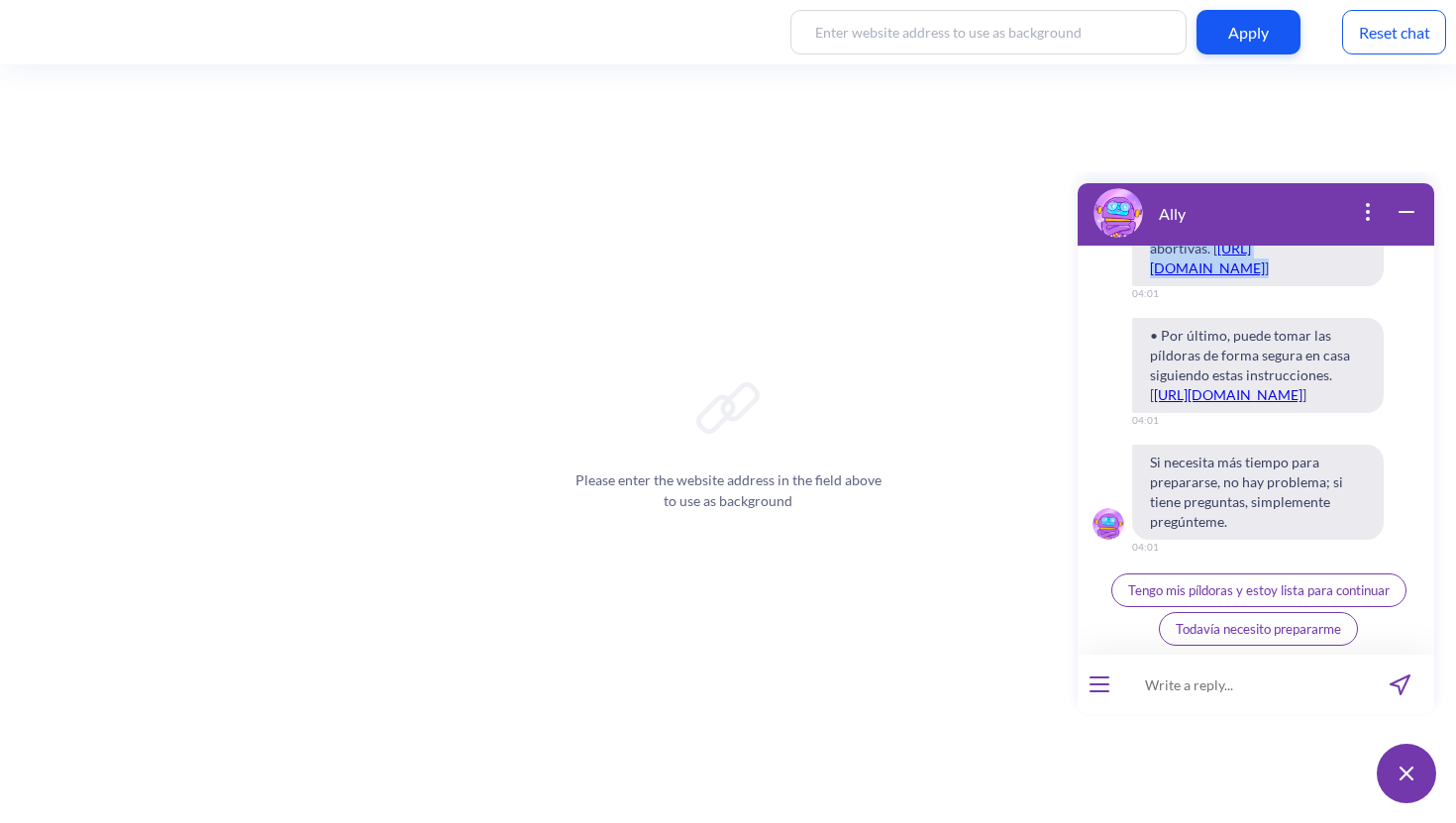 scroll, scrollTop: 7797, scrollLeft: 0, axis: vertical 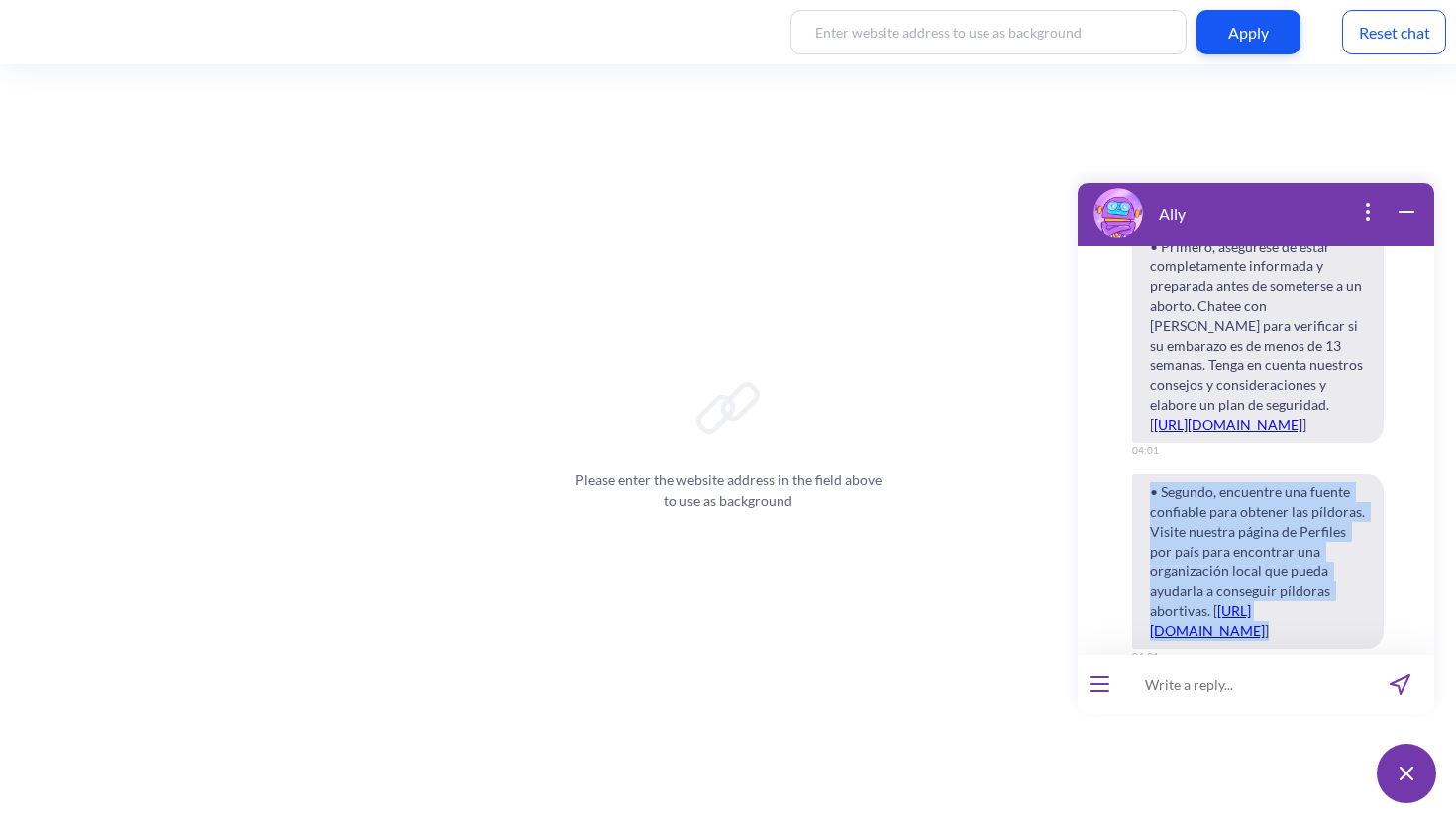 click on "[URL][DOMAIN_NAME]" at bounding box center (1228, 424) 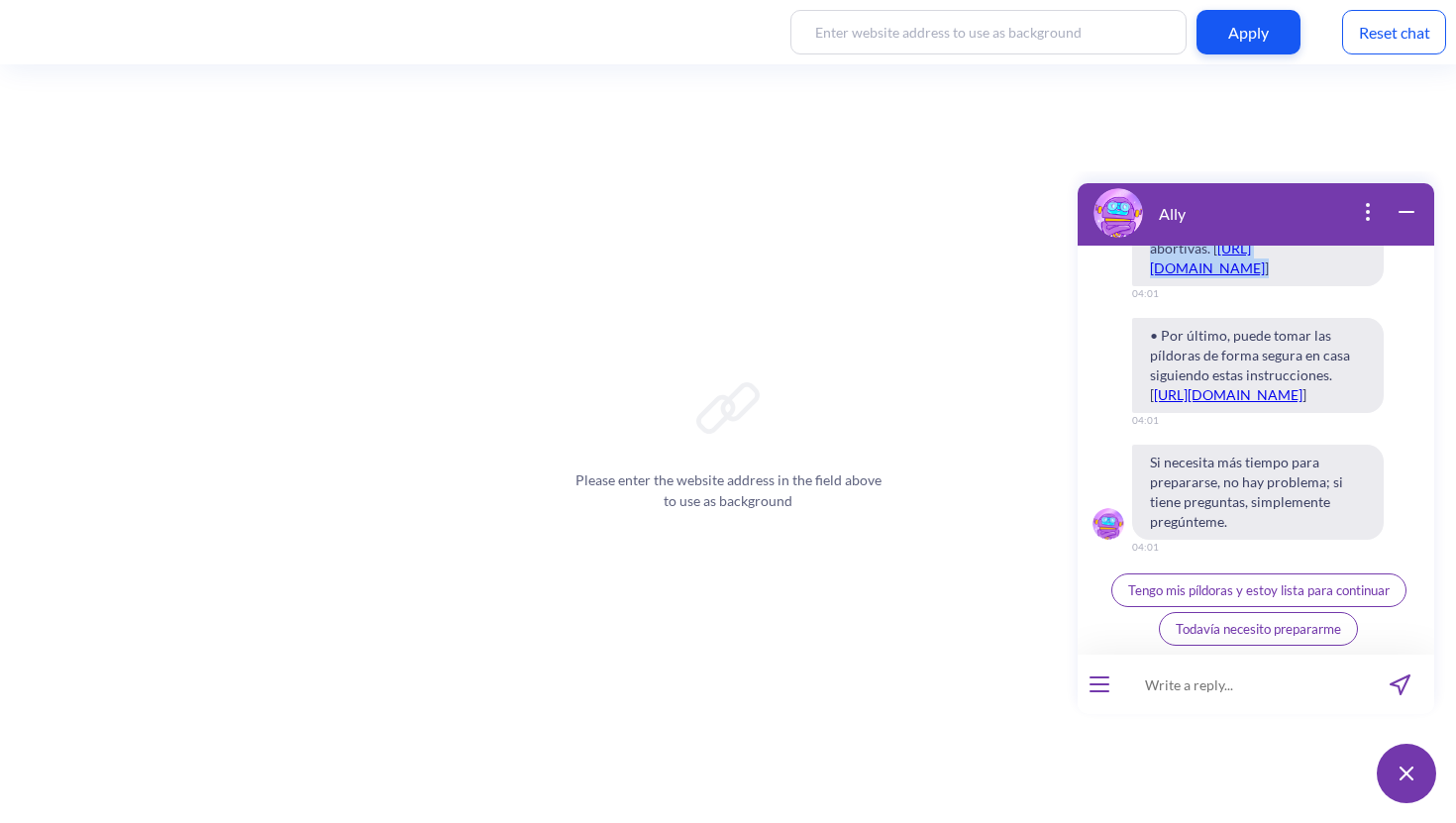 scroll, scrollTop: 7855, scrollLeft: 0, axis: vertical 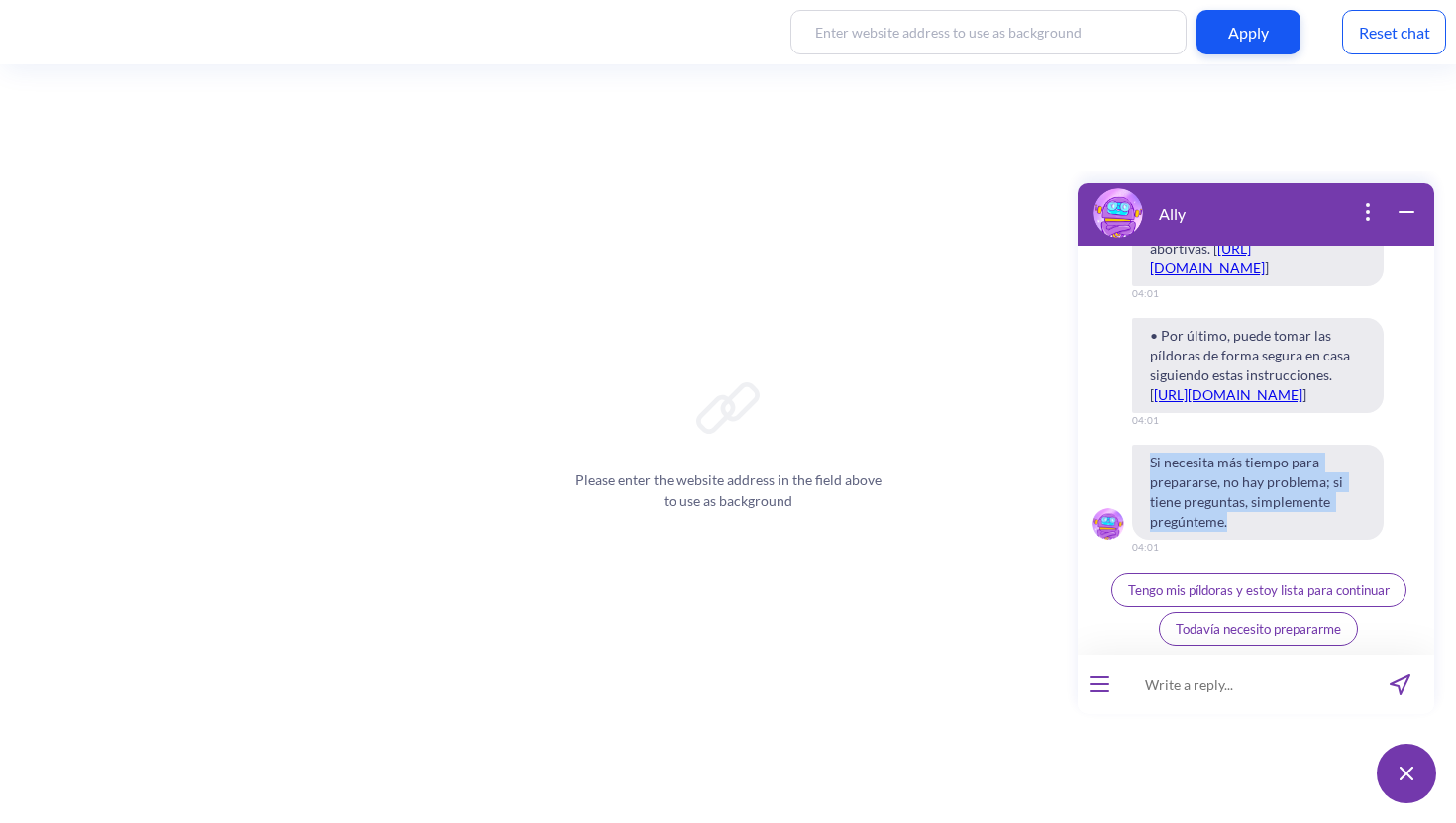 drag, startPoint x: 1241, startPoint y: 527, endPoint x: 1140, endPoint y: 455, distance: 124.03629 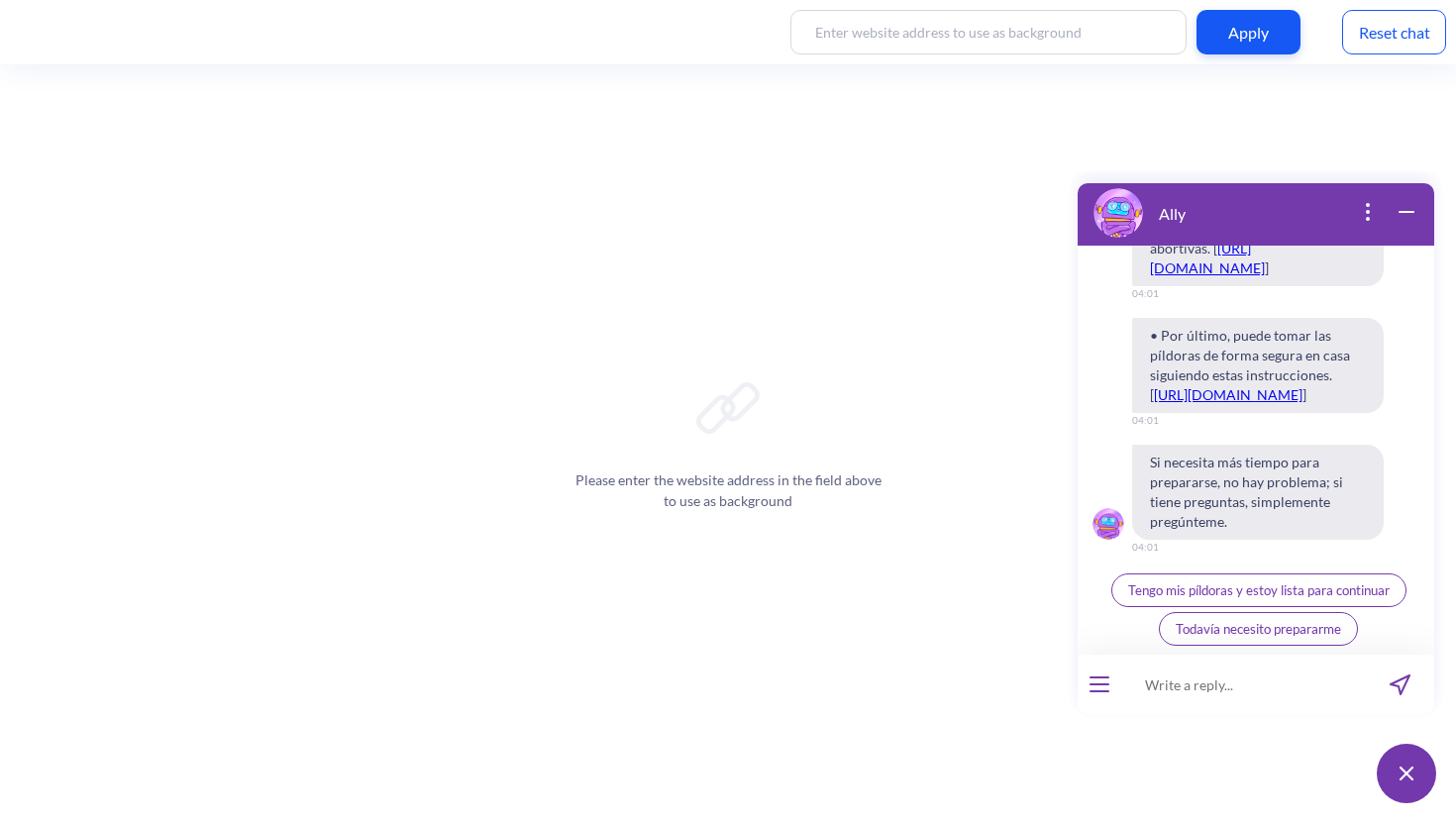 click at bounding box center [1243, 684] 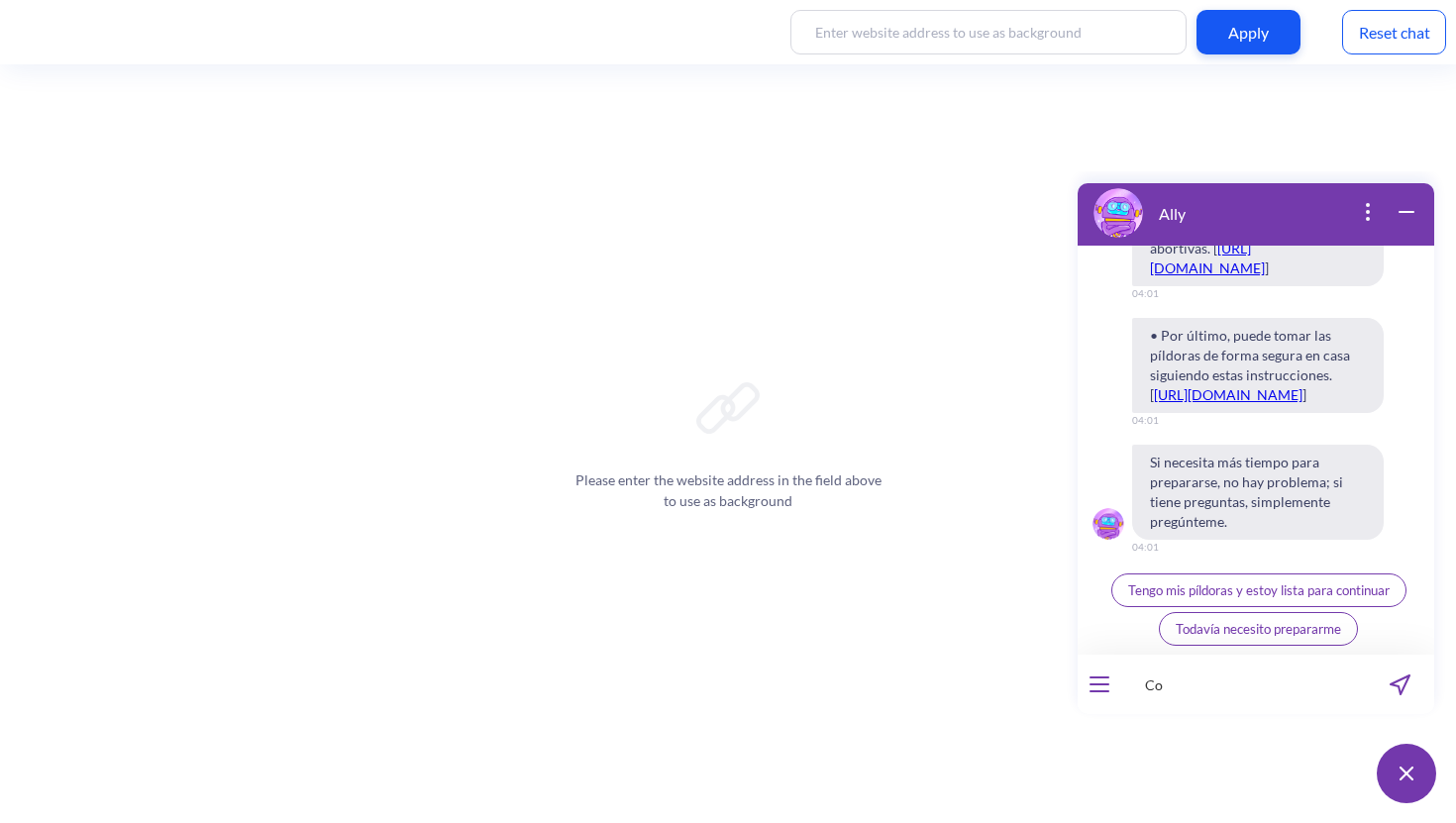 type on "C" 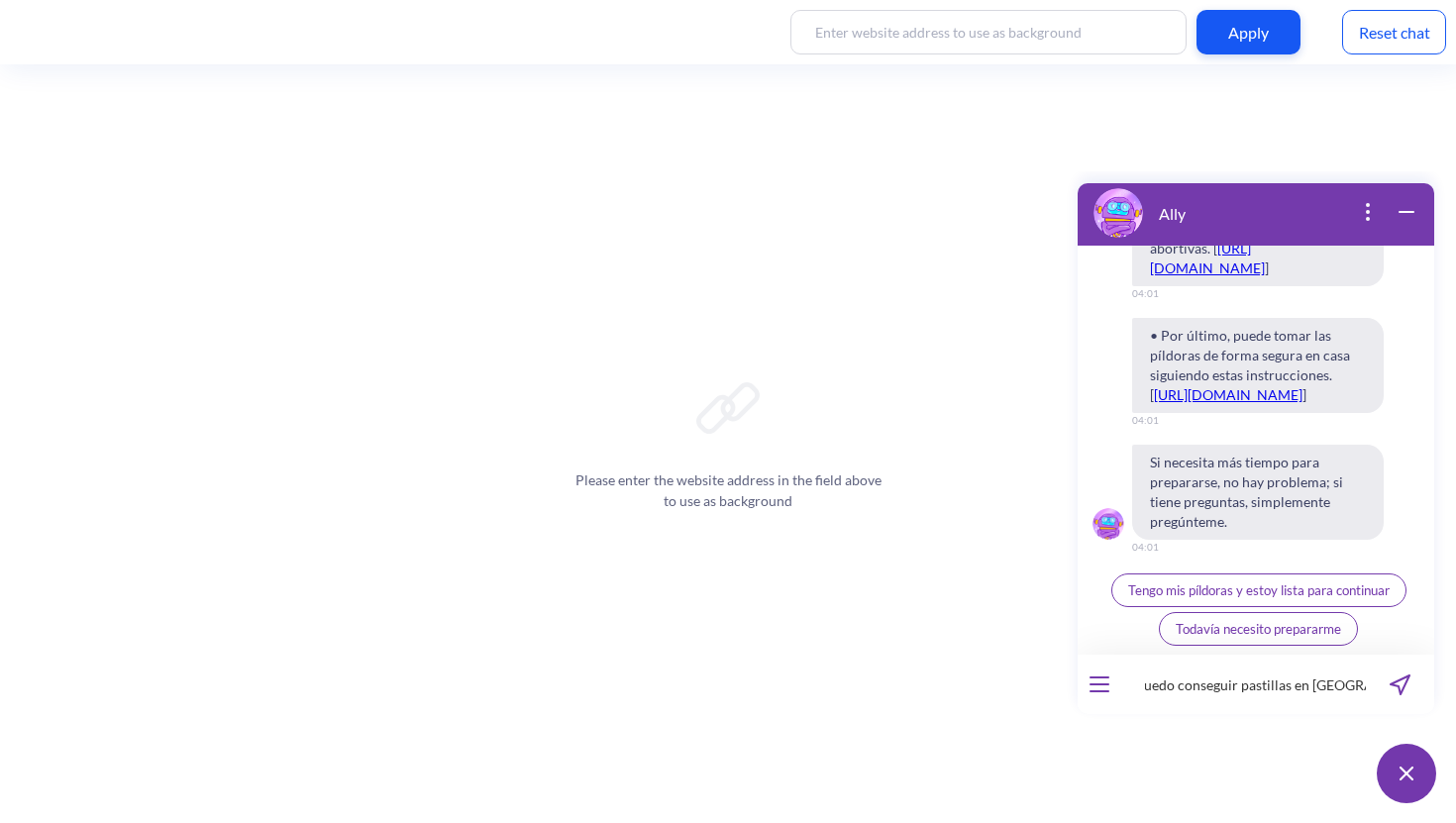 type on "donde puedo conseguir pastillas en [GEOGRAPHIC_DATA]?" 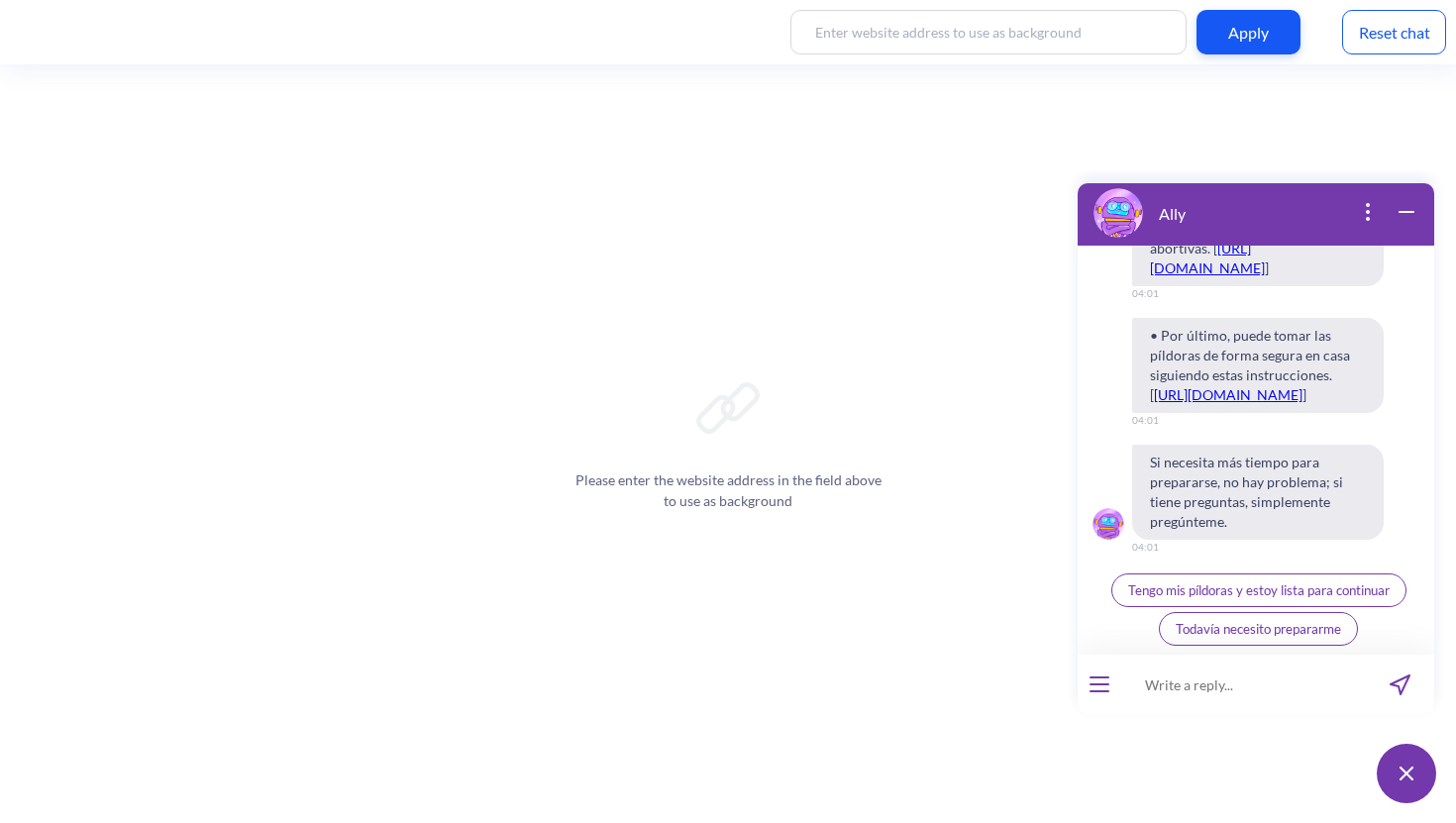 scroll, scrollTop: 0, scrollLeft: 0, axis: both 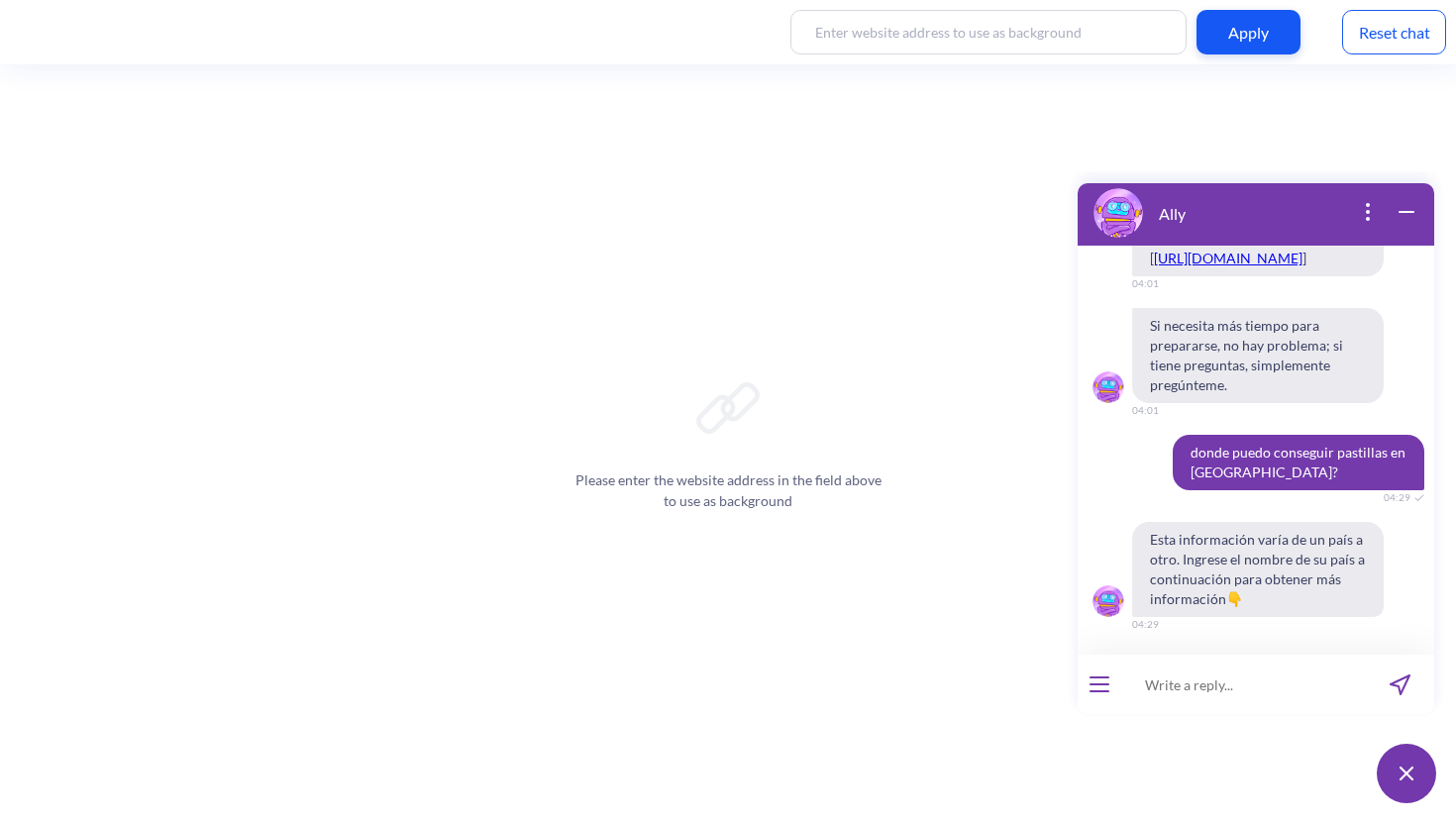click at bounding box center [1243, 684] 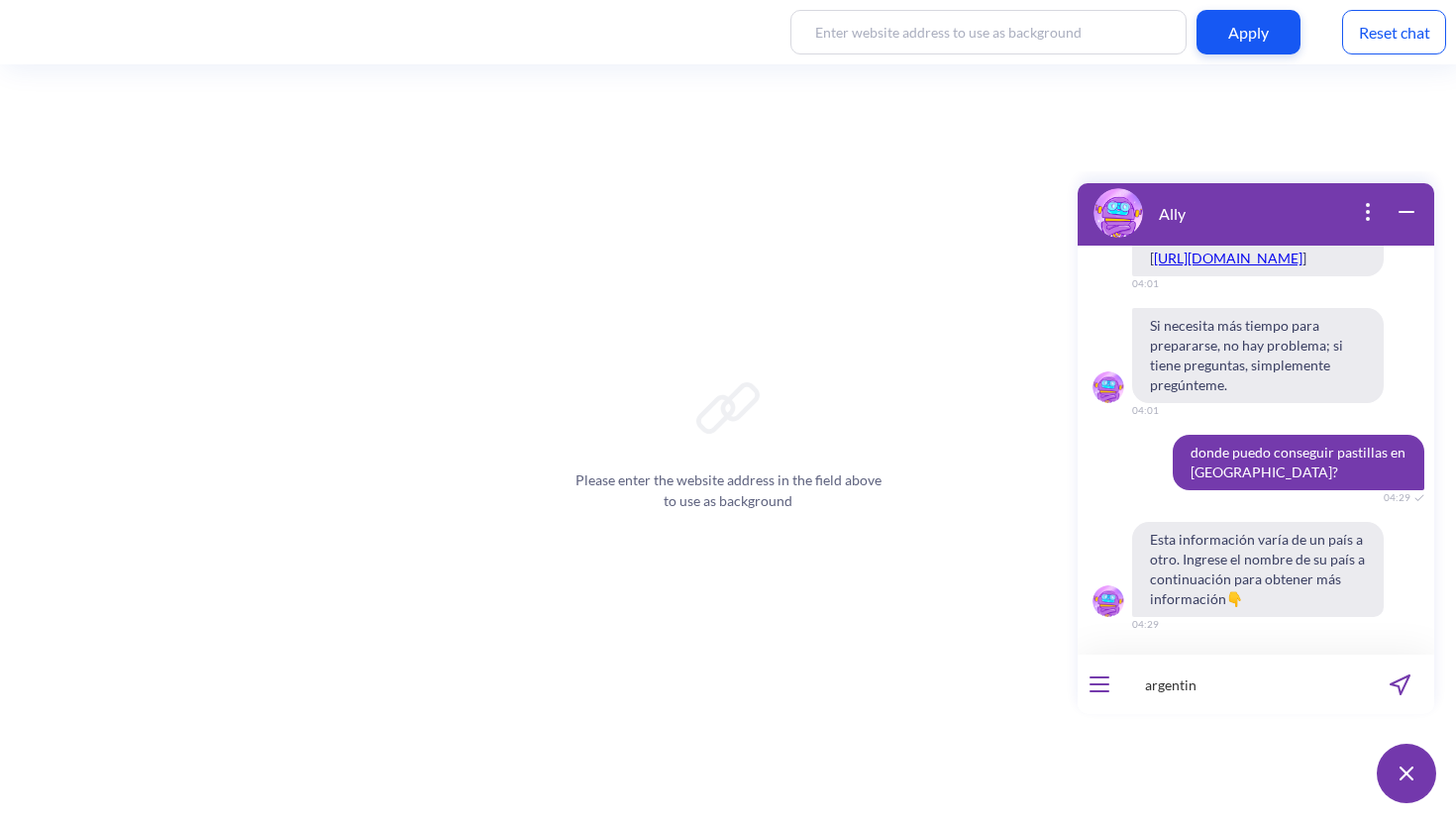 type on "[GEOGRAPHIC_DATA]" 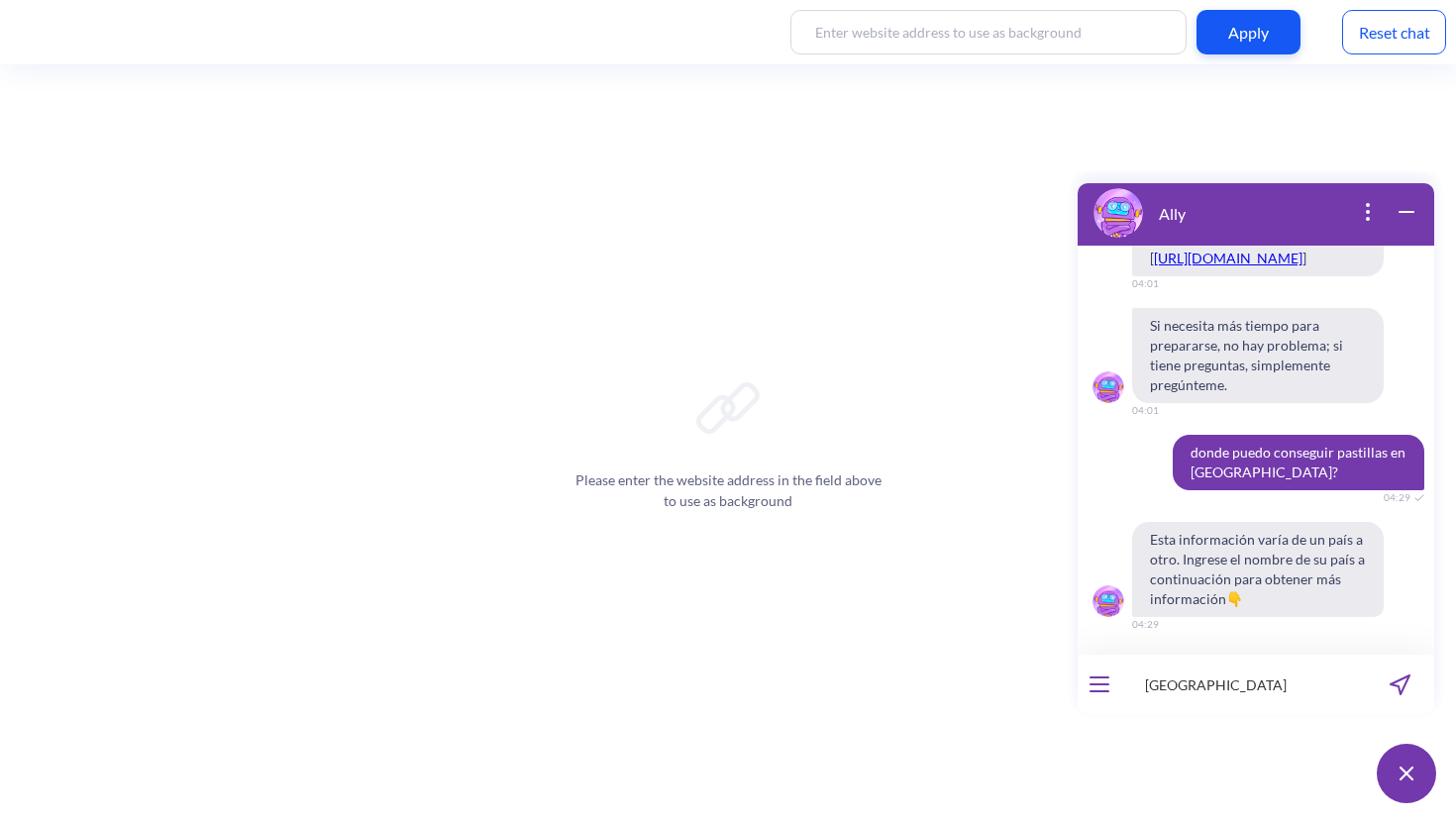 type 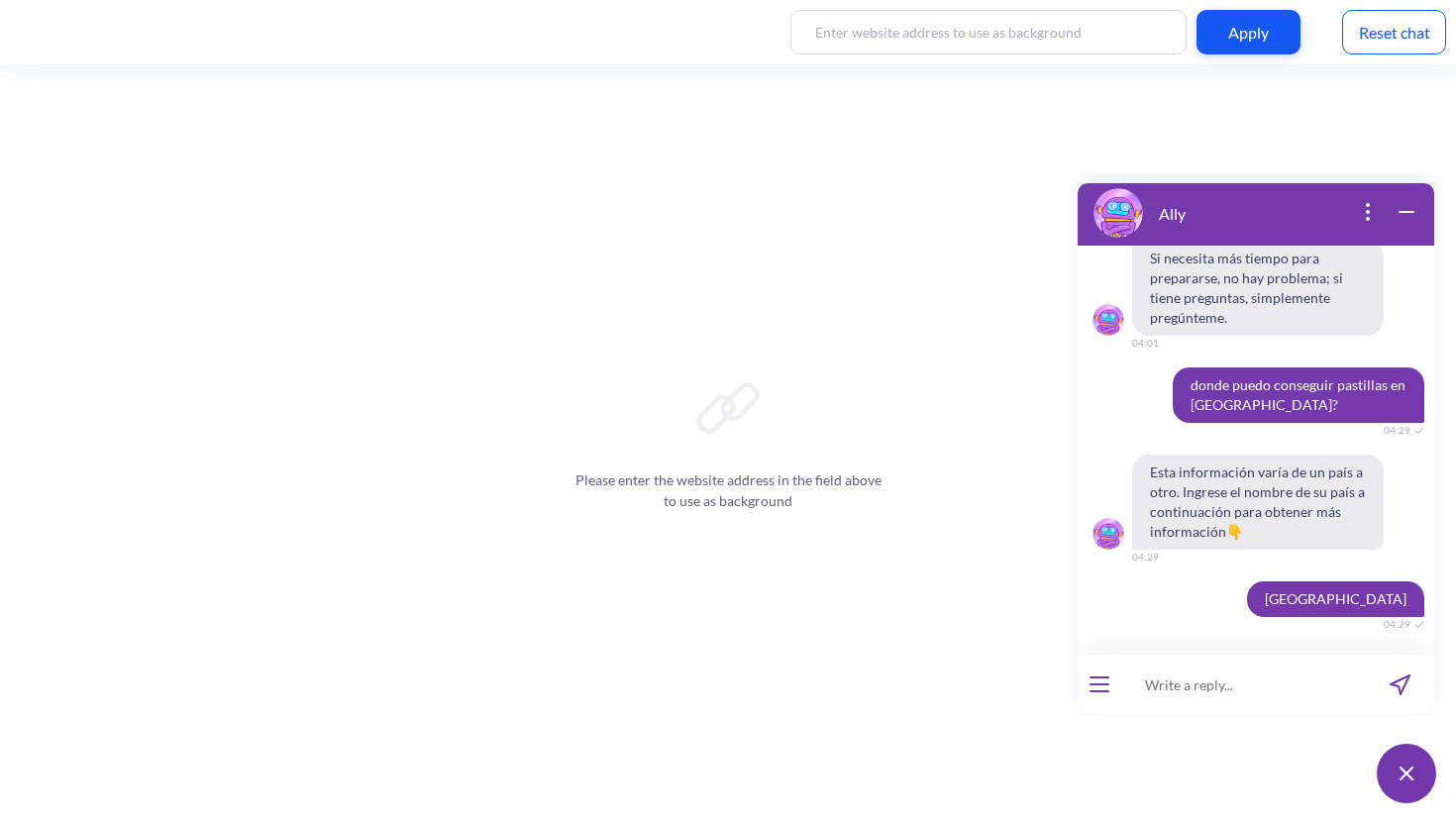 scroll, scrollTop: 8078, scrollLeft: 0, axis: vertical 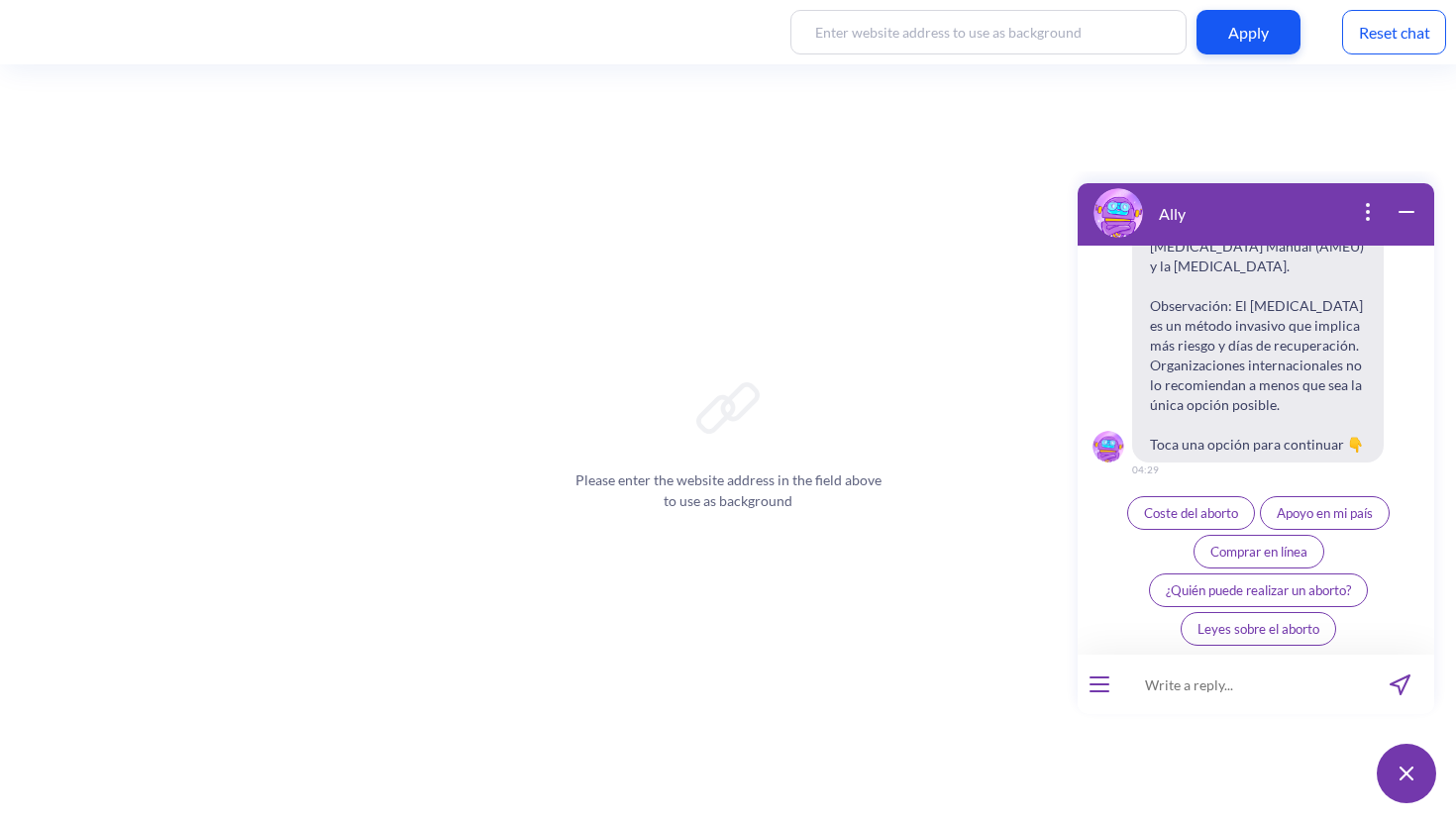 click at bounding box center [1099, 684] 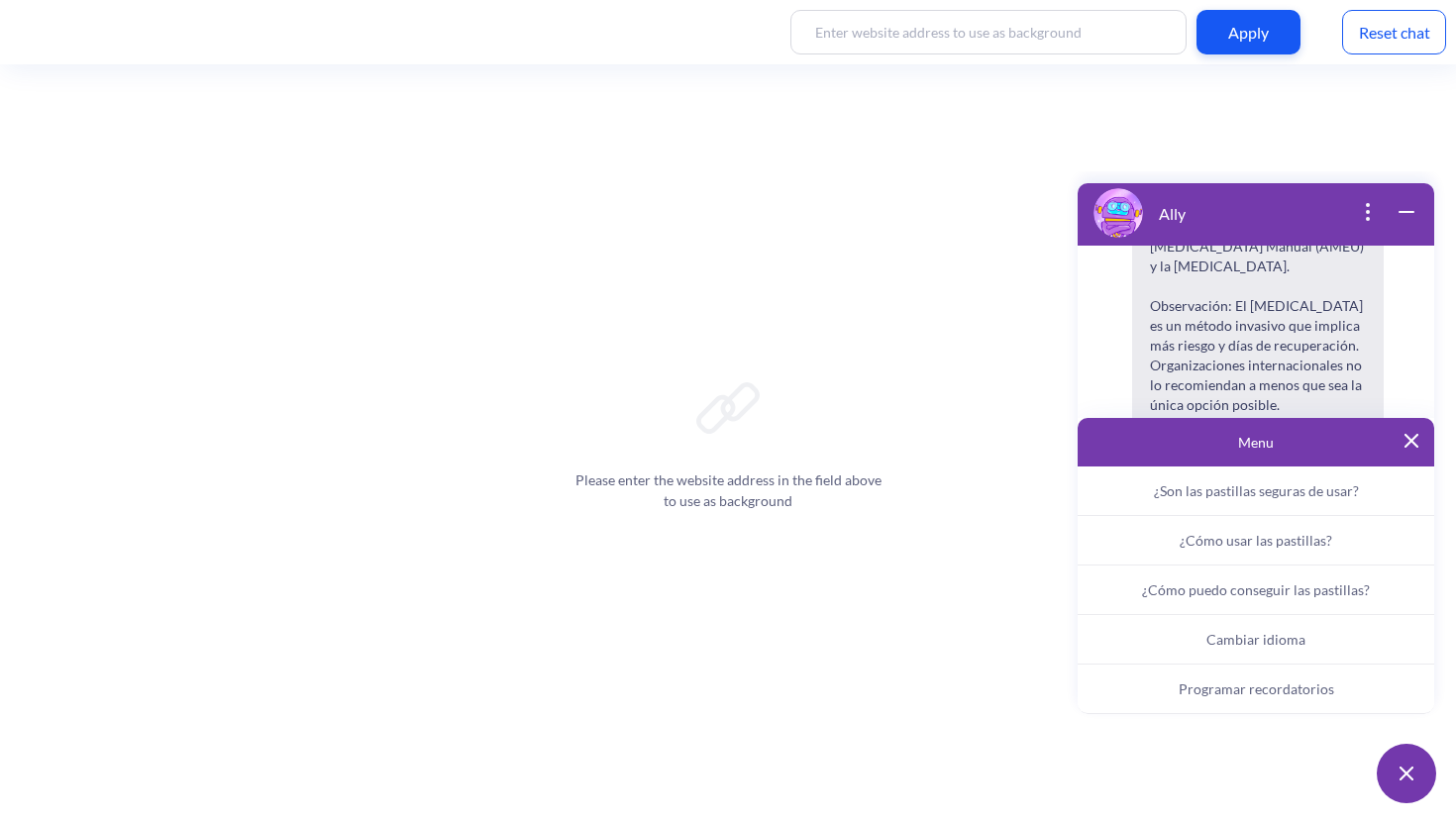click on "Programar recordatorios" at bounding box center [1256, 688] 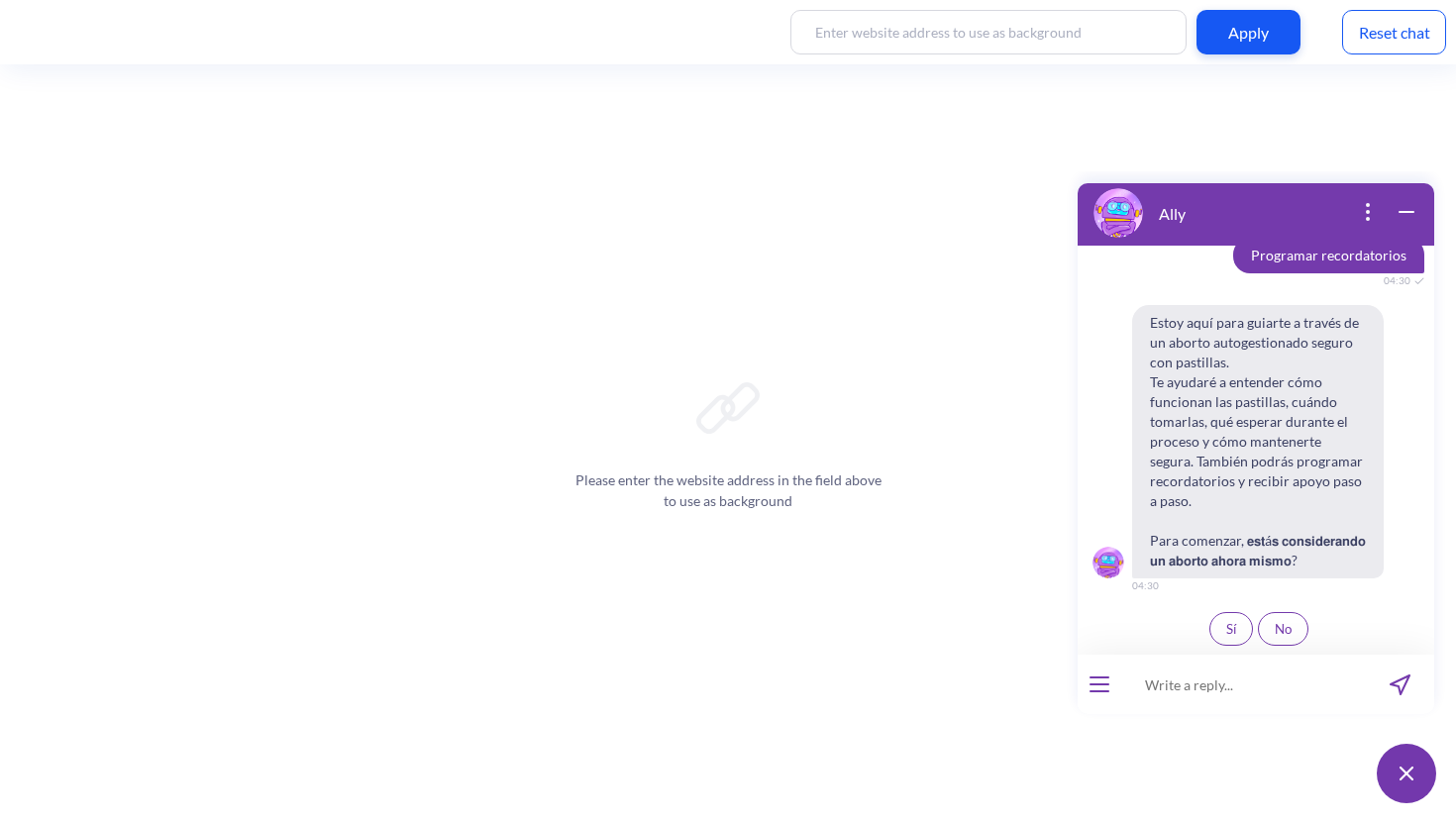 scroll, scrollTop: 9387, scrollLeft: 0, axis: vertical 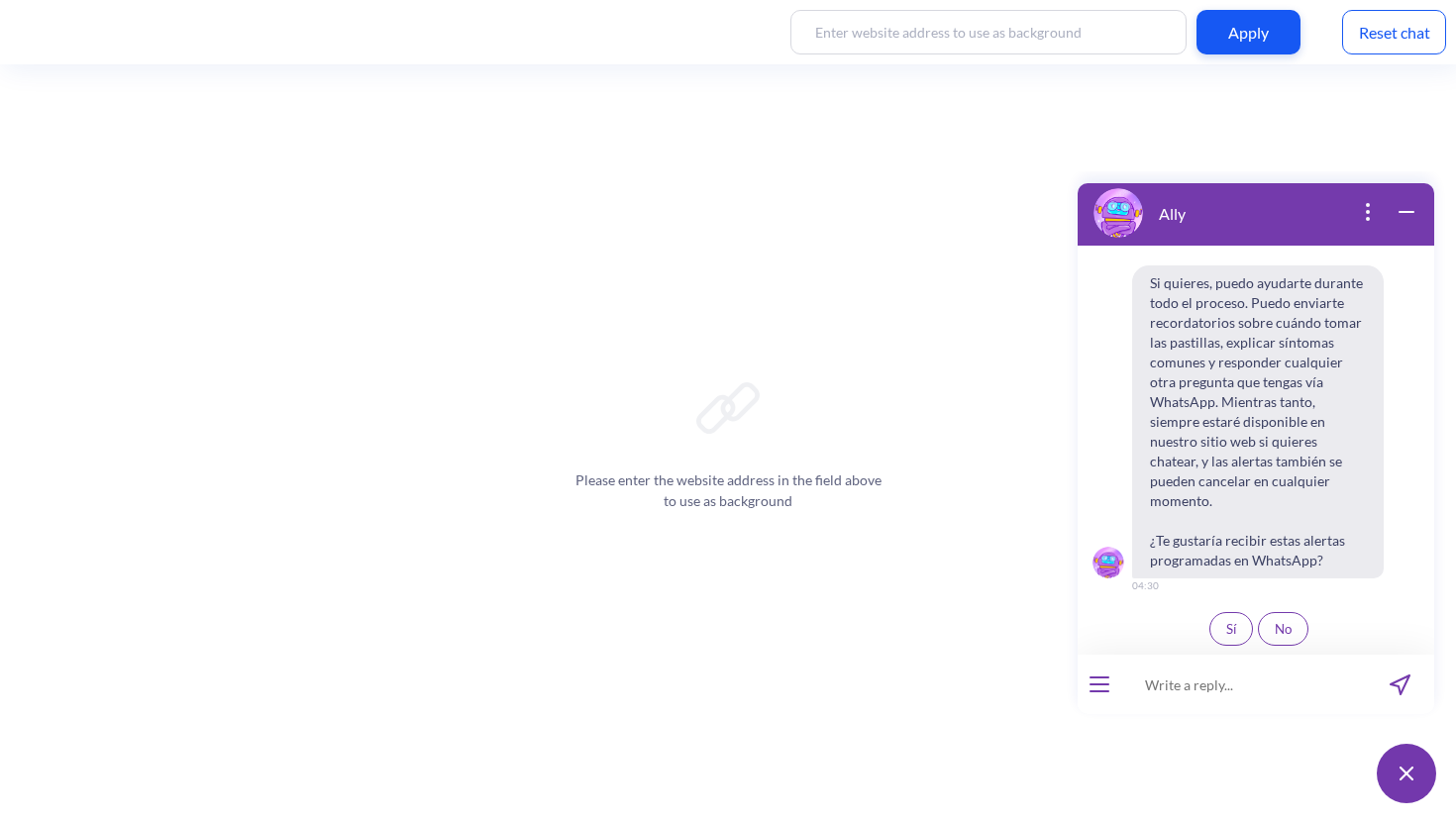 click on "Sí" at bounding box center (1231, 629) 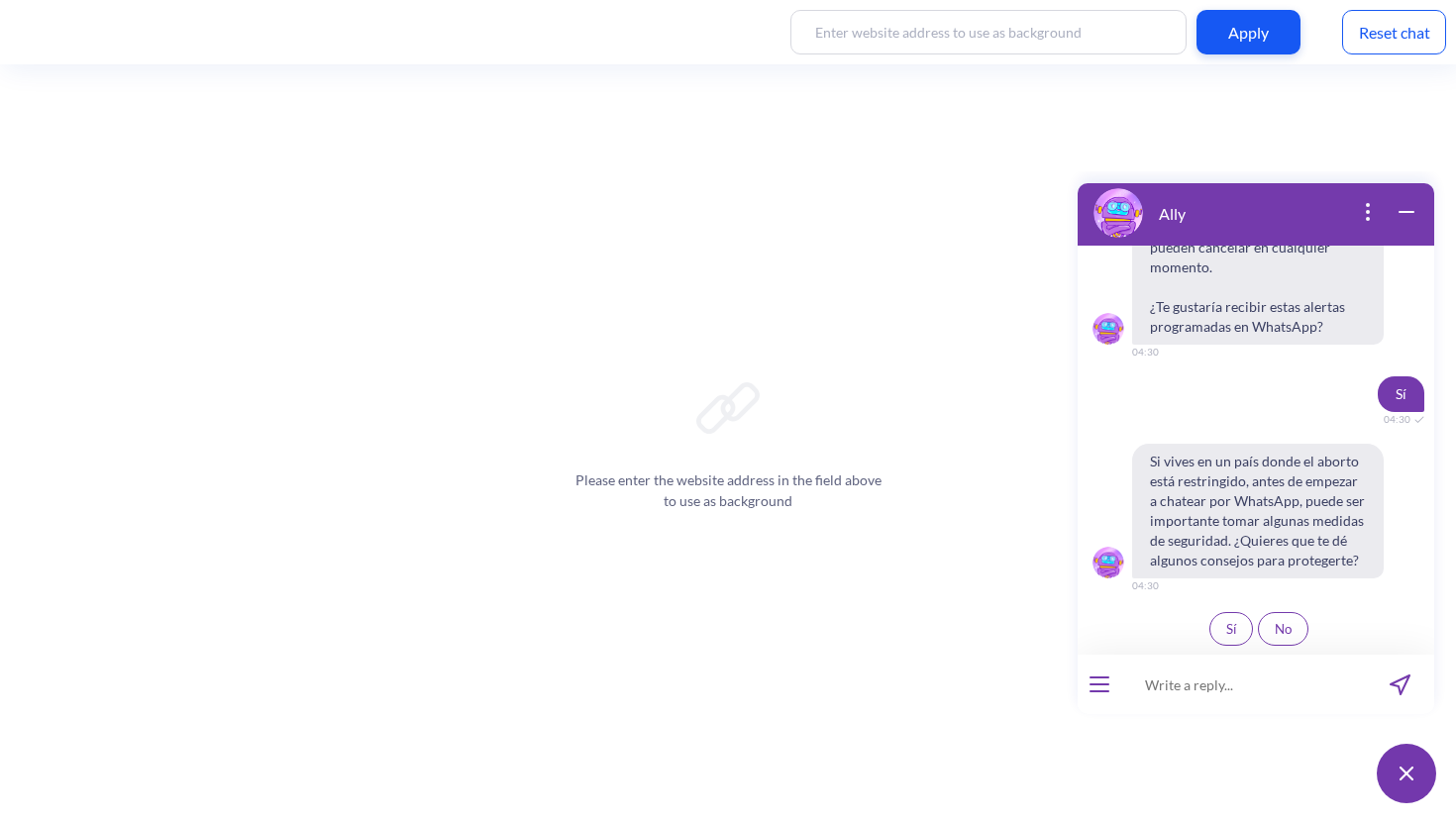 scroll, scrollTop: 10013, scrollLeft: 0, axis: vertical 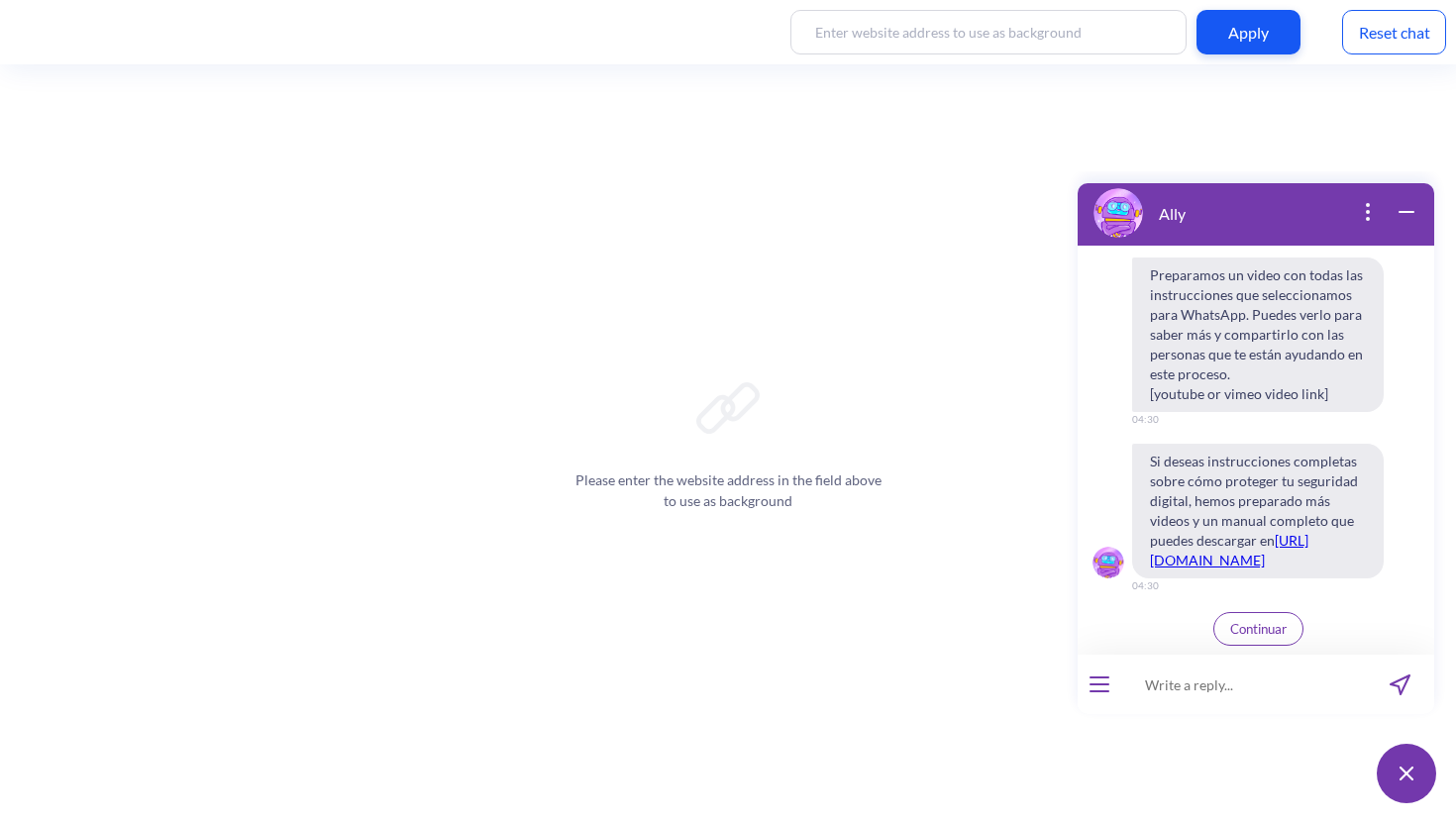 click on "Continuar" at bounding box center (1258, 629) 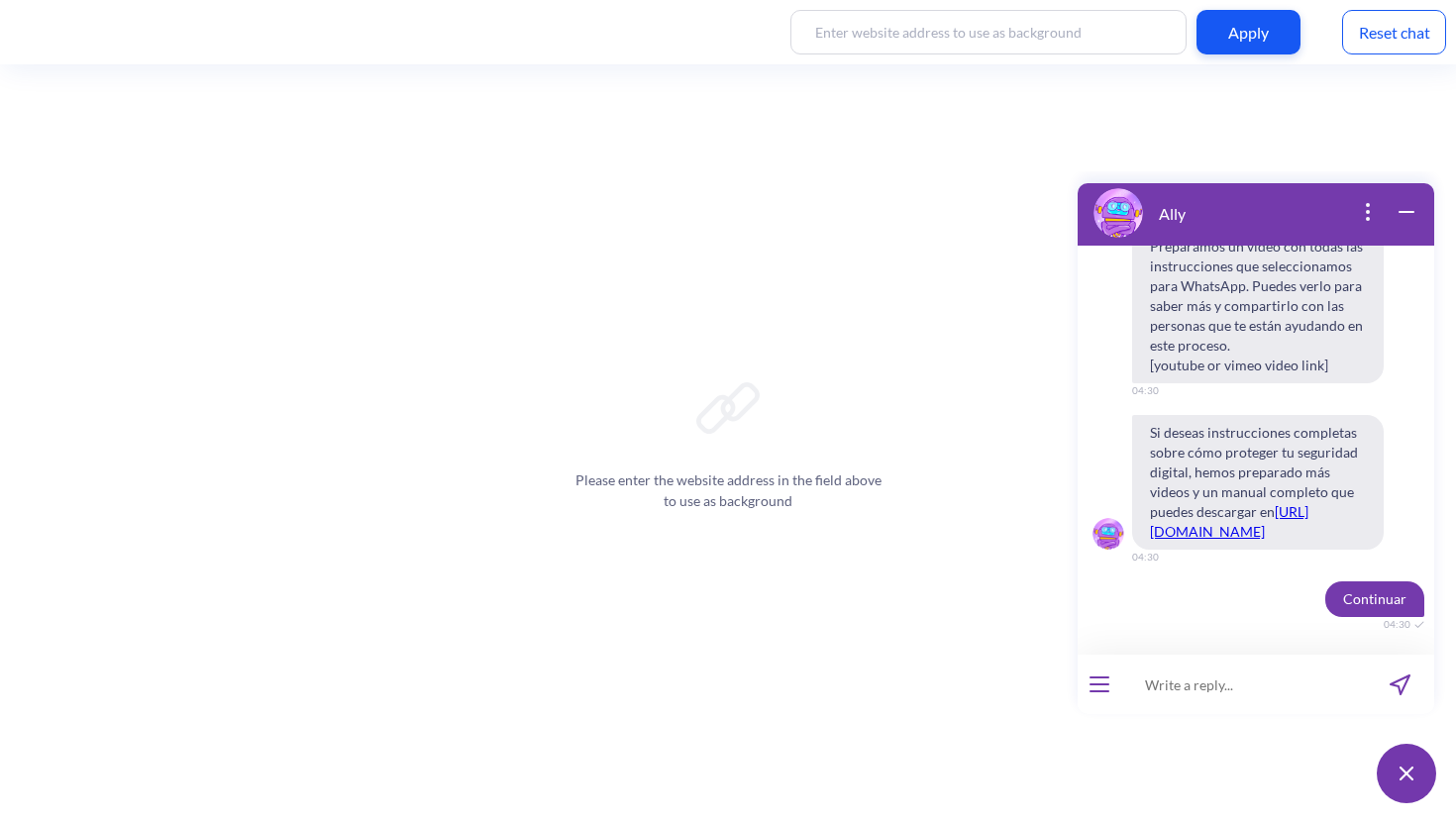 scroll, scrollTop: 10913, scrollLeft: 0, axis: vertical 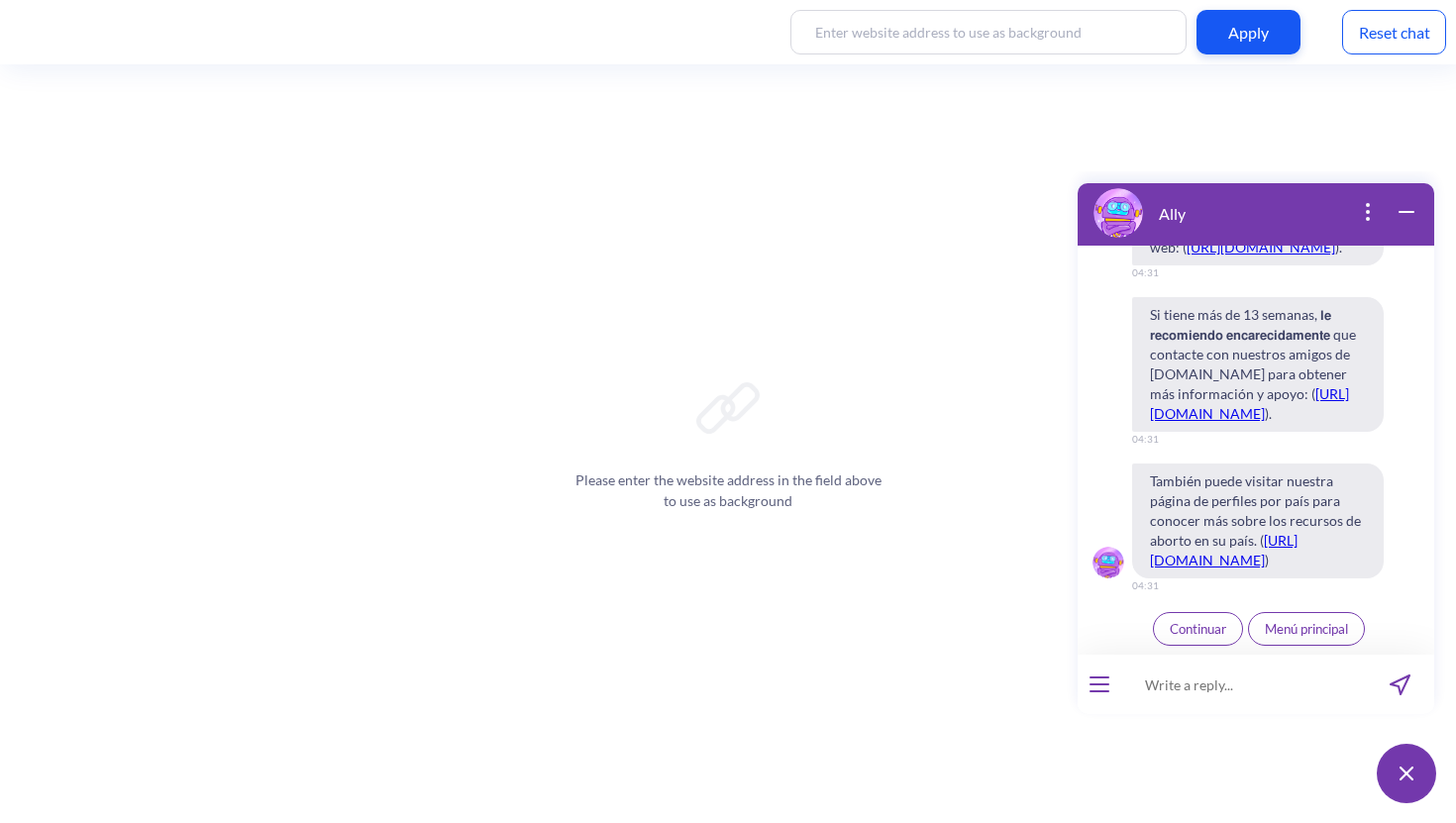 click on "Continuar" at bounding box center [1197, 629] 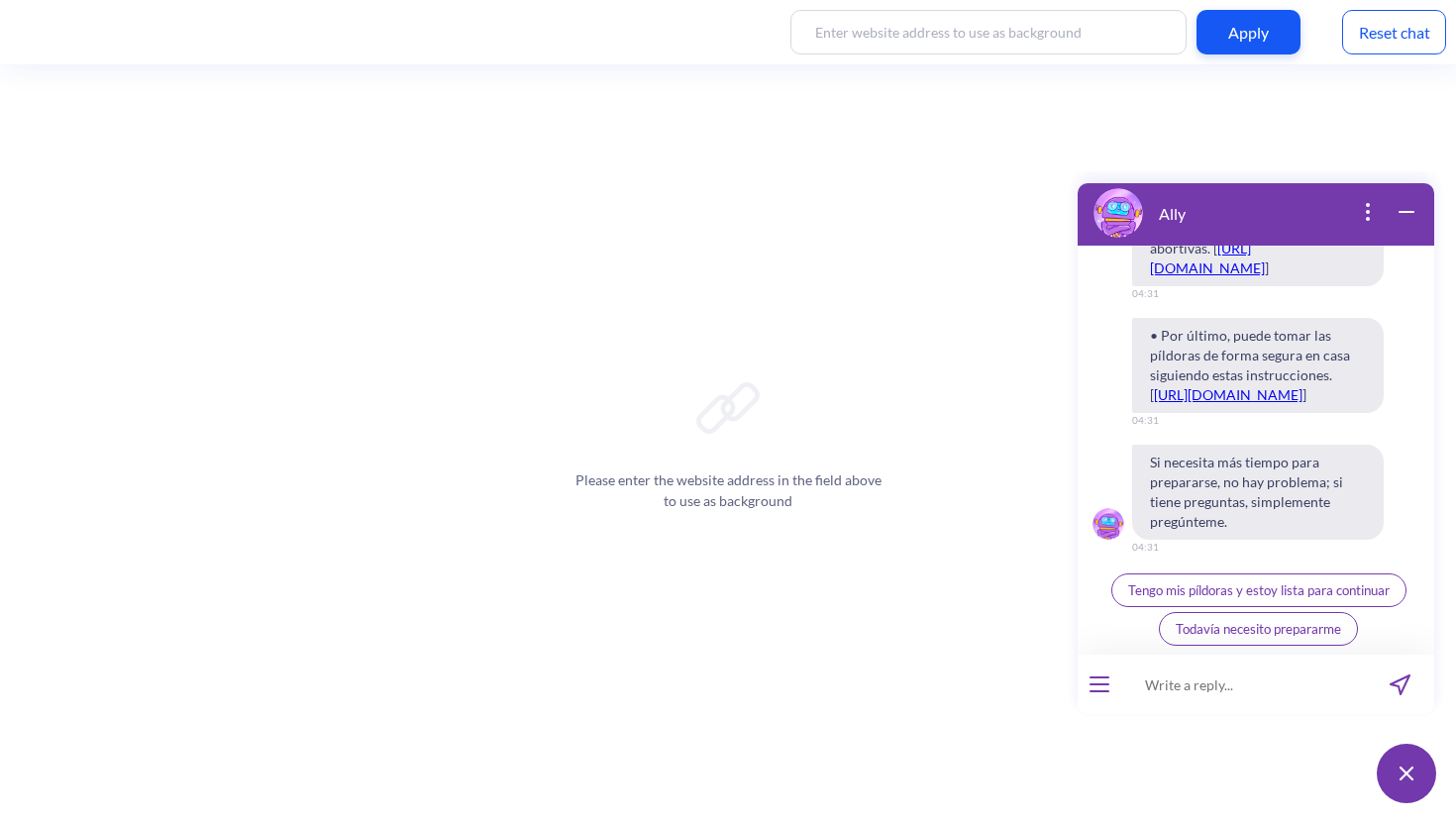 scroll, scrollTop: 13391, scrollLeft: 0, axis: vertical 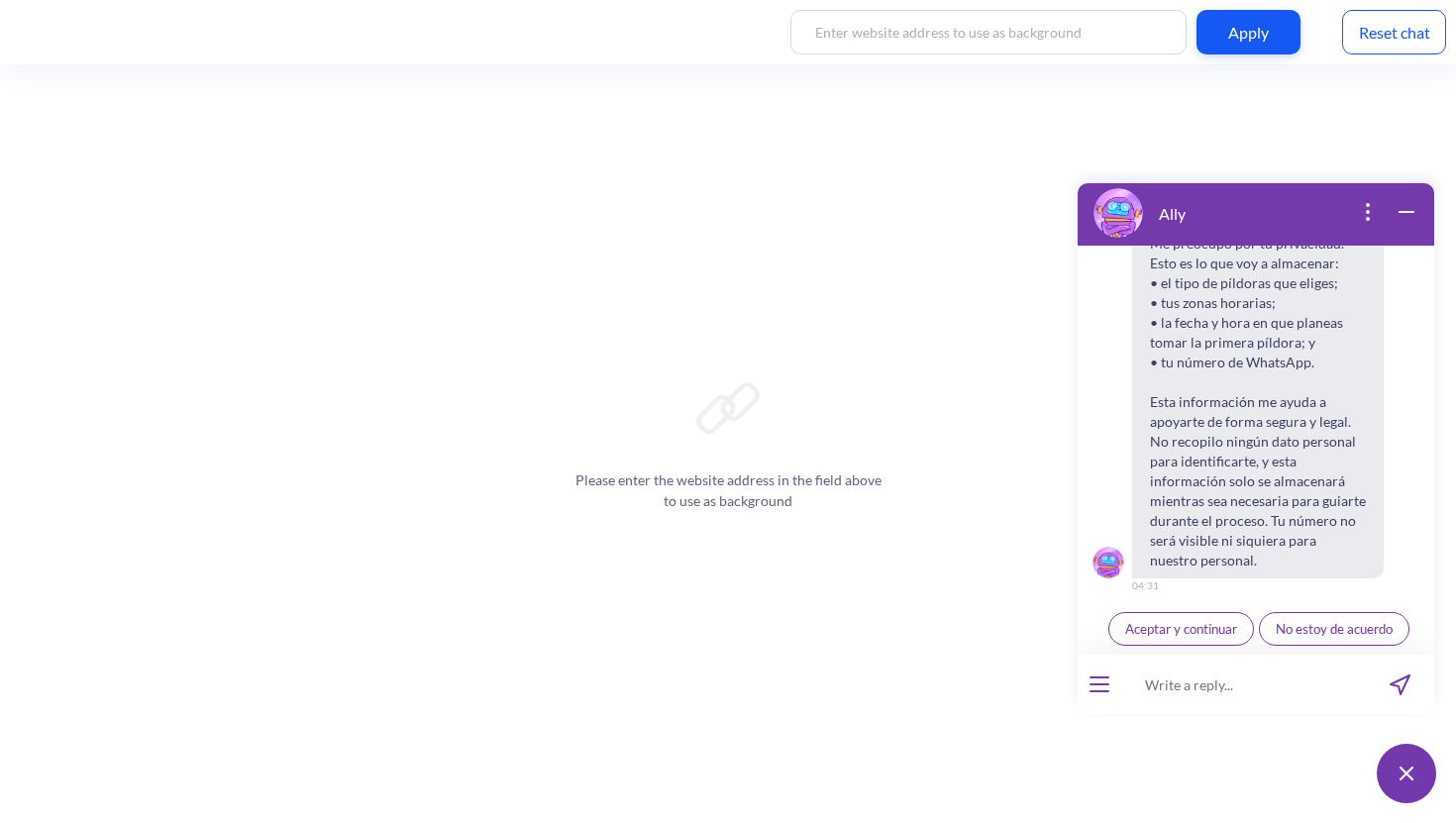 type 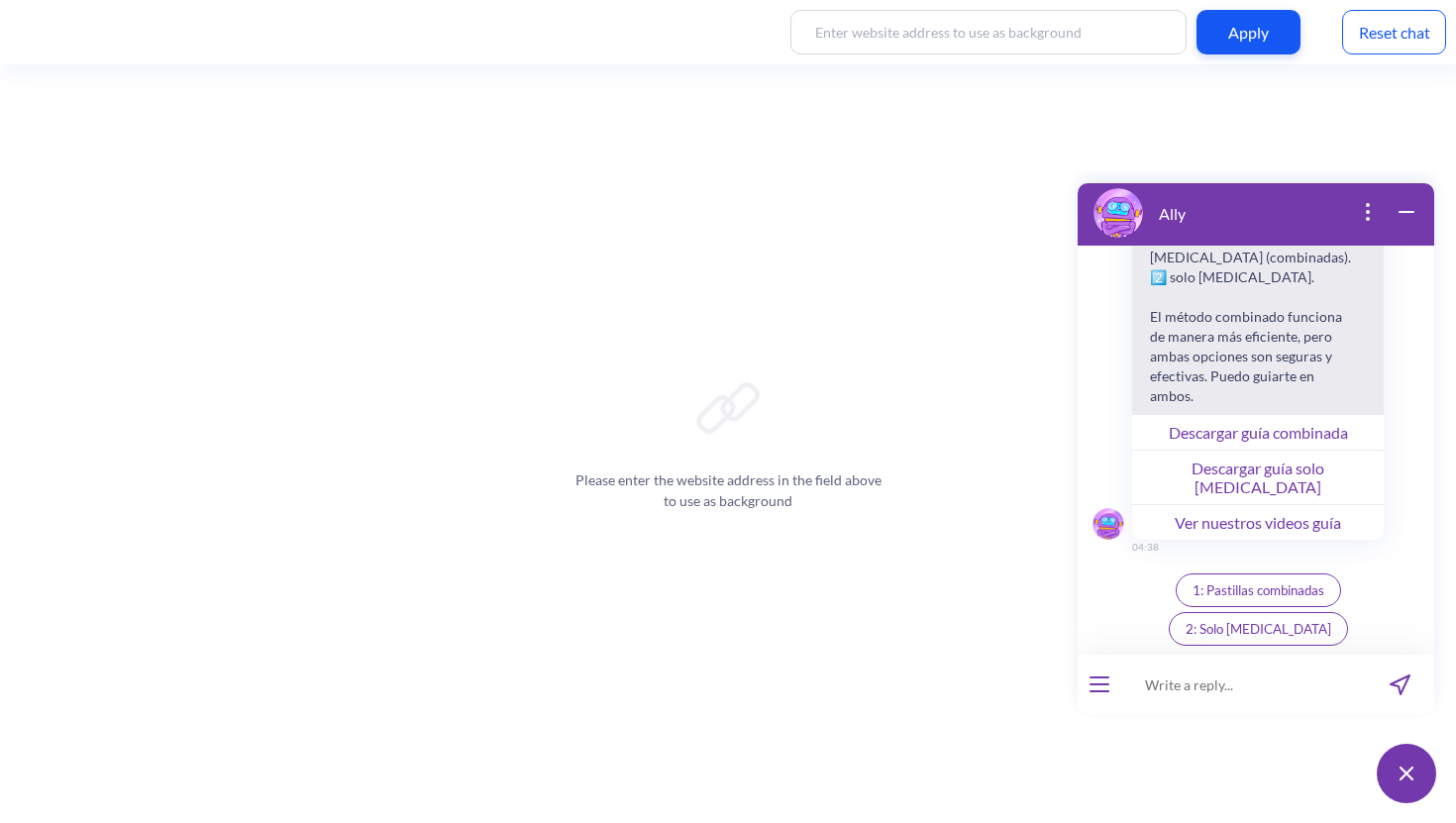 scroll, scrollTop: 14265, scrollLeft: 0, axis: vertical 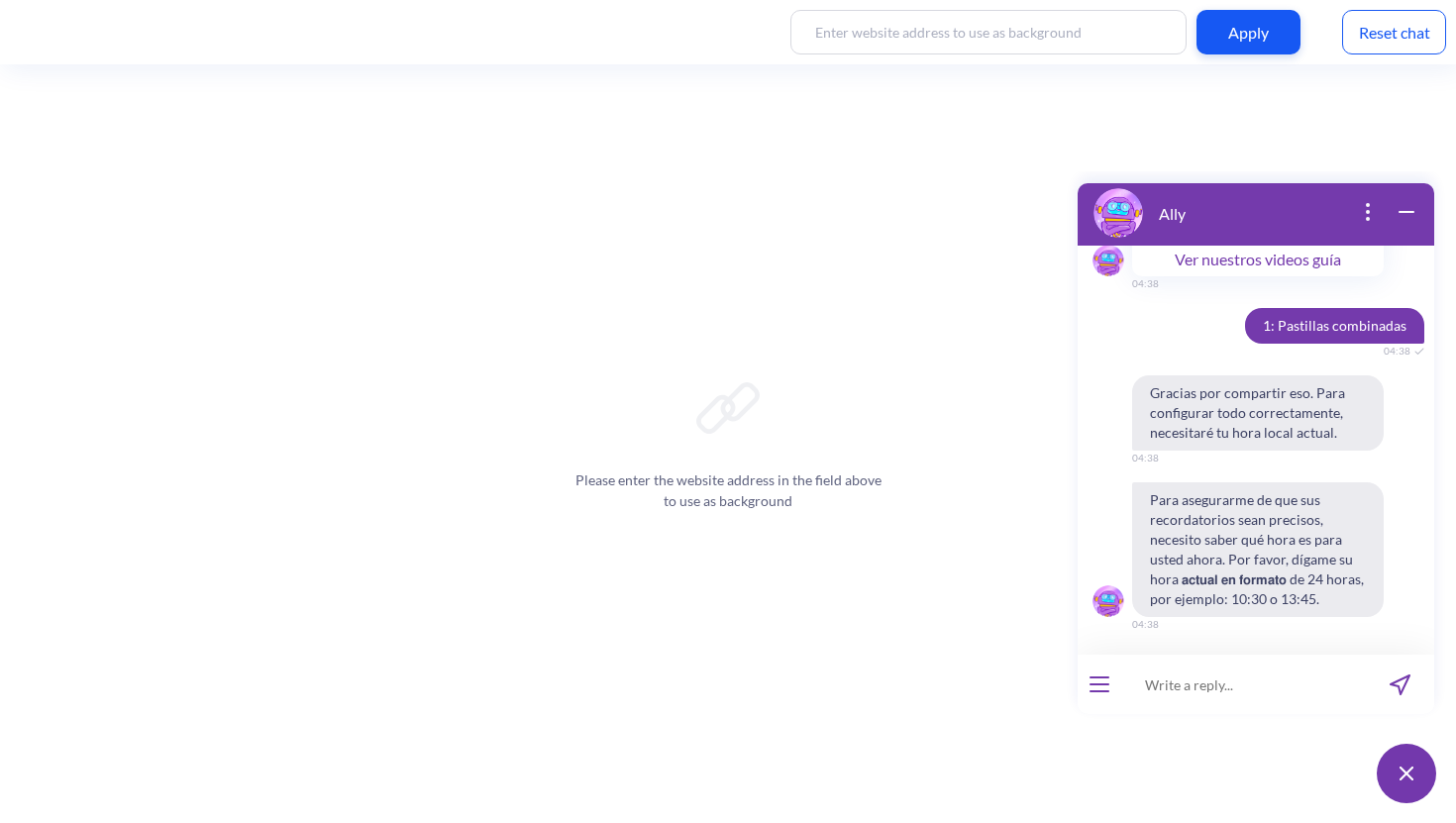 click at bounding box center (1243, 684) 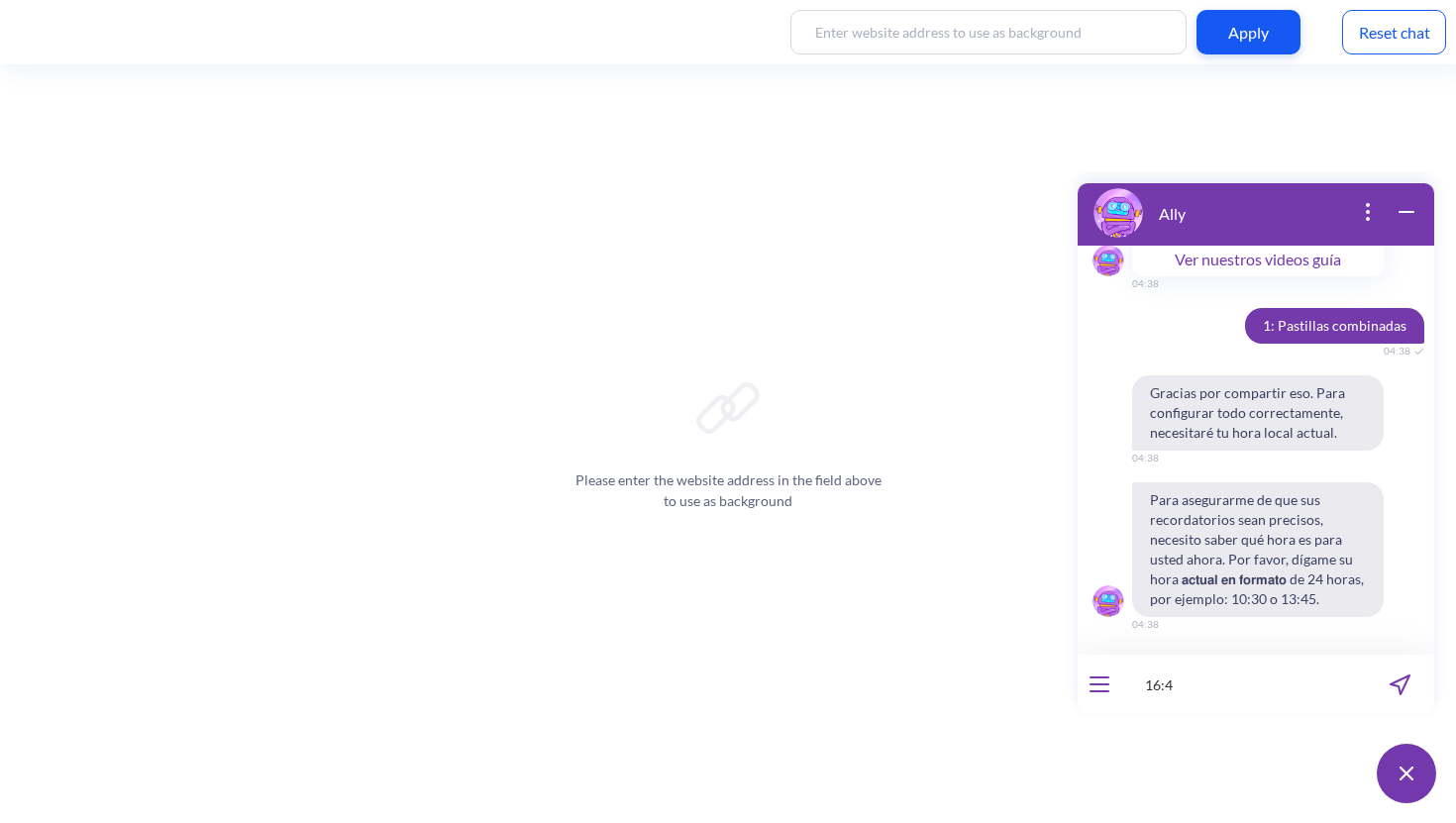 type on "16:40" 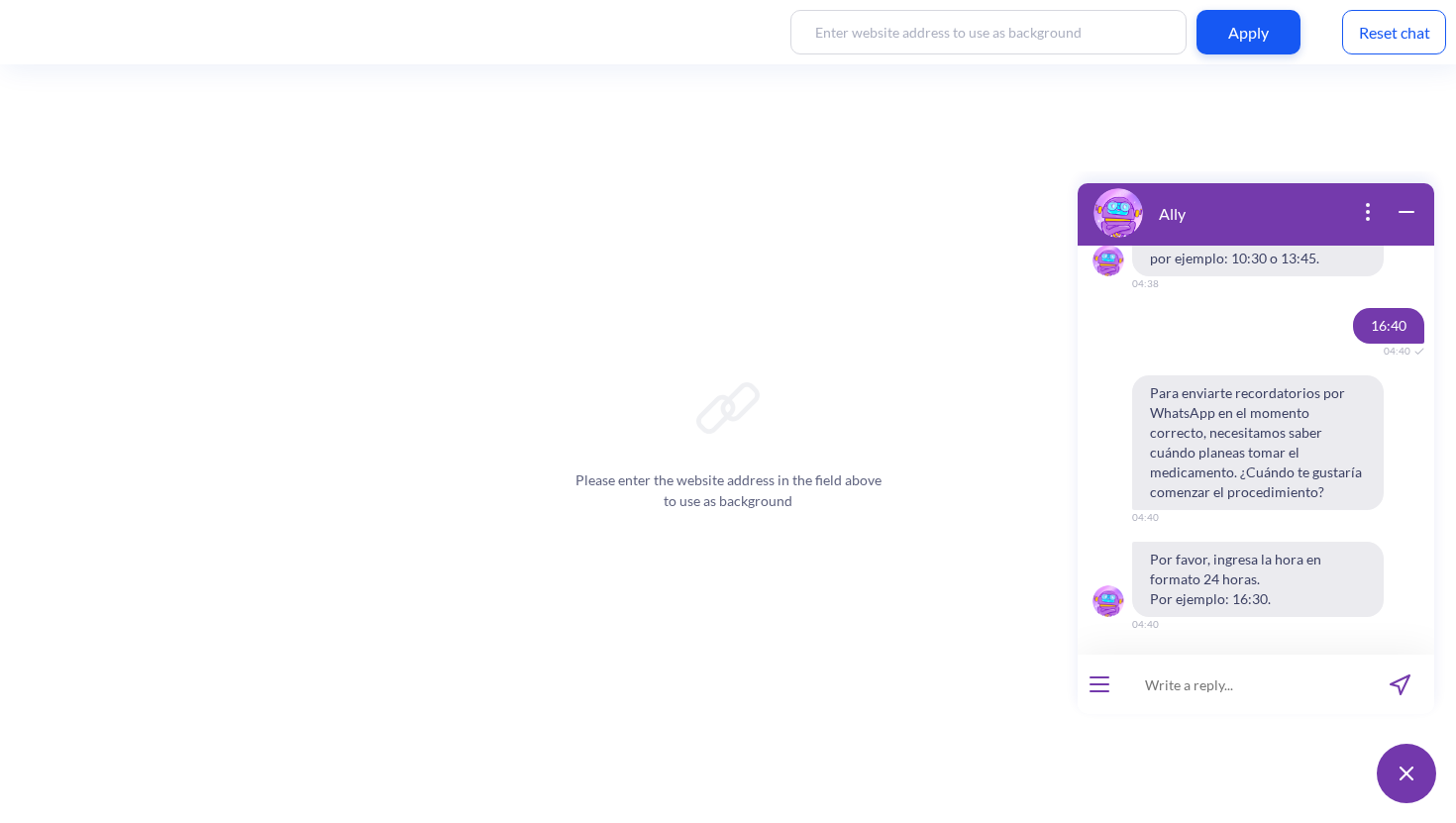 scroll, scrollTop: 14908, scrollLeft: 0, axis: vertical 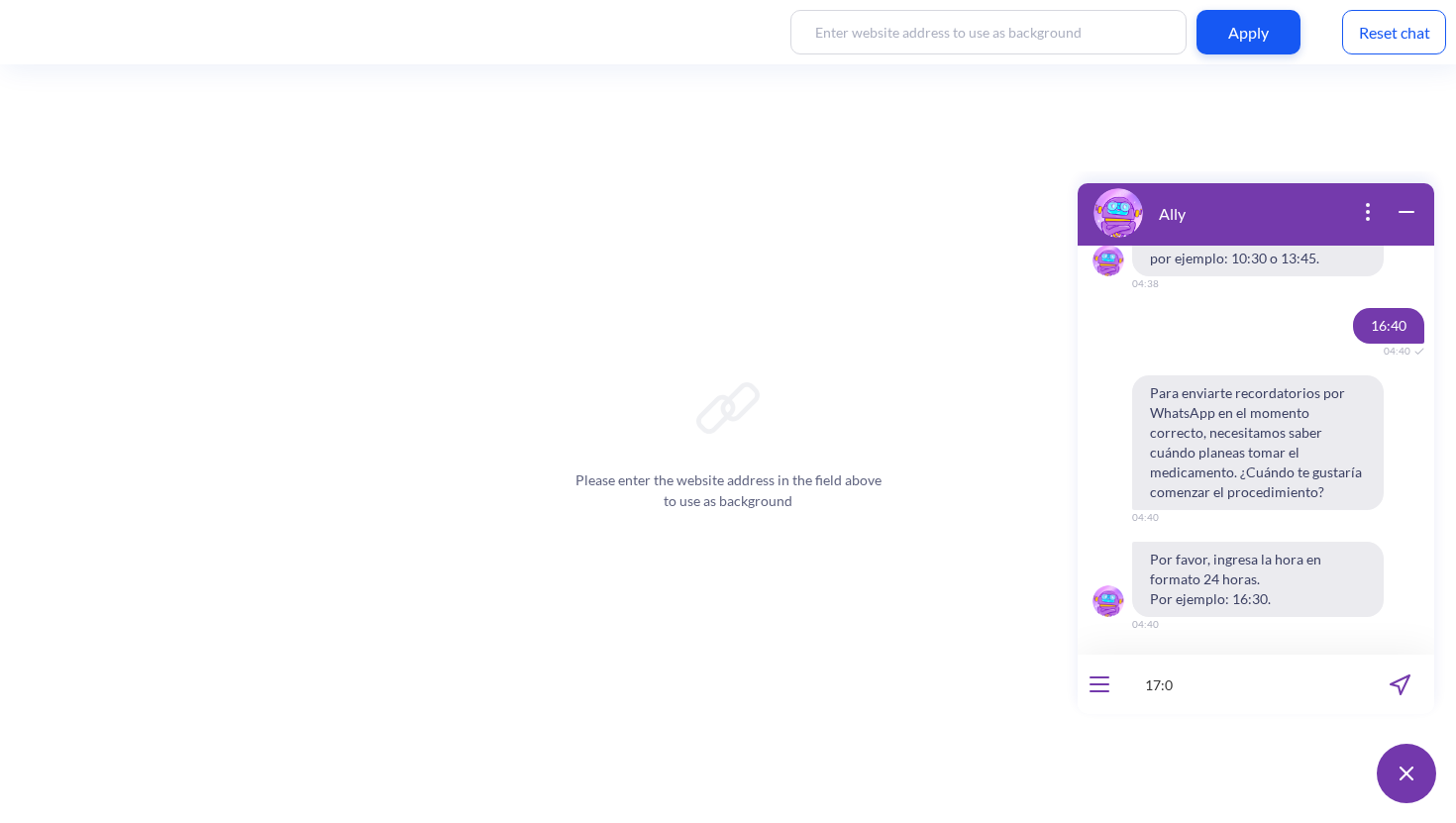 type on "17:00" 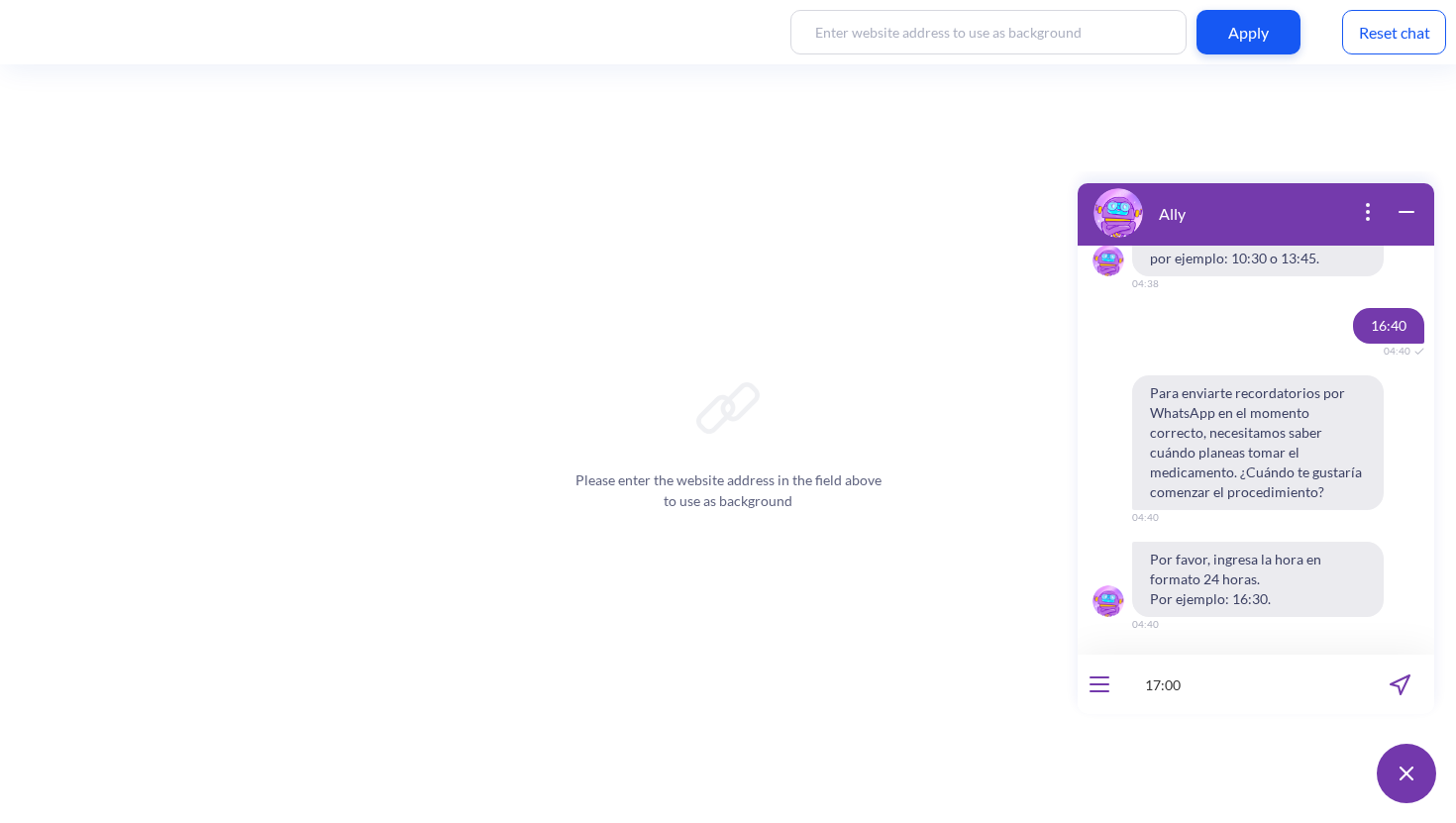 type 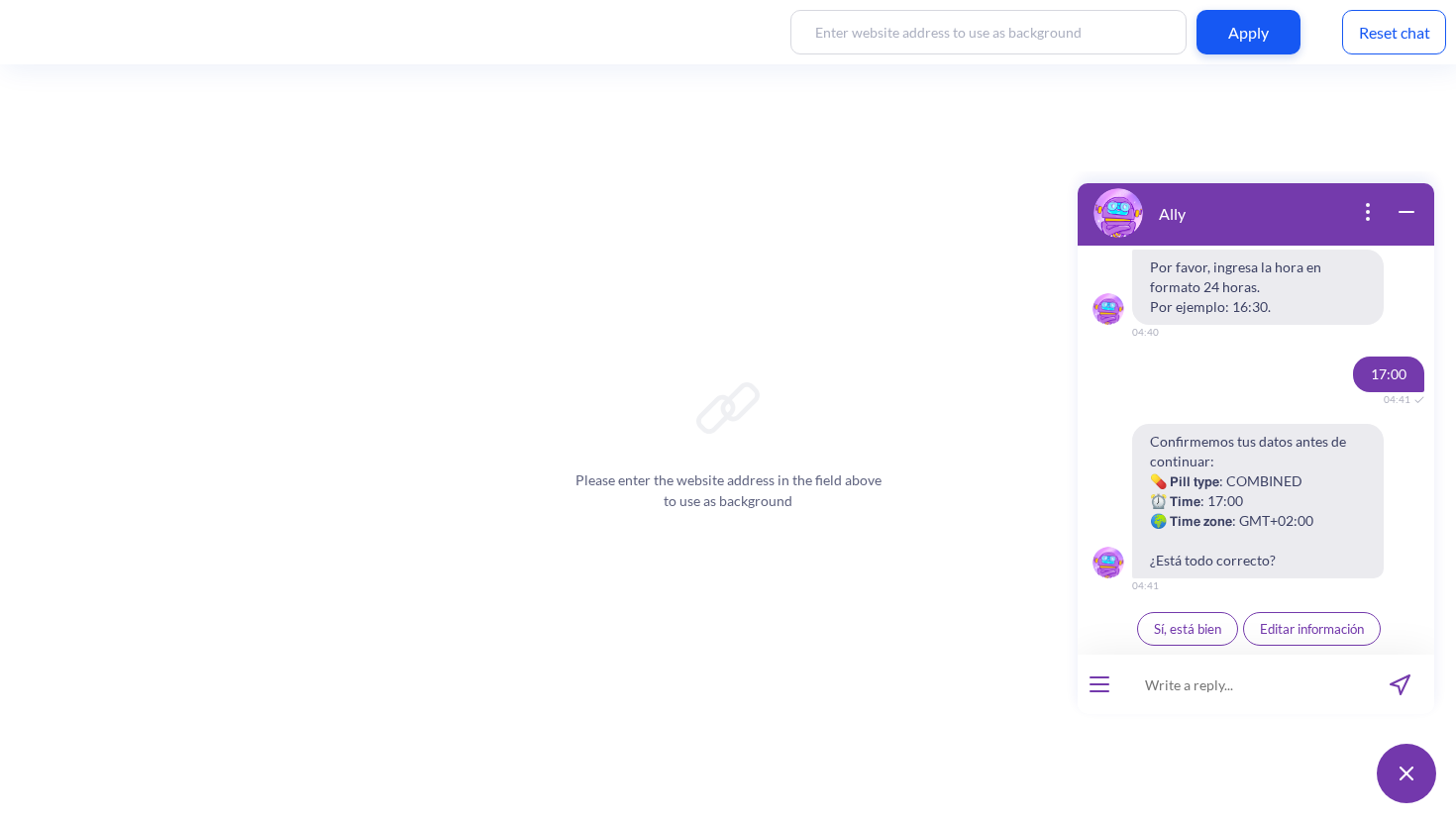 scroll, scrollTop: 15200, scrollLeft: 0, axis: vertical 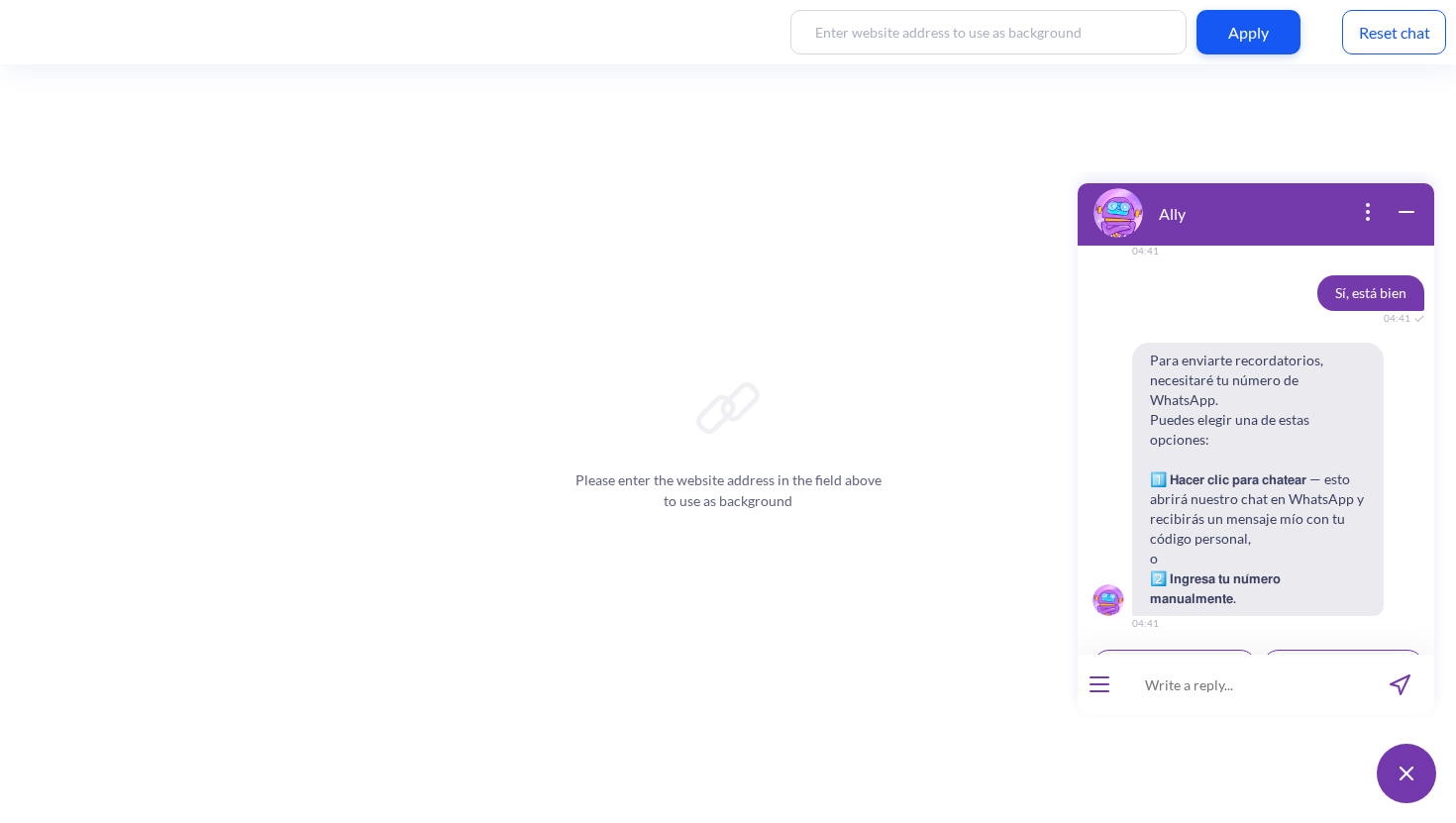 type 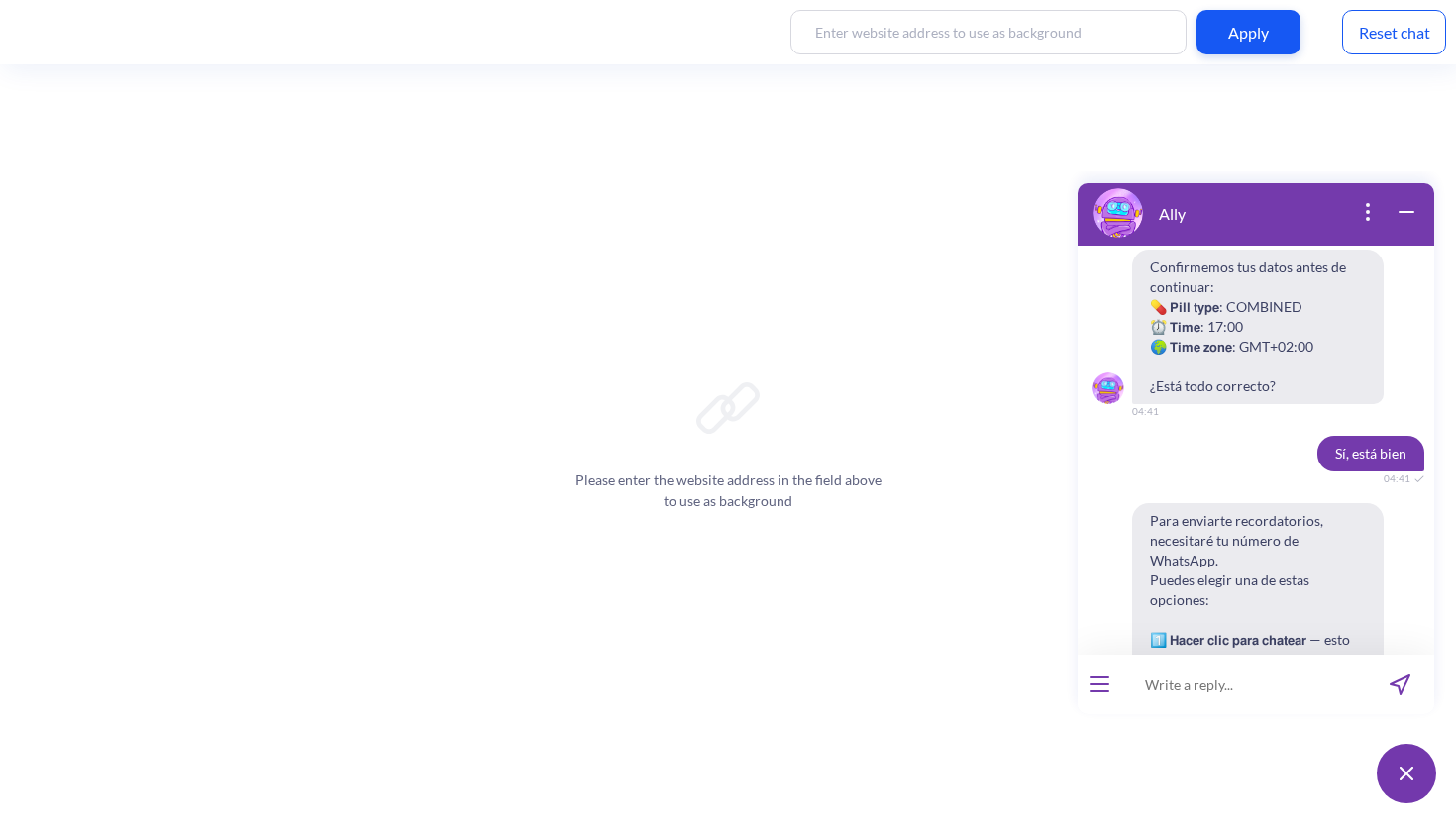 scroll, scrollTop: 15010, scrollLeft: 0, axis: vertical 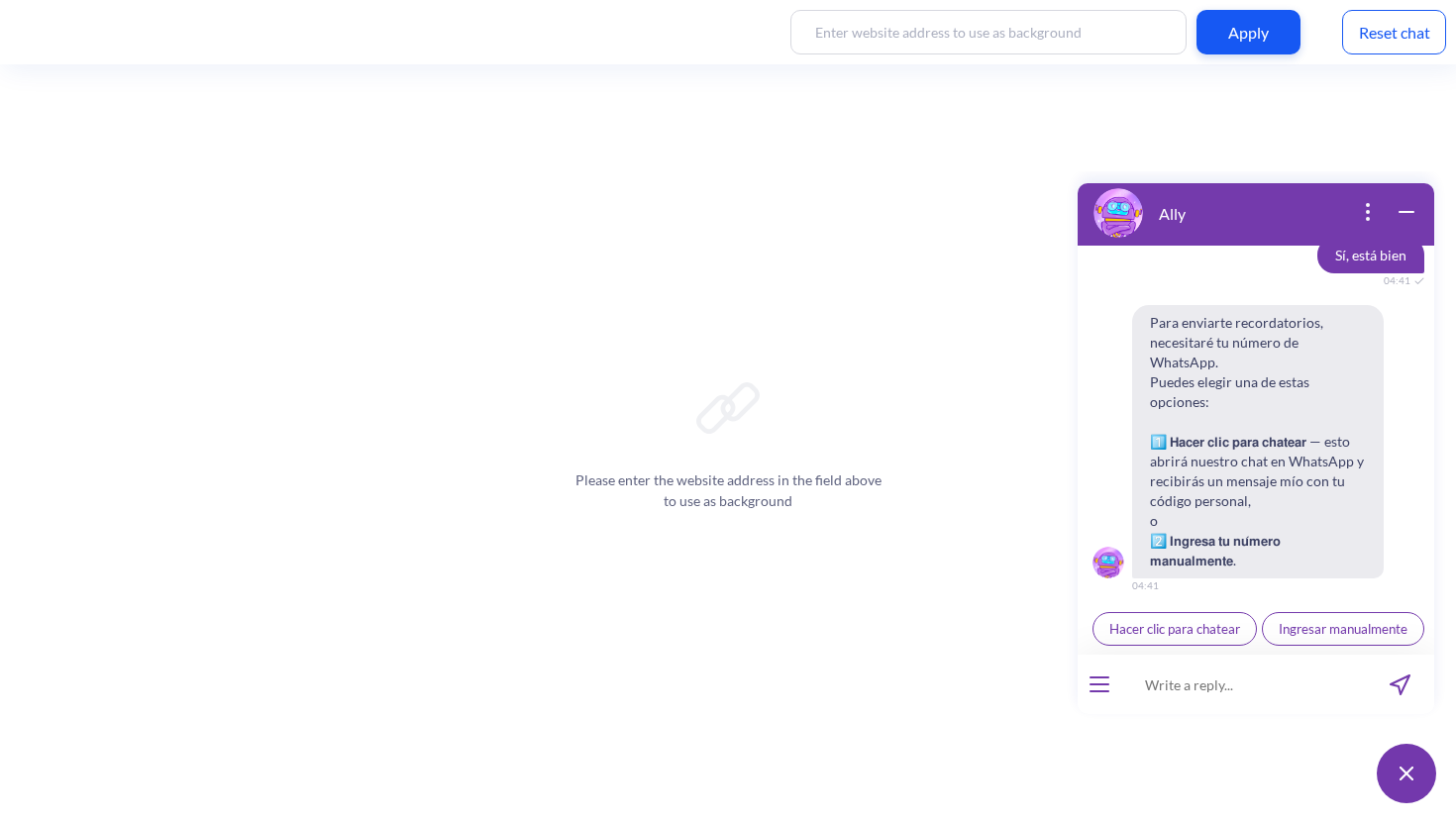 click on "Ingresar manualmente" at bounding box center (1343, 629) 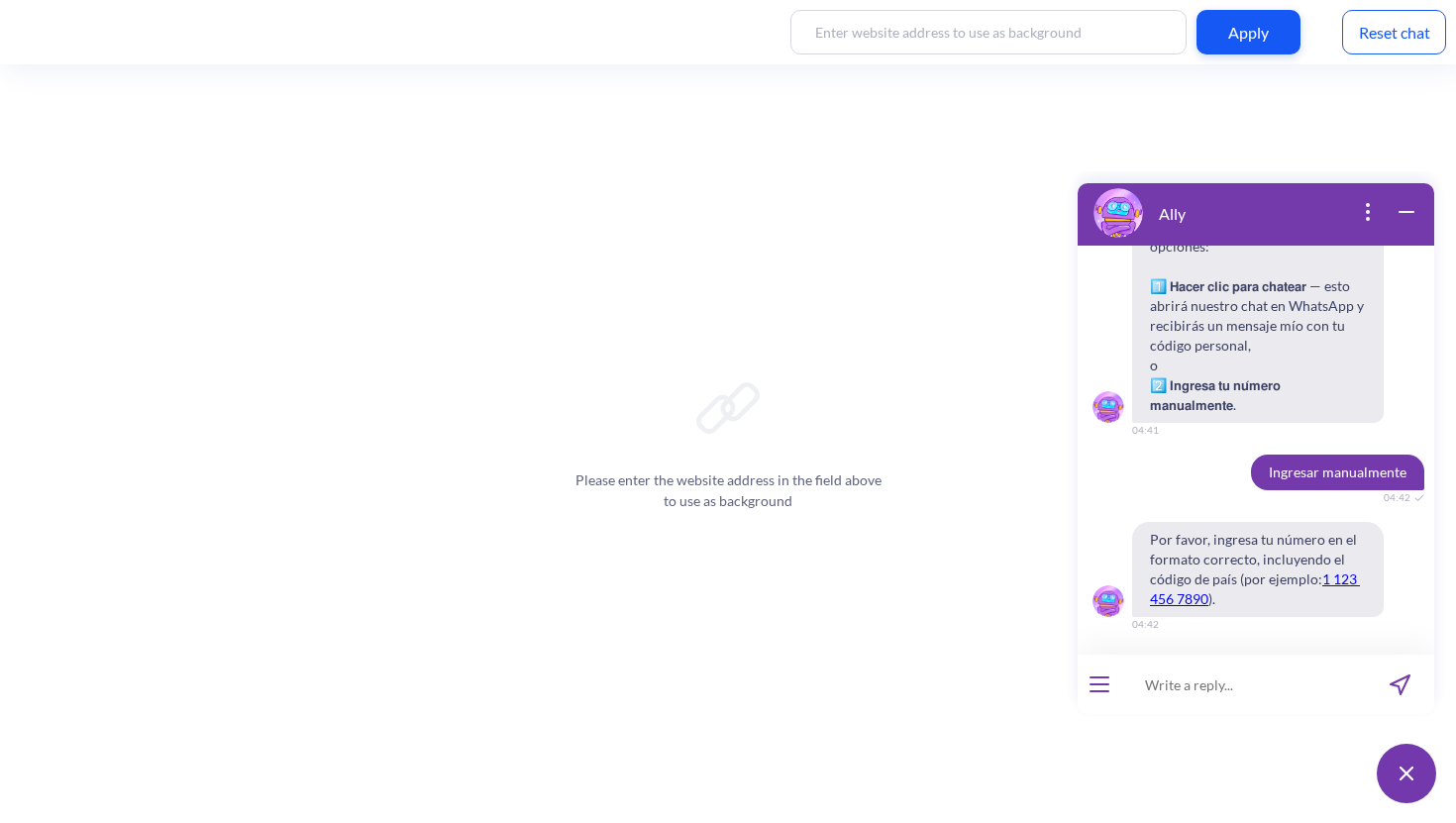 scroll, scrollTop: 15708, scrollLeft: 0, axis: vertical 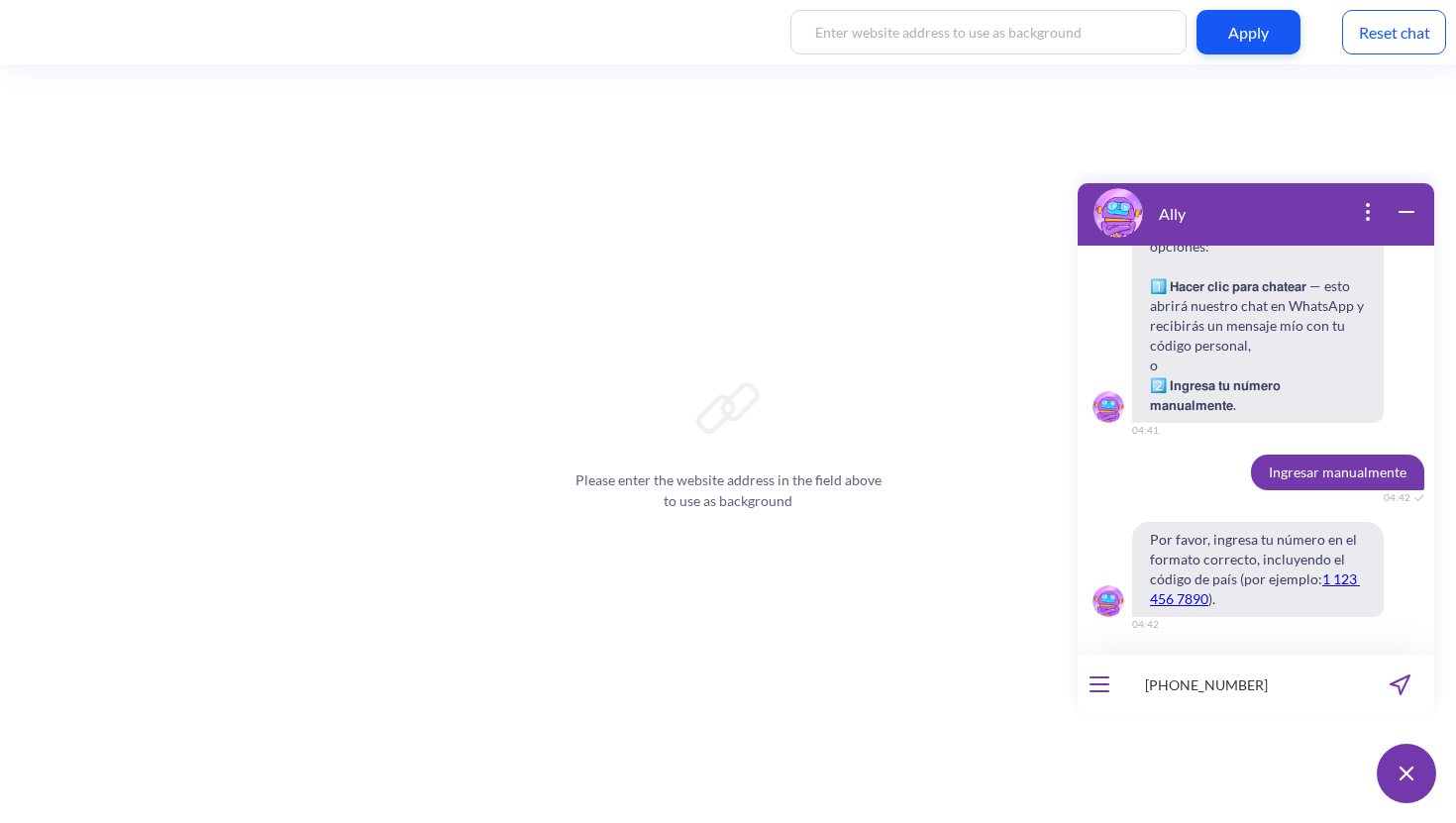 type on "[PHONE_NUMBER]" 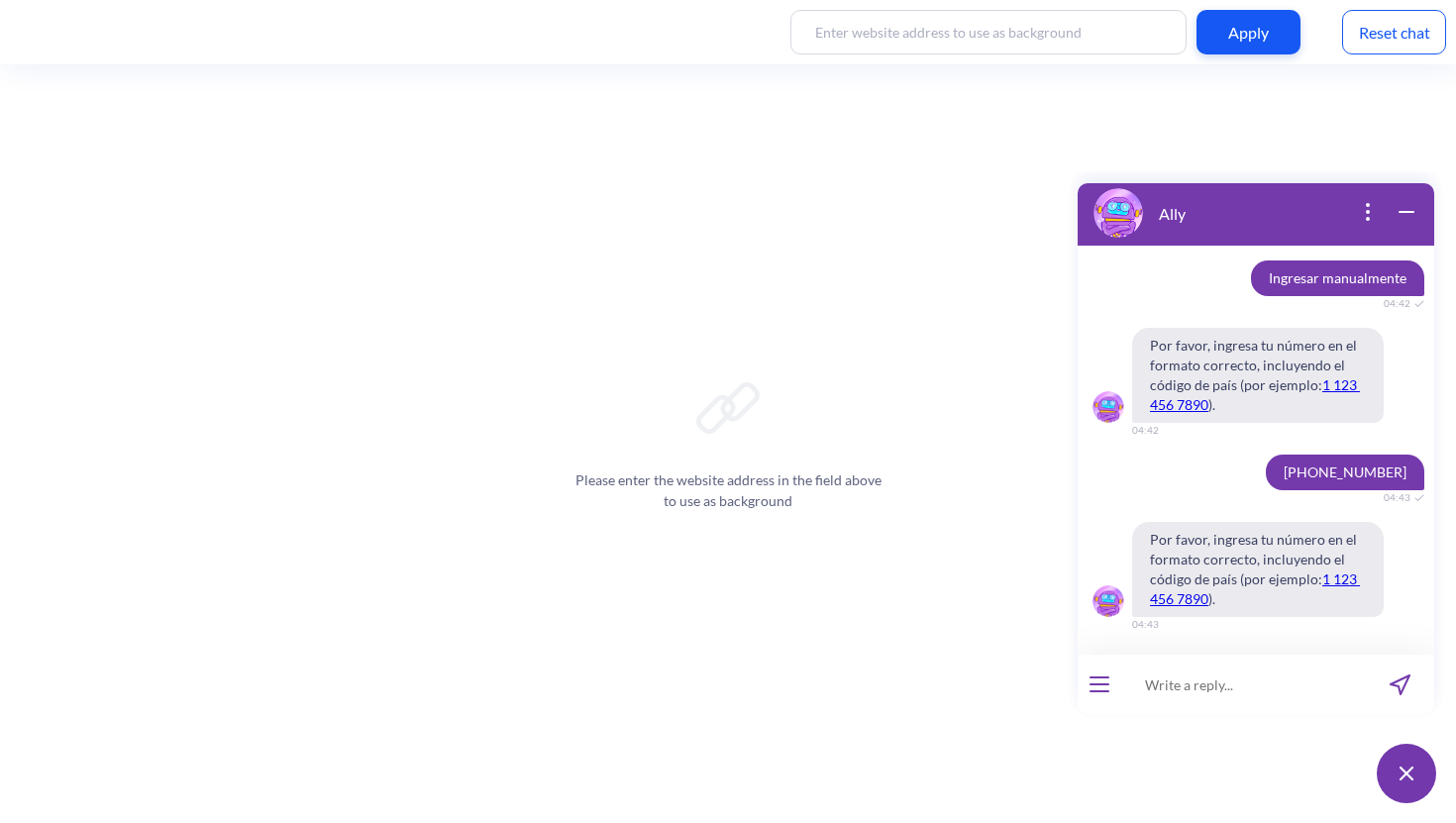 scroll, scrollTop: 15902, scrollLeft: 0, axis: vertical 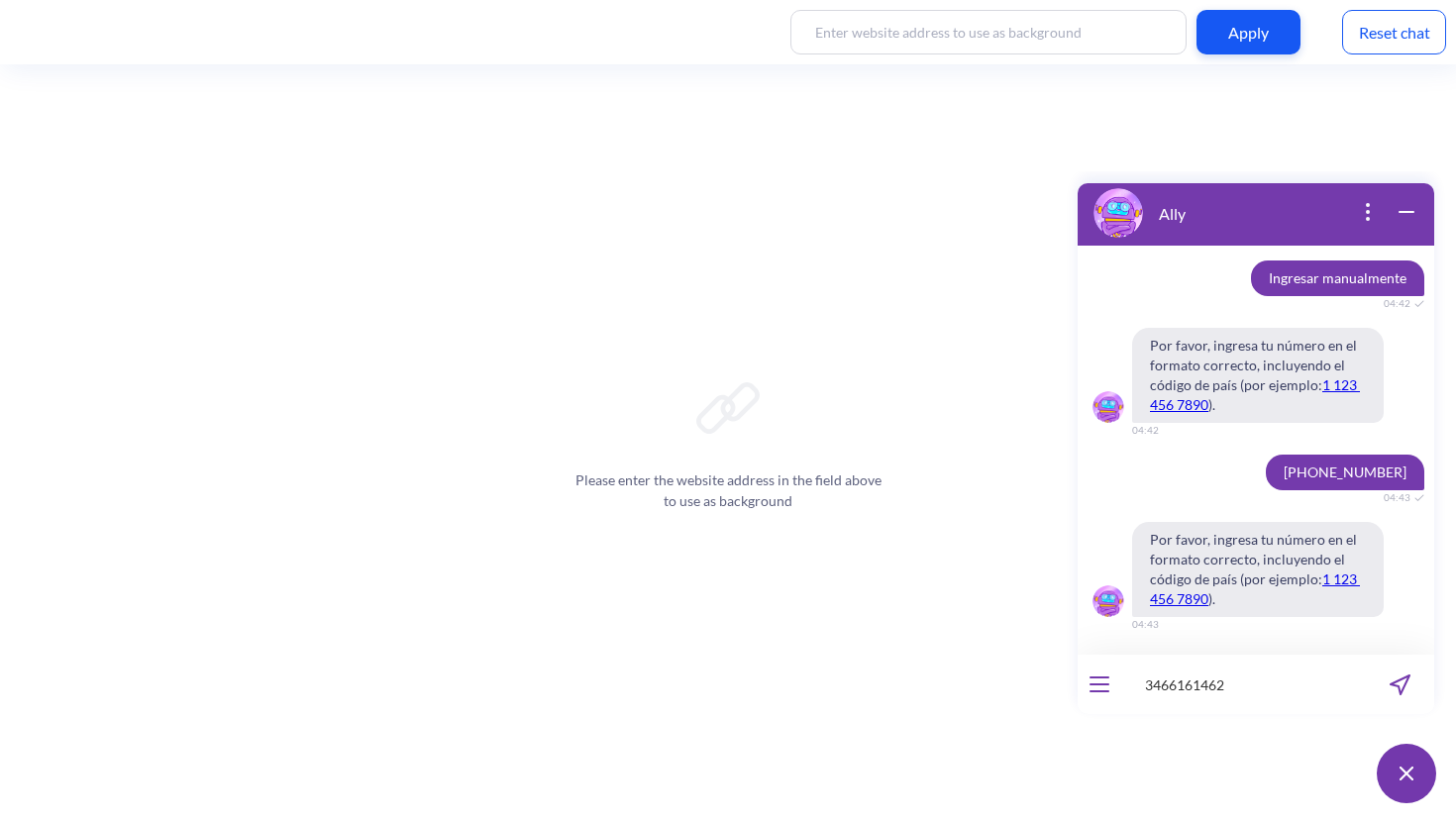 type on "34661614628" 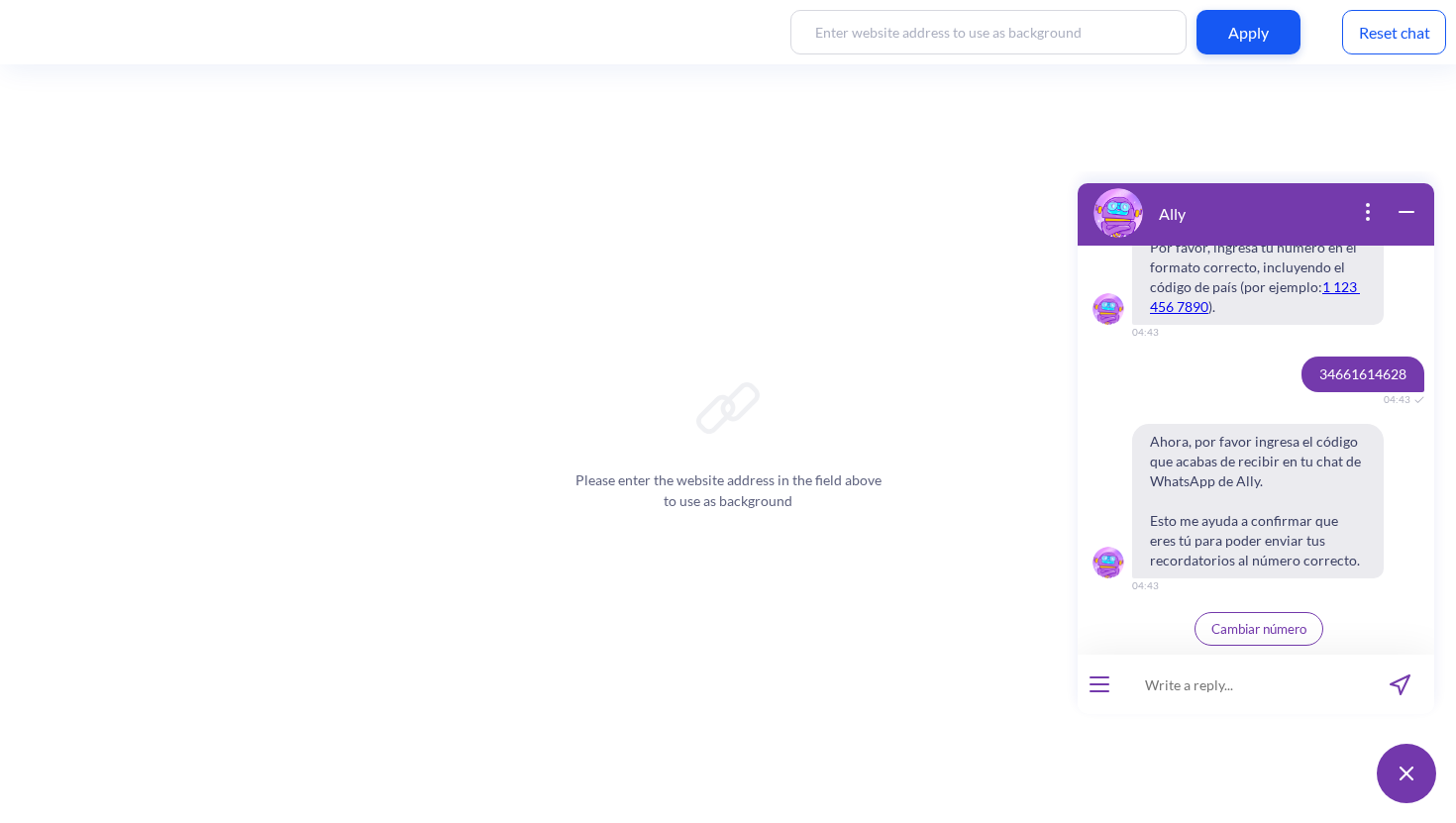 scroll, scrollTop: 16195, scrollLeft: 0, axis: vertical 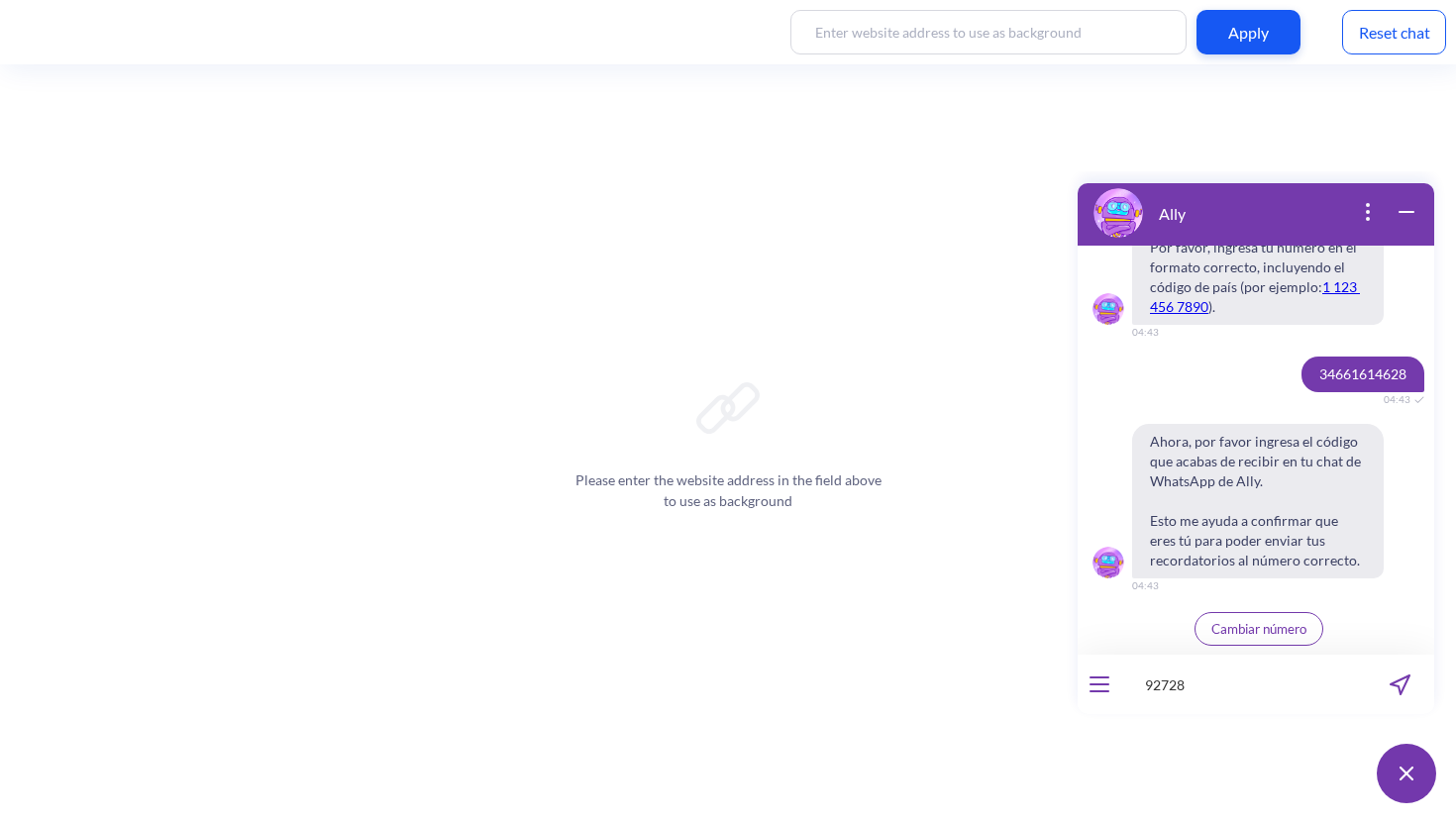 type on "927289" 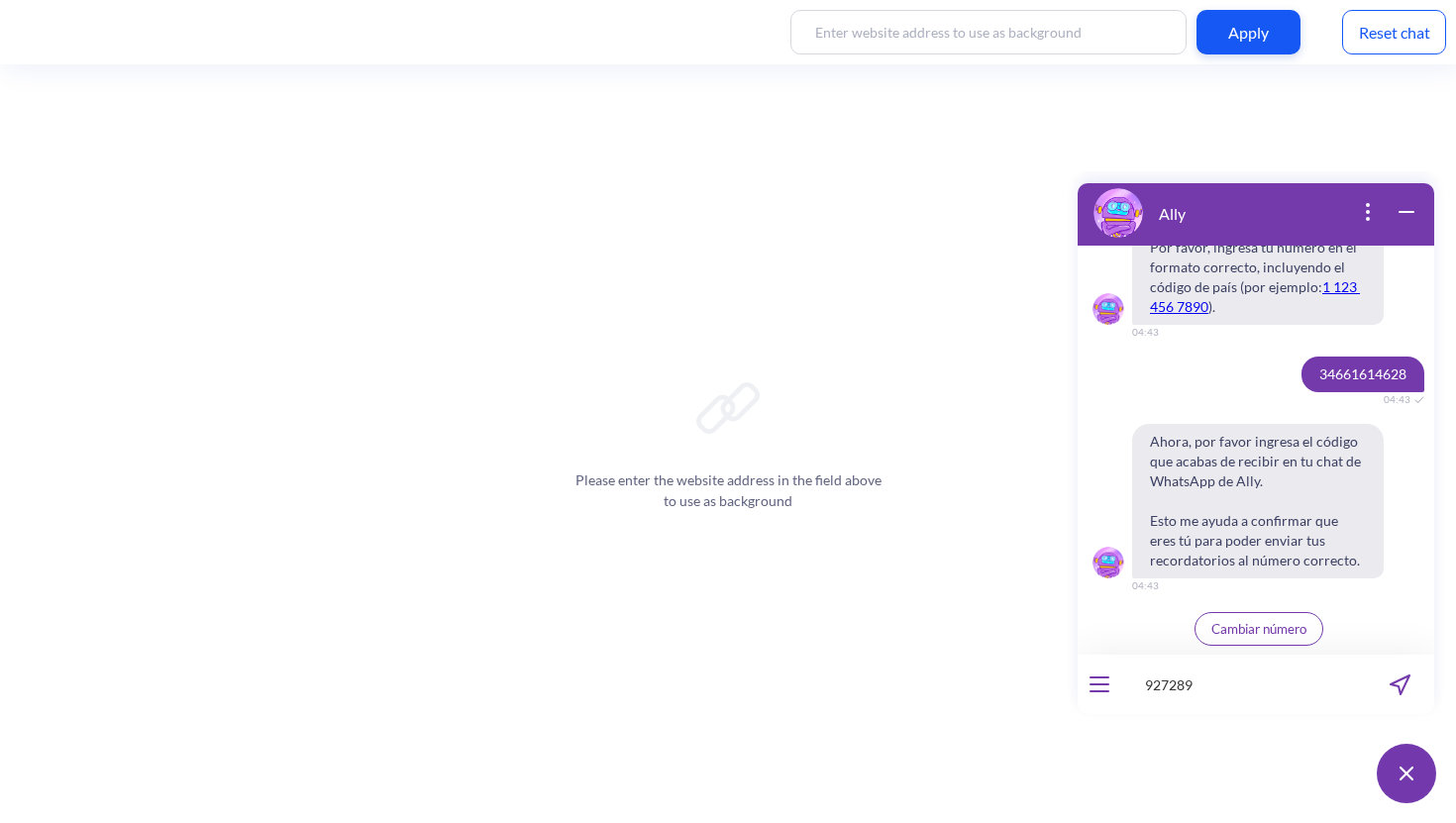 type 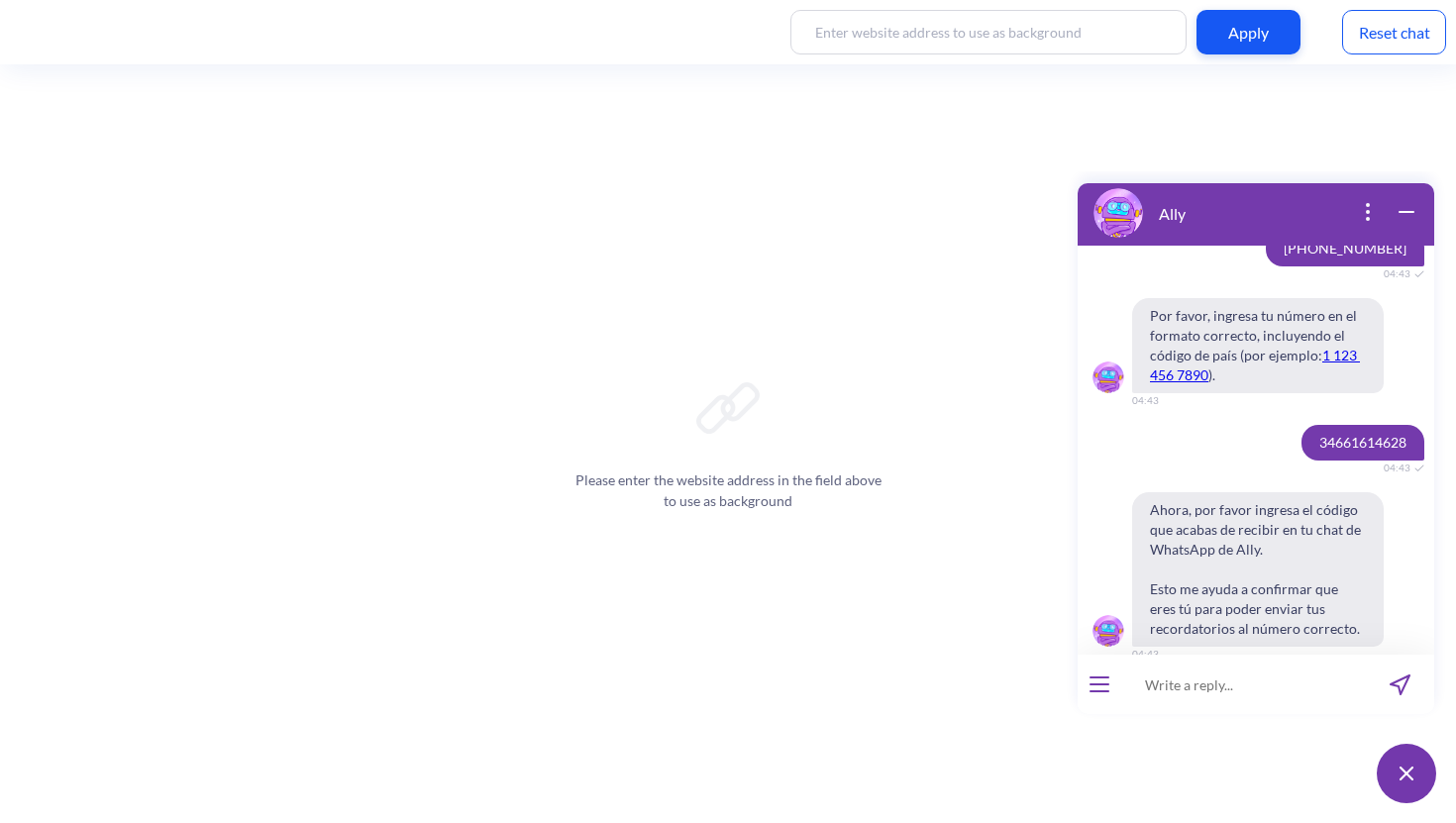 scroll, scrollTop: 15830, scrollLeft: 0, axis: vertical 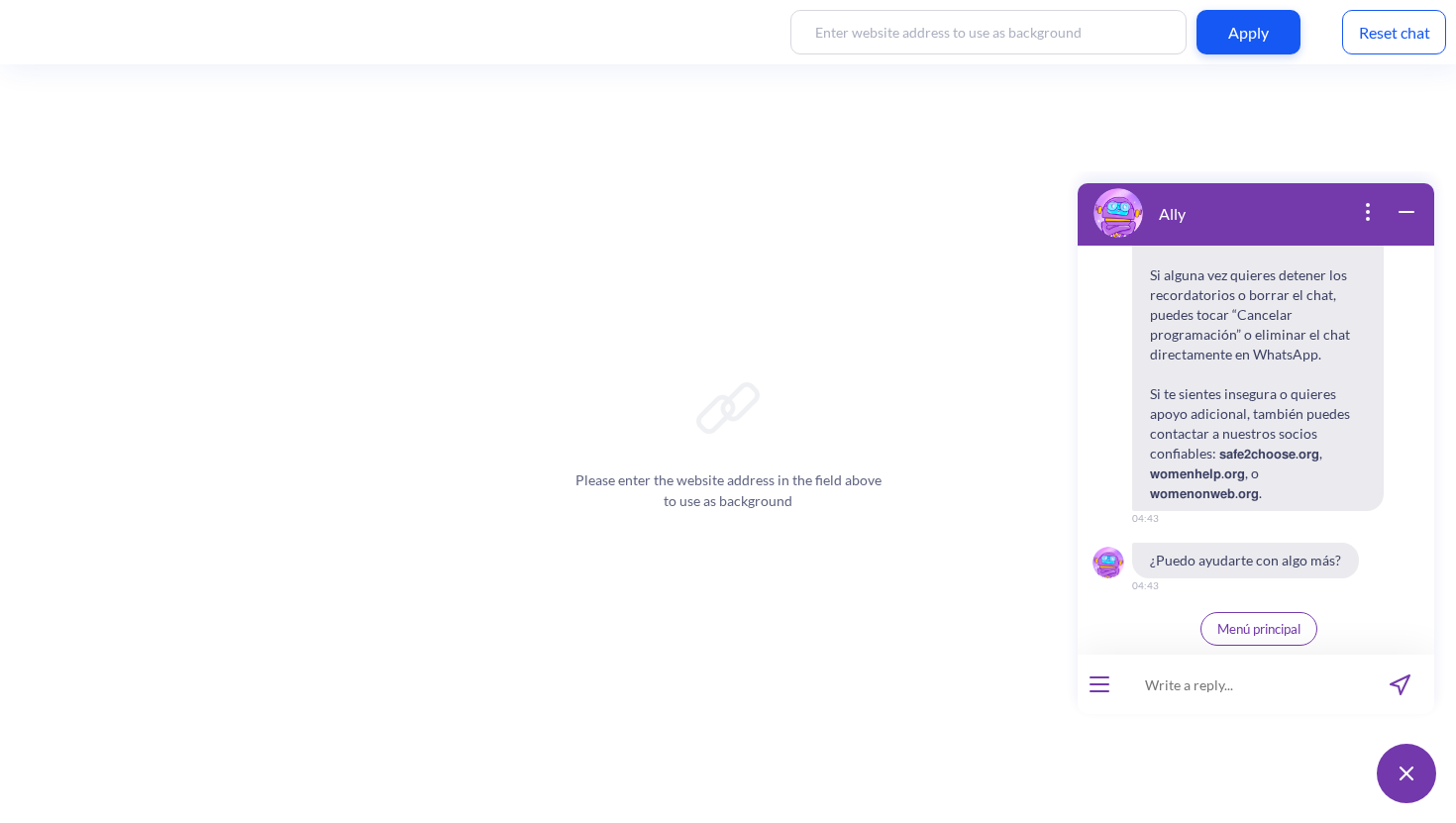 type 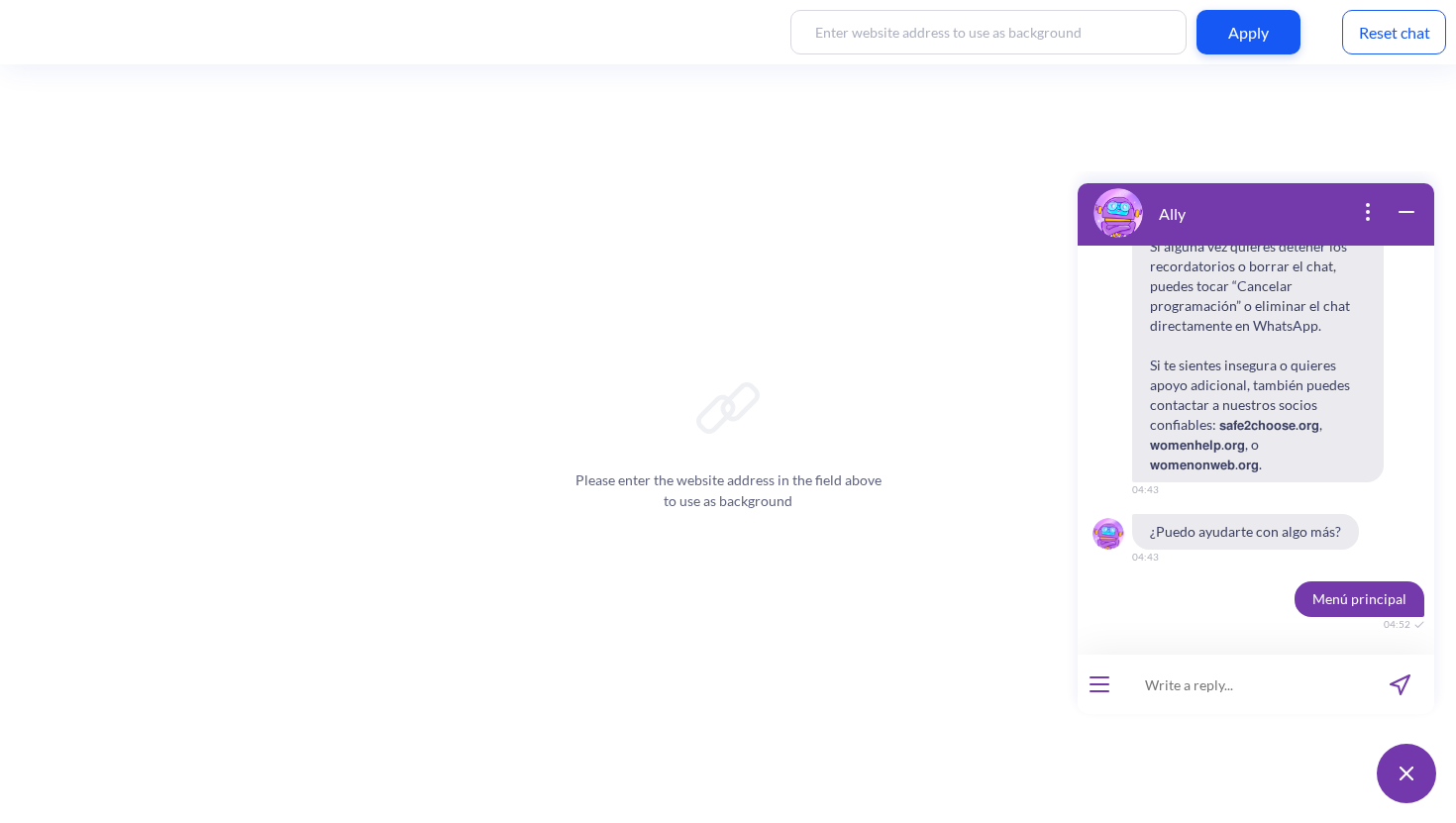 scroll, scrollTop: 16861, scrollLeft: 0, axis: vertical 